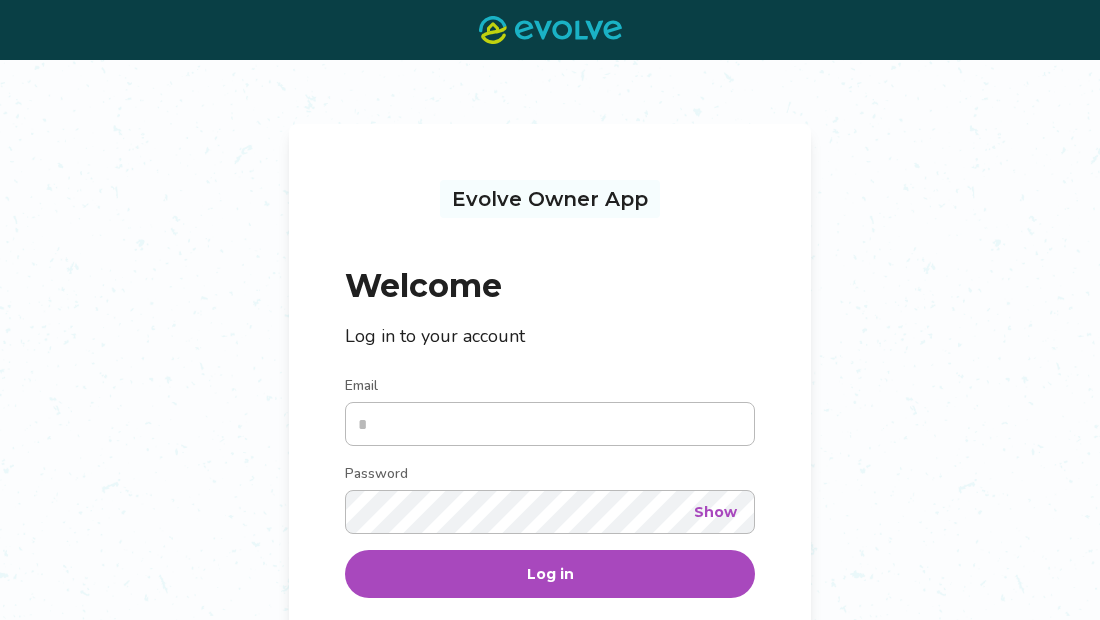 scroll, scrollTop: 0, scrollLeft: 0, axis: both 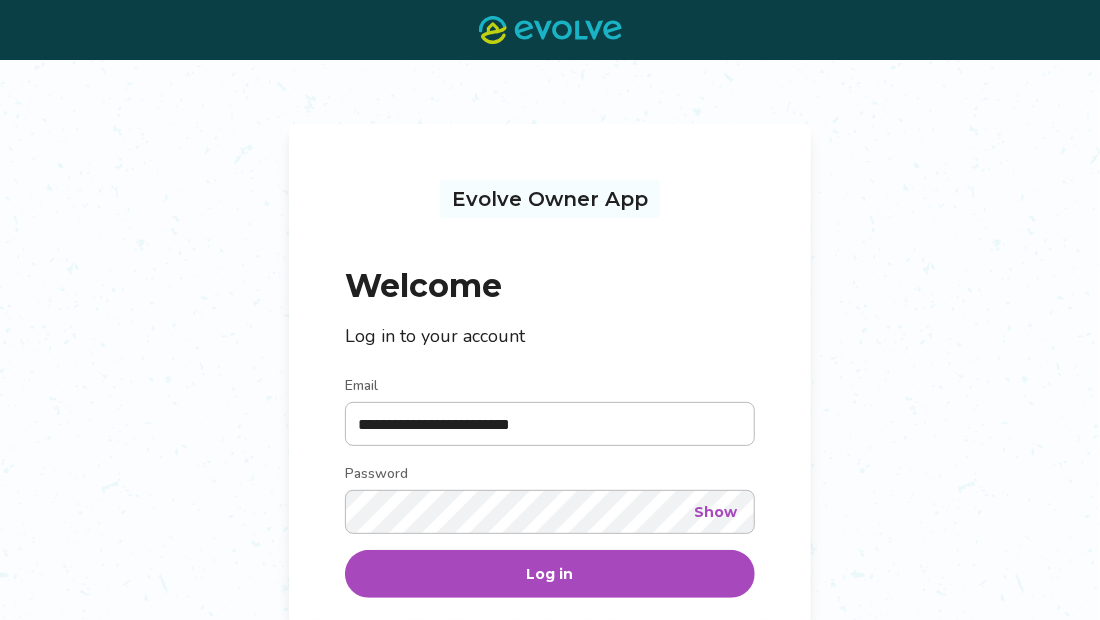 type on "**********" 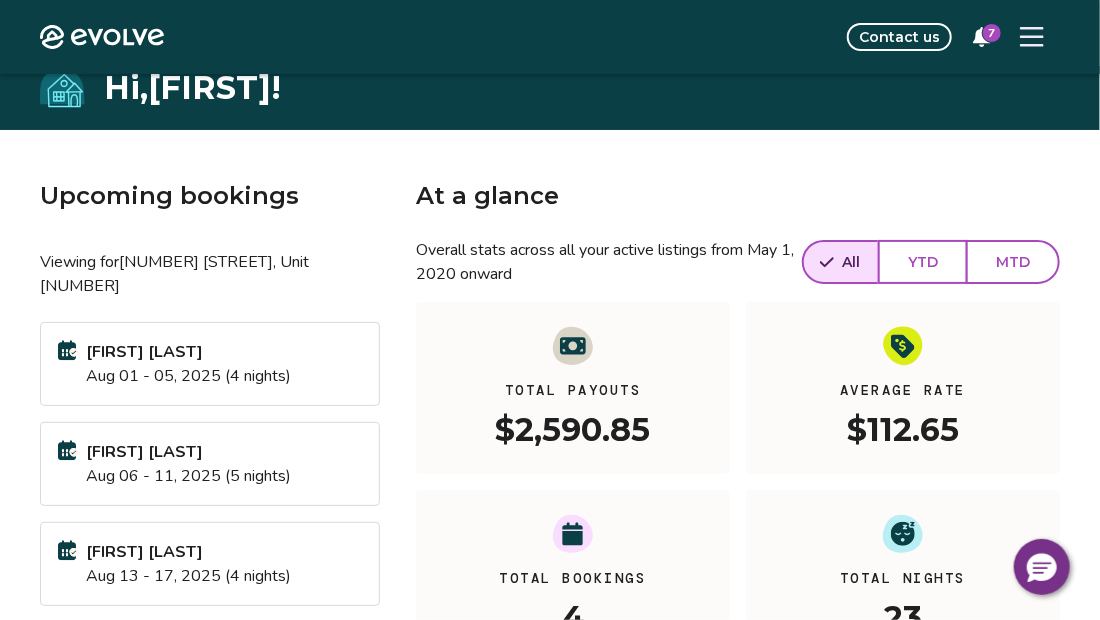 scroll, scrollTop: 0, scrollLeft: 0, axis: both 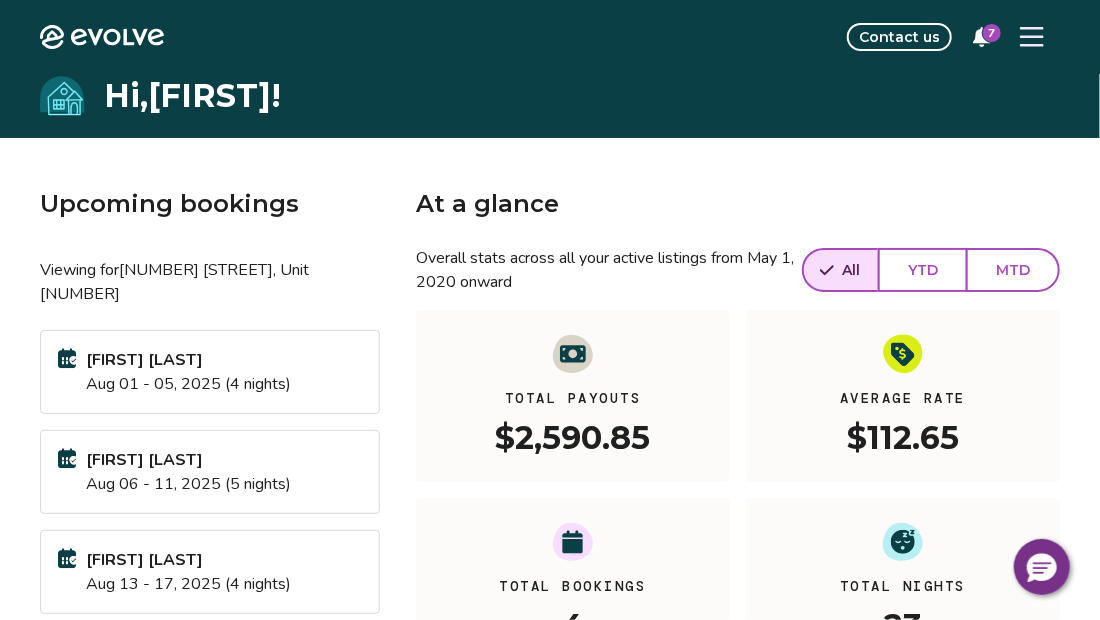 click 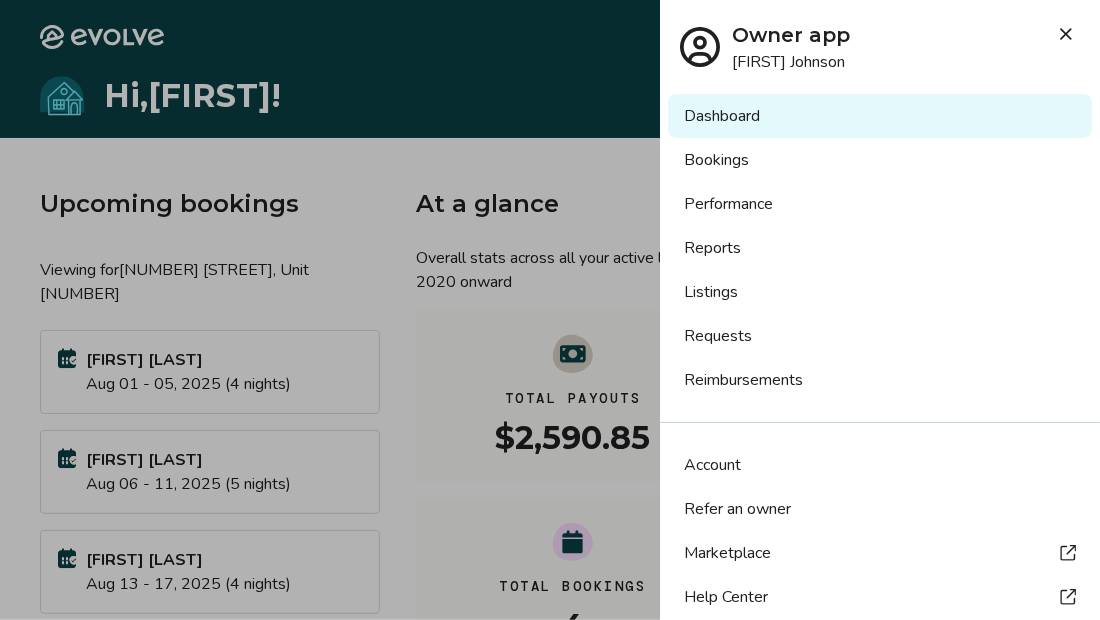 click on "Reports" at bounding box center (880, 248) 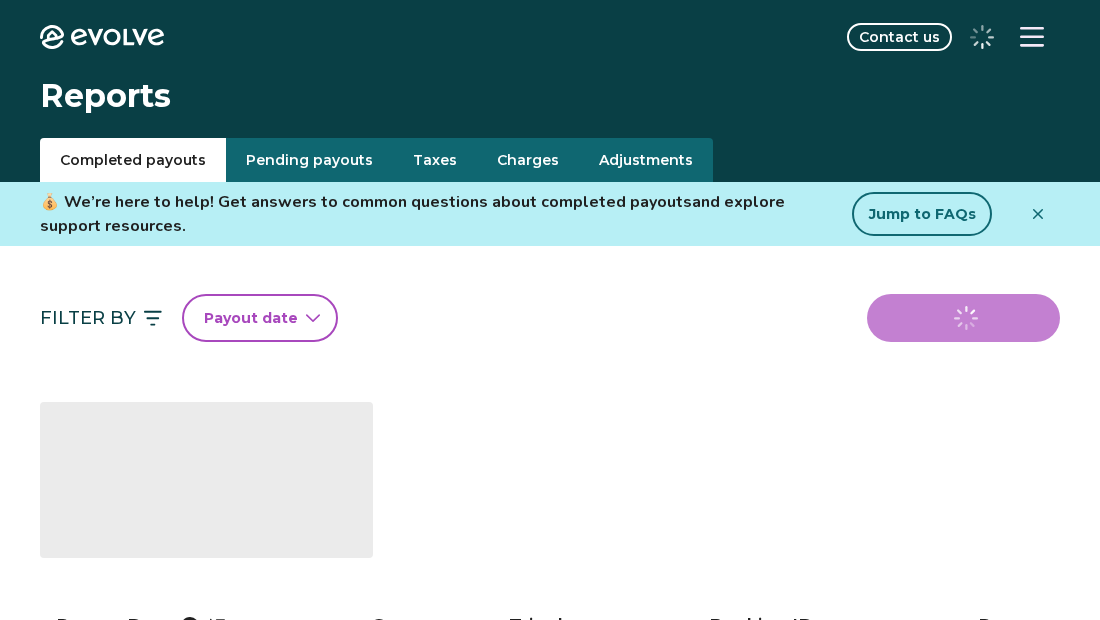 scroll, scrollTop: 0, scrollLeft: 0, axis: both 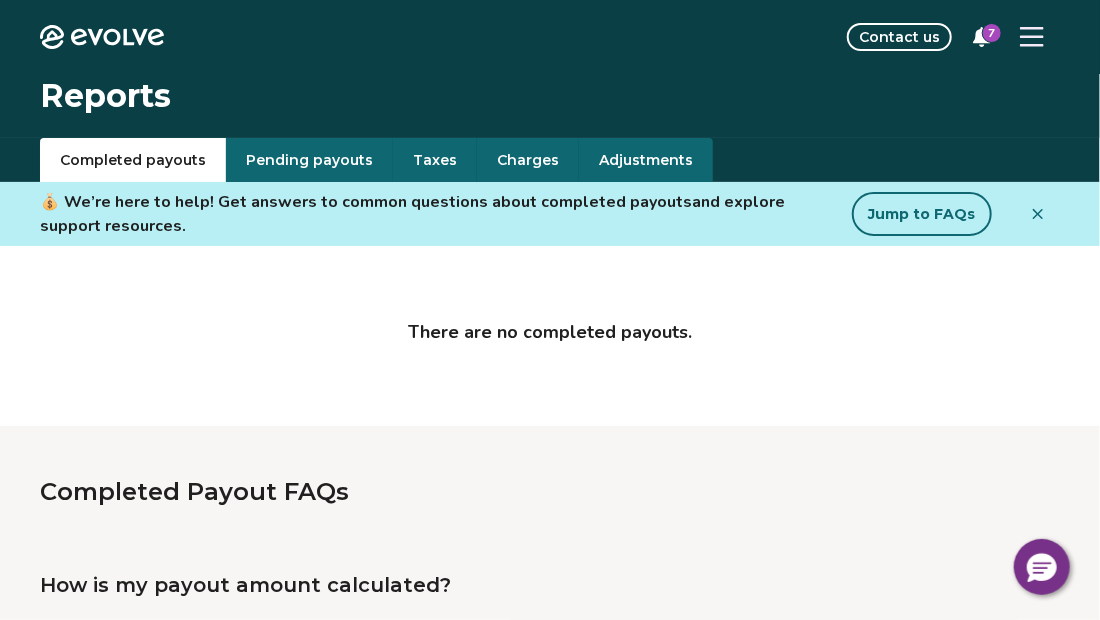click 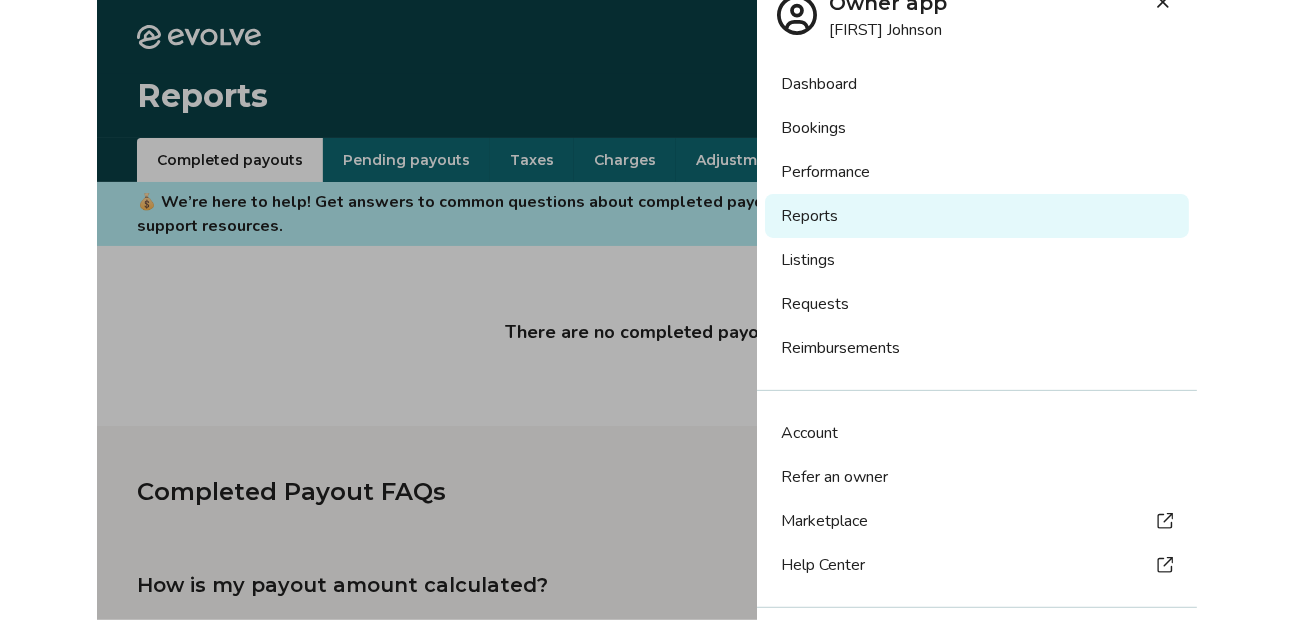 scroll, scrollTop: 102, scrollLeft: 0, axis: vertical 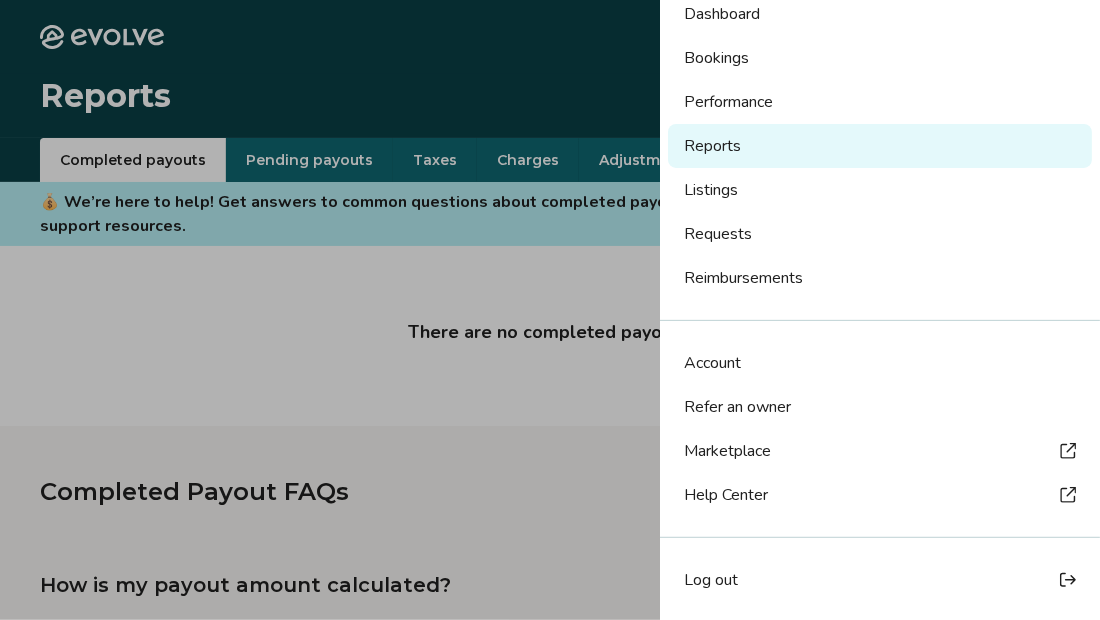 click on "Help Center" at bounding box center [726, 495] 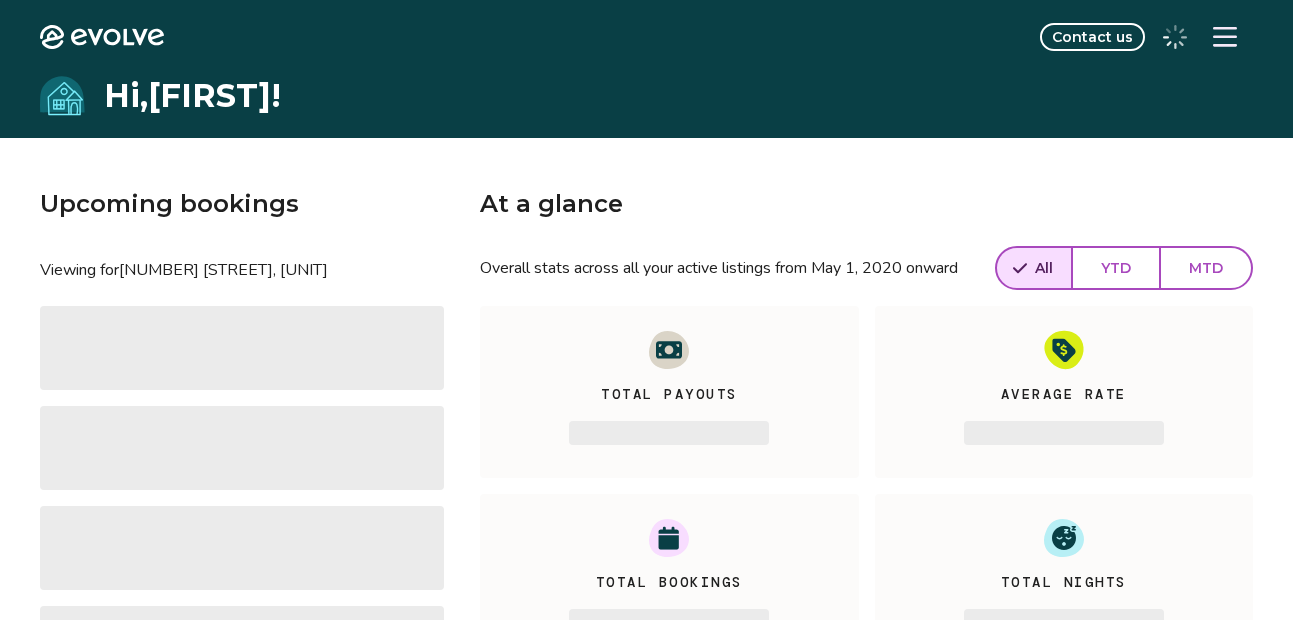 scroll, scrollTop: 0, scrollLeft: 0, axis: both 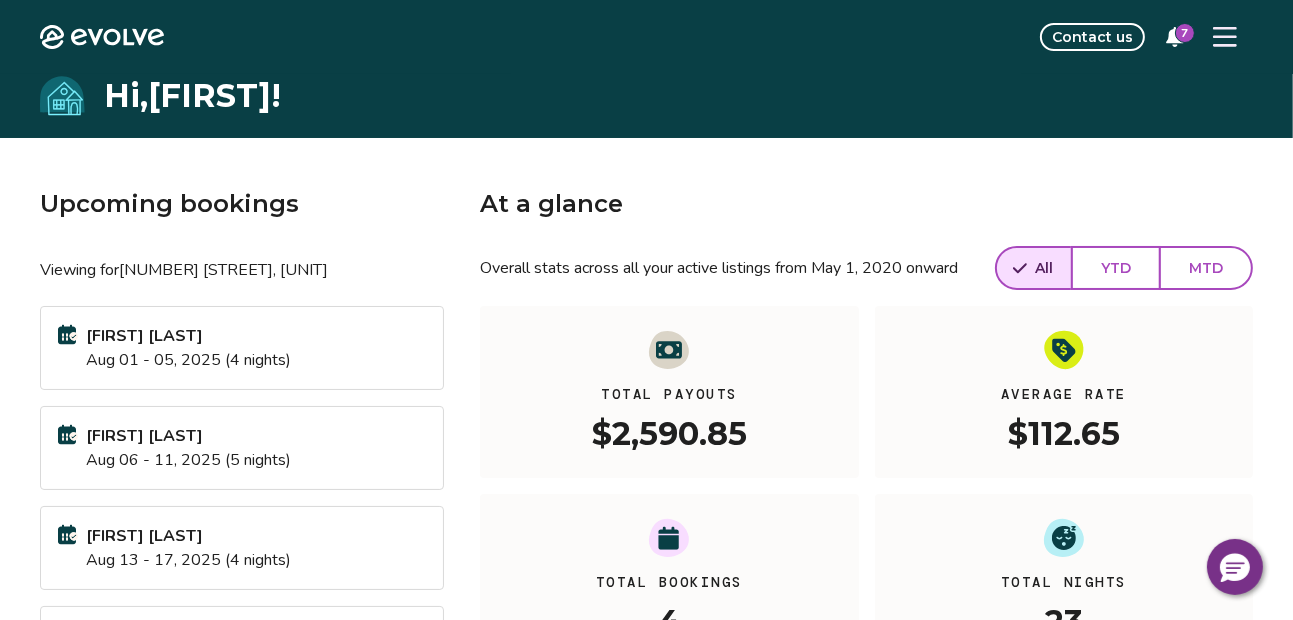 click on "Upcoming bookings" at bounding box center (242, 204) 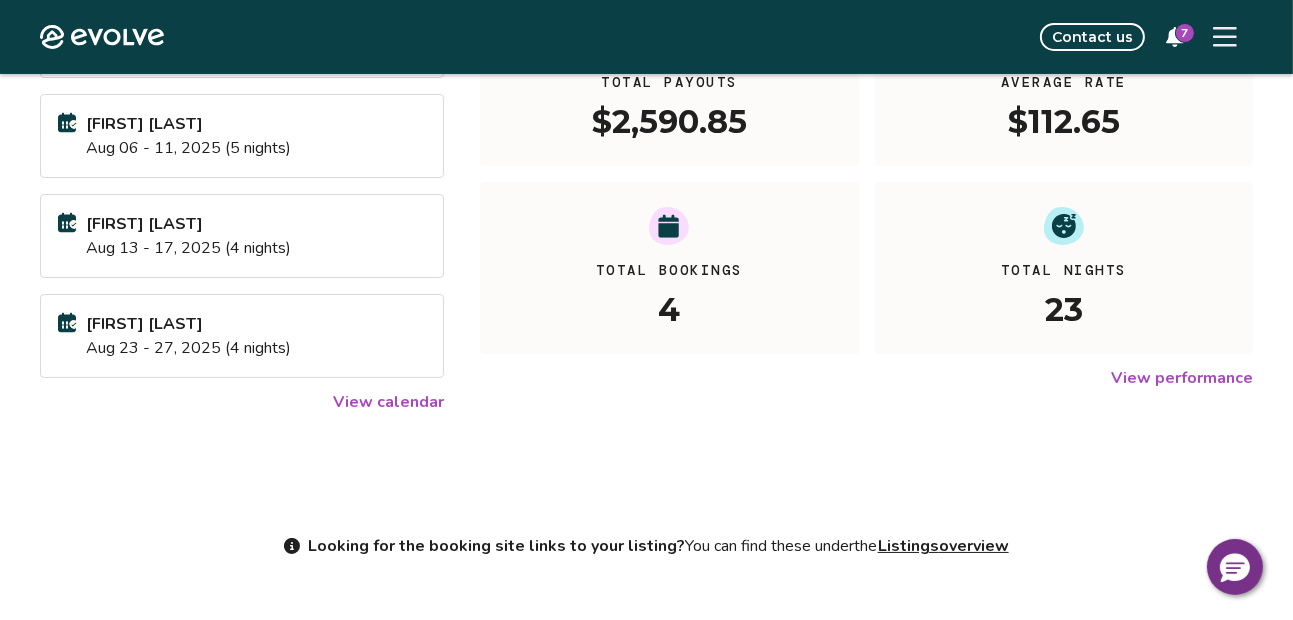 scroll, scrollTop: 359, scrollLeft: 0, axis: vertical 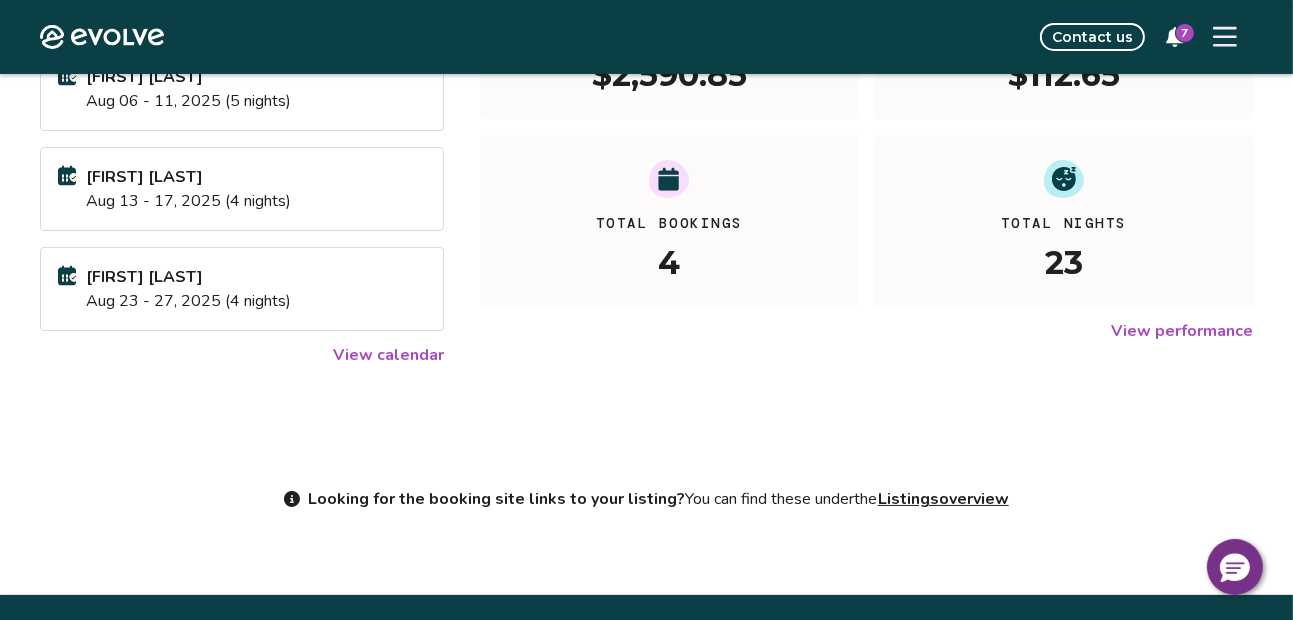 click on "Listings  overview" at bounding box center [943, 499] 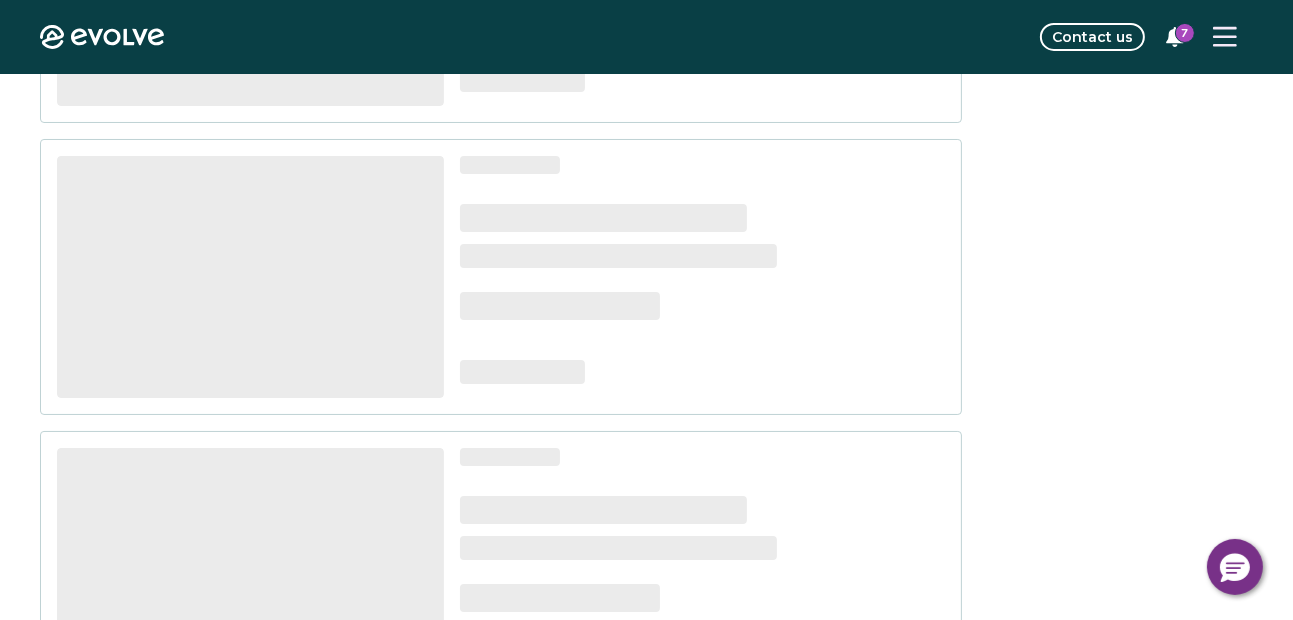 scroll, scrollTop: 0, scrollLeft: 0, axis: both 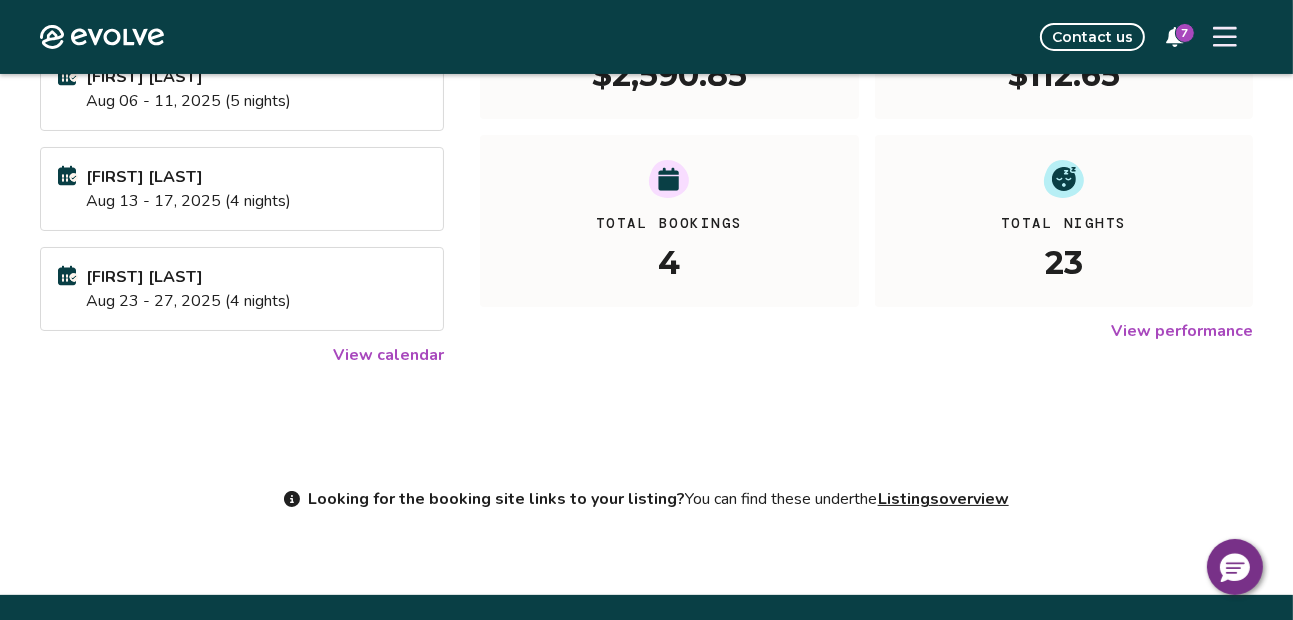 click 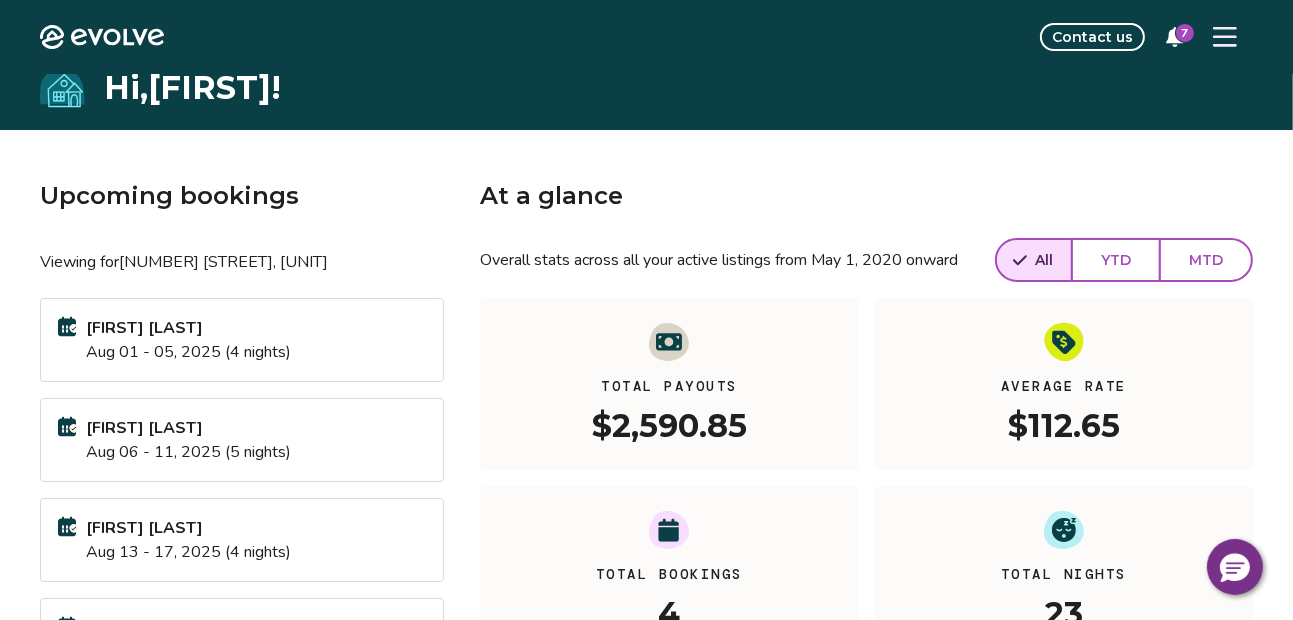 scroll, scrollTop: 0, scrollLeft: 0, axis: both 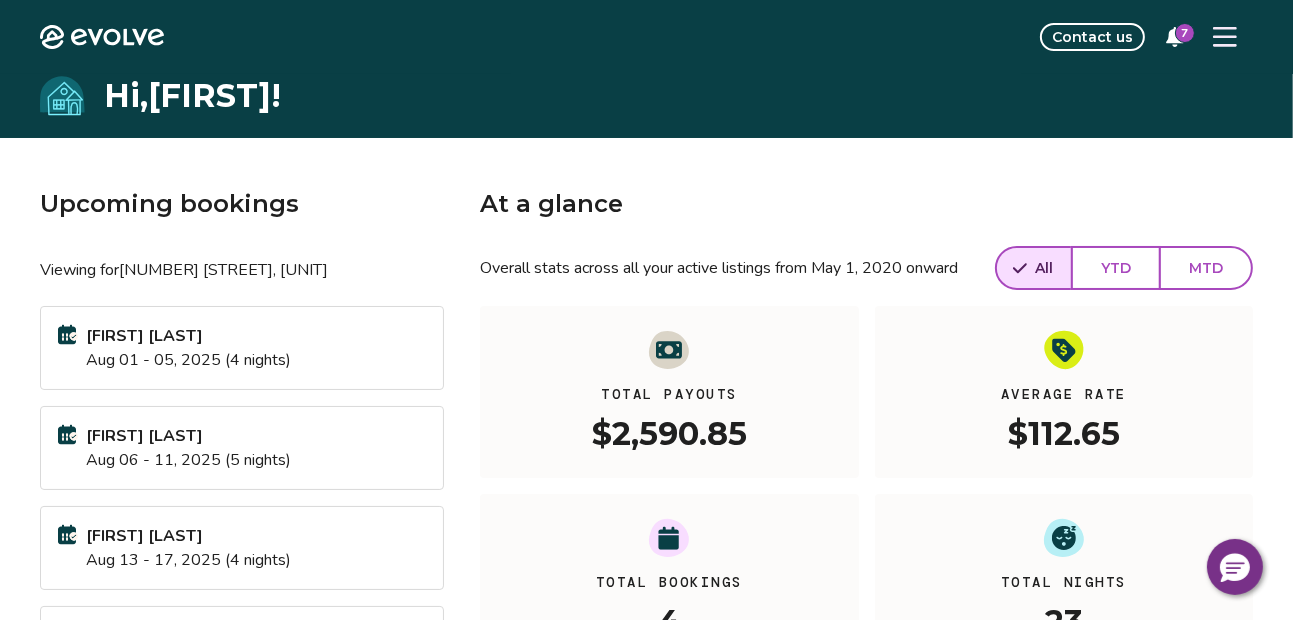 click 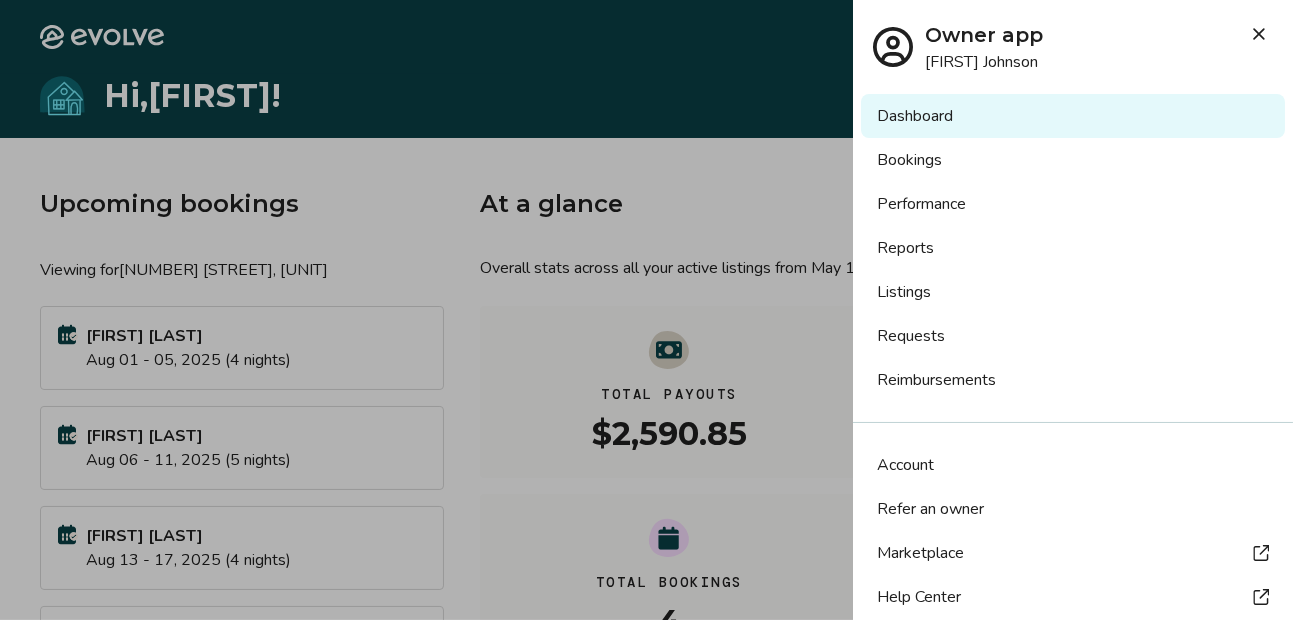click on "Bookings" at bounding box center (1073, 160) 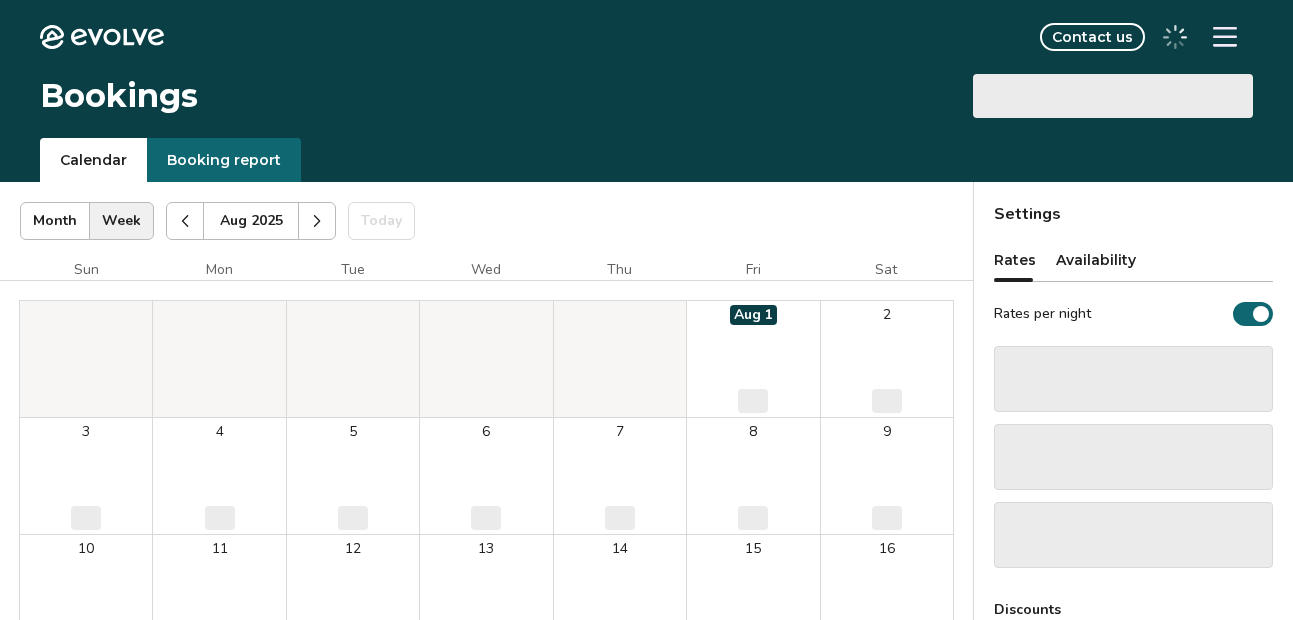 scroll, scrollTop: 0, scrollLeft: 0, axis: both 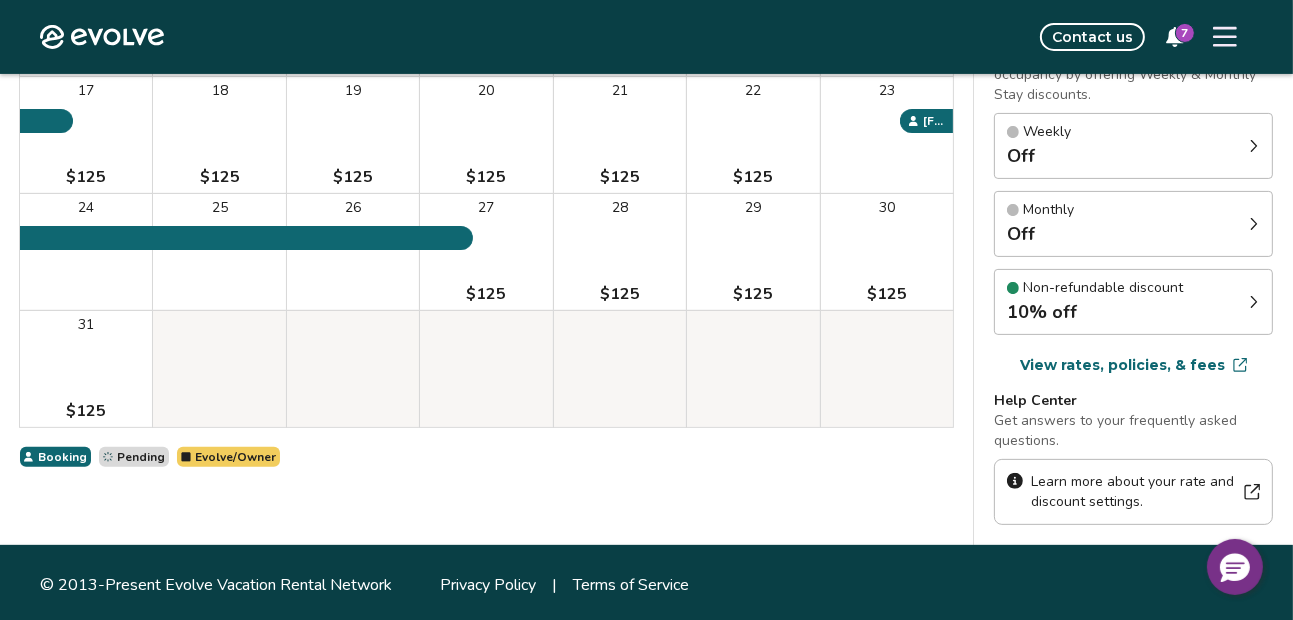 click on "Booking" at bounding box center [62, 457] 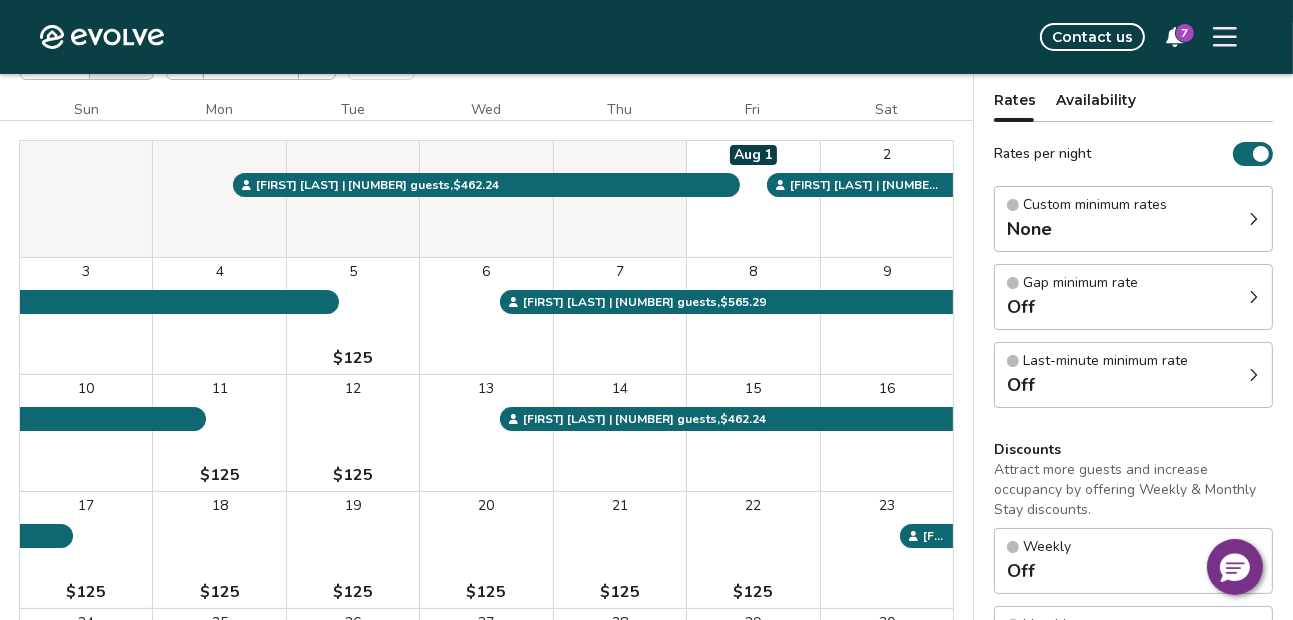 scroll, scrollTop: 156, scrollLeft: 0, axis: vertical 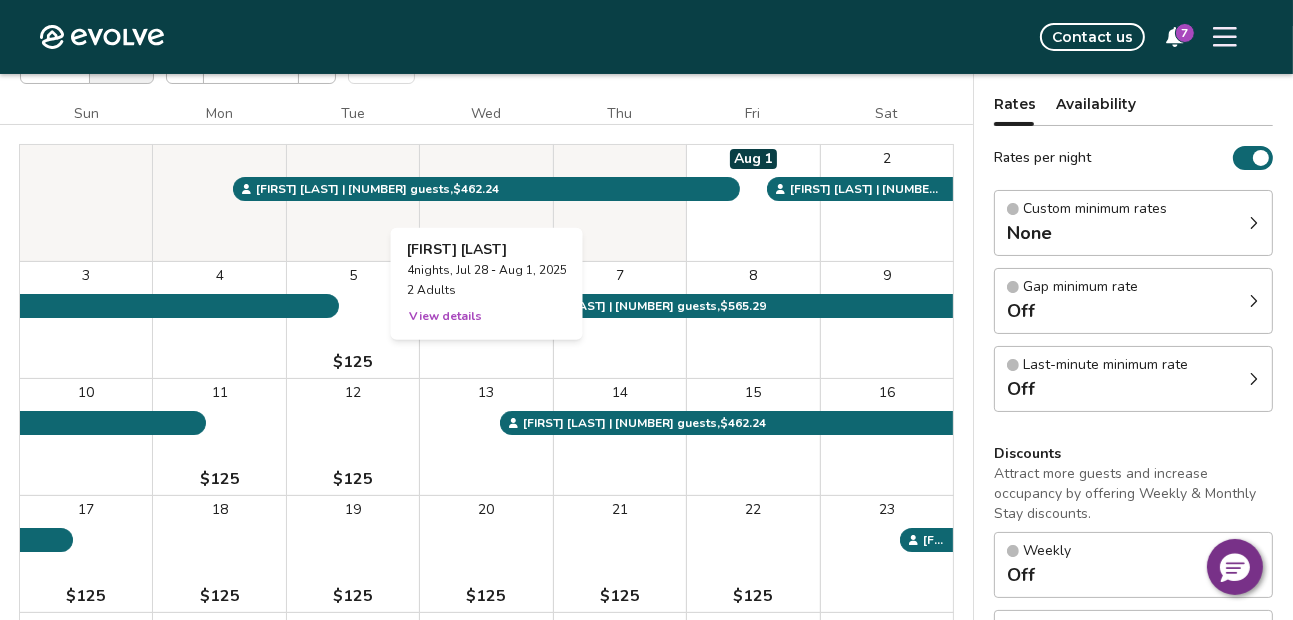 click at bounding box center (486, 203) 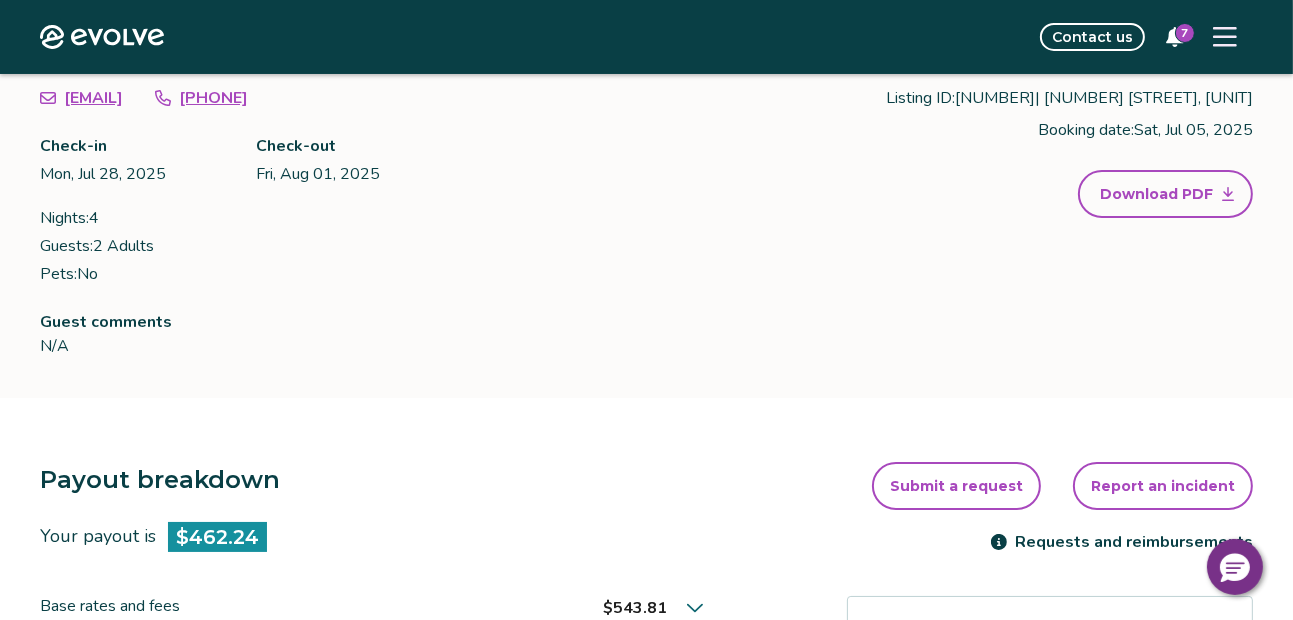 click on "Report an incident" at bounding box center [1163, 486] 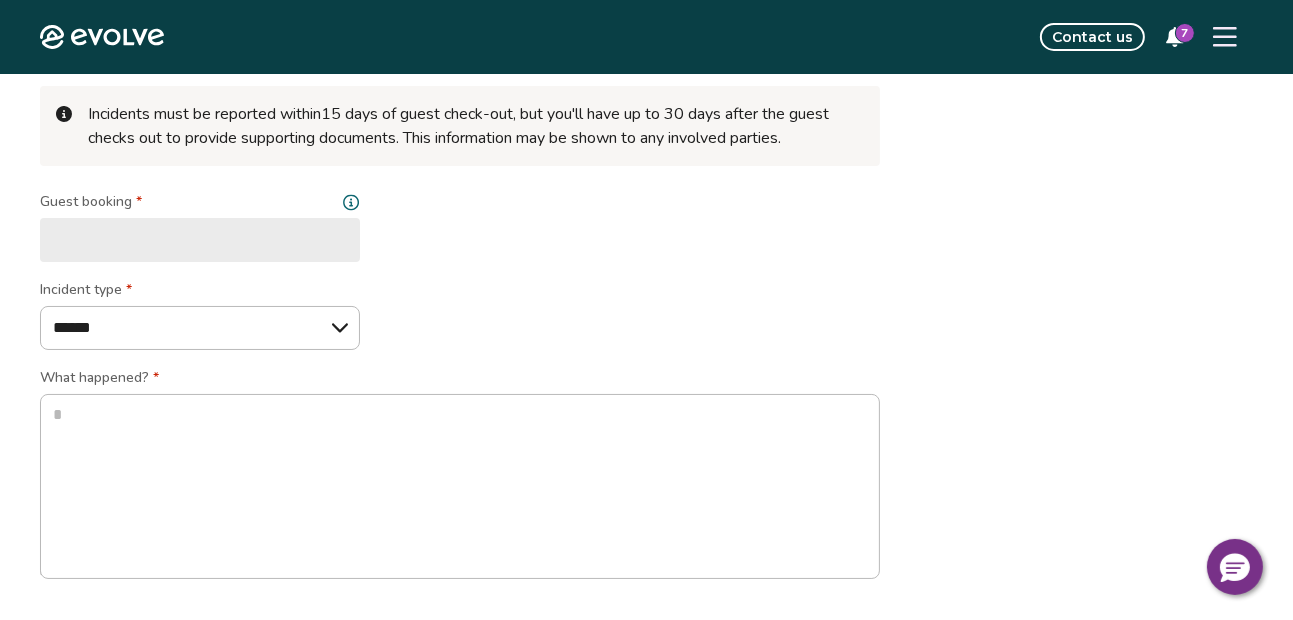 scroll, scrollTop: 0, scrollLeft: 0, axis: both 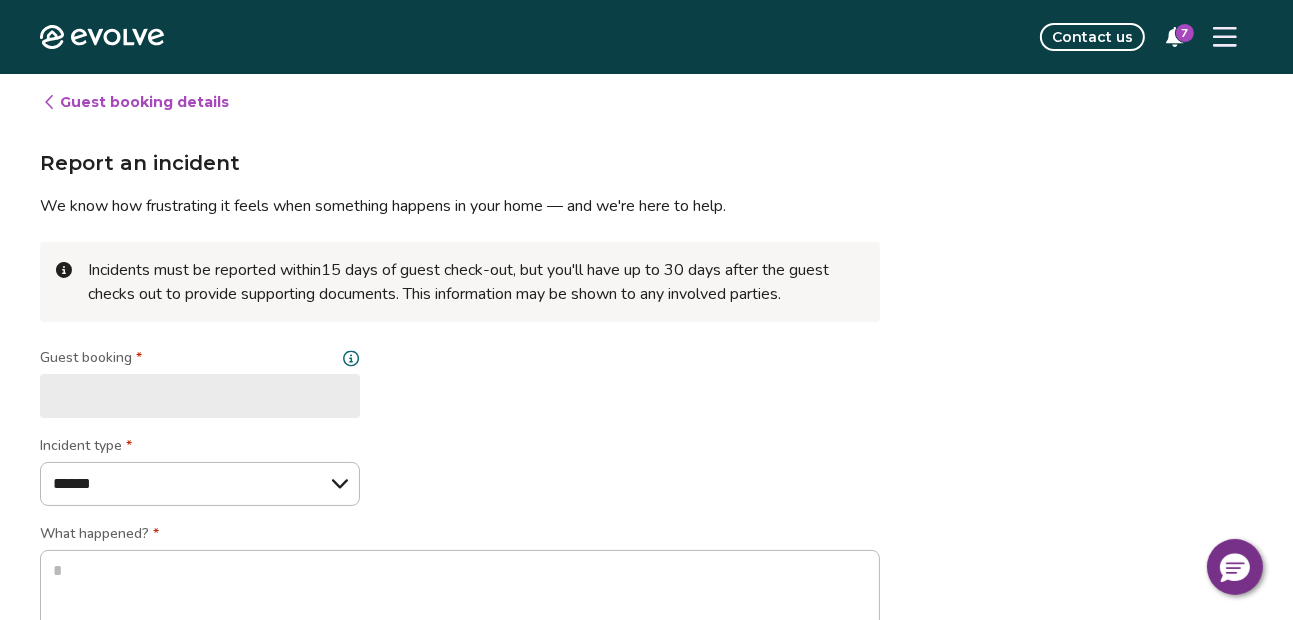 type on "*" 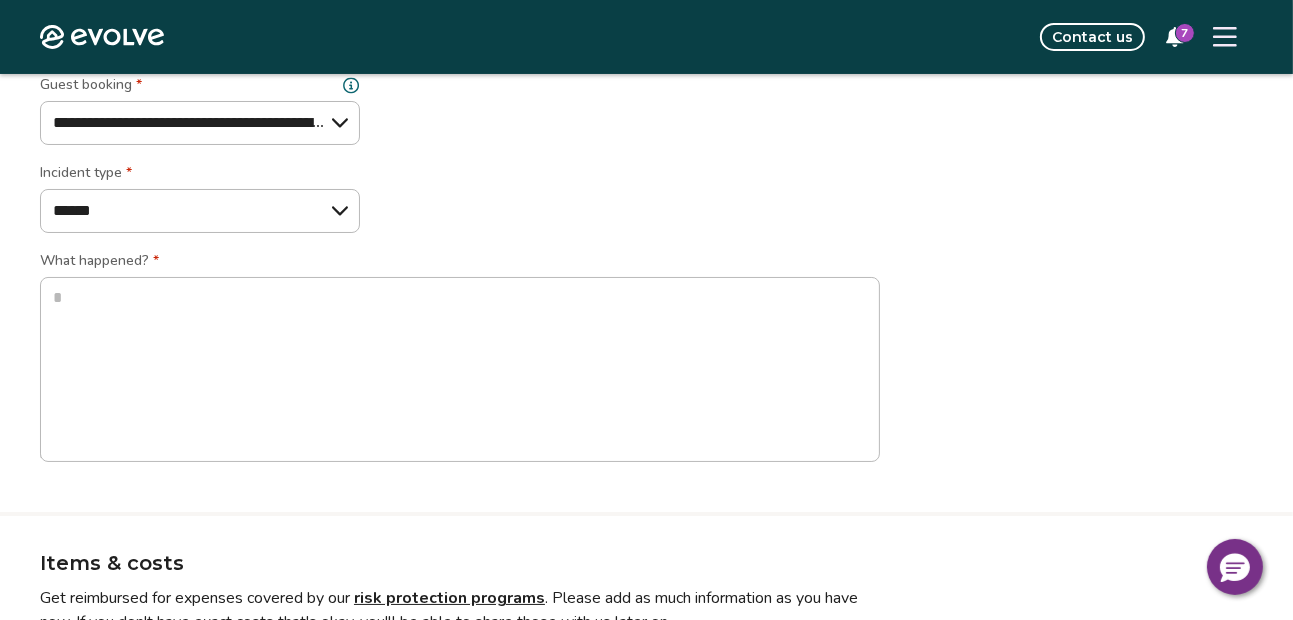 scroll, scrollTop: 278, scrollLeft: 0, axis: vertical 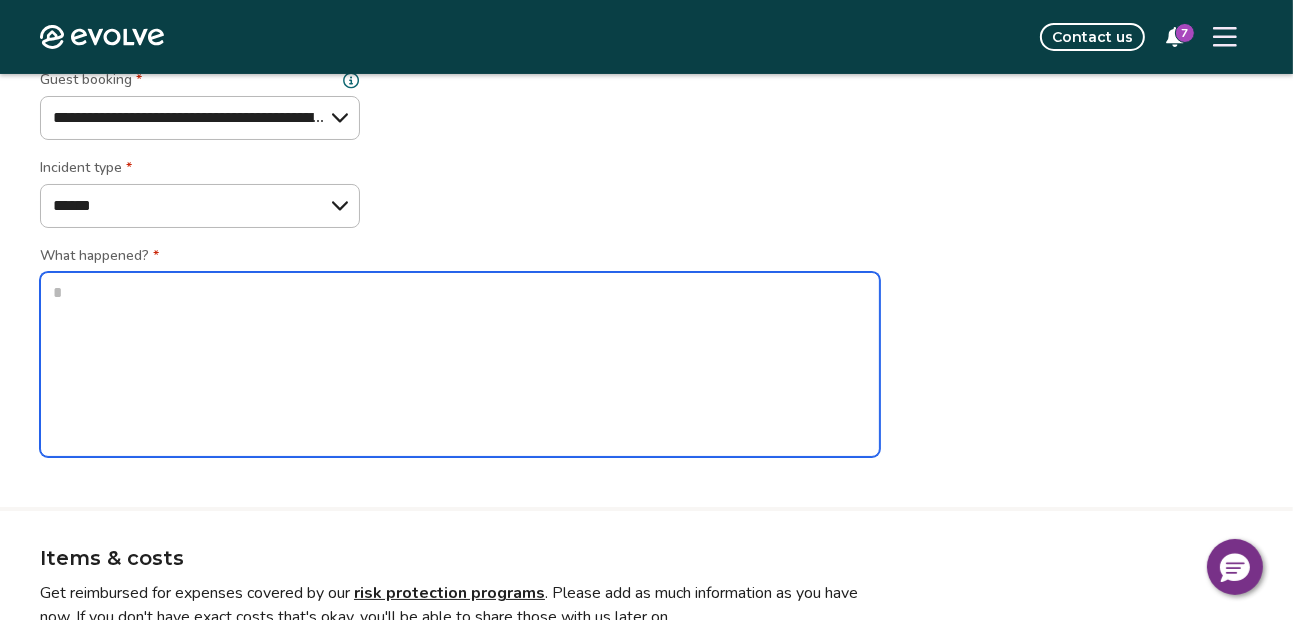 click at bounding box center [460, 364] 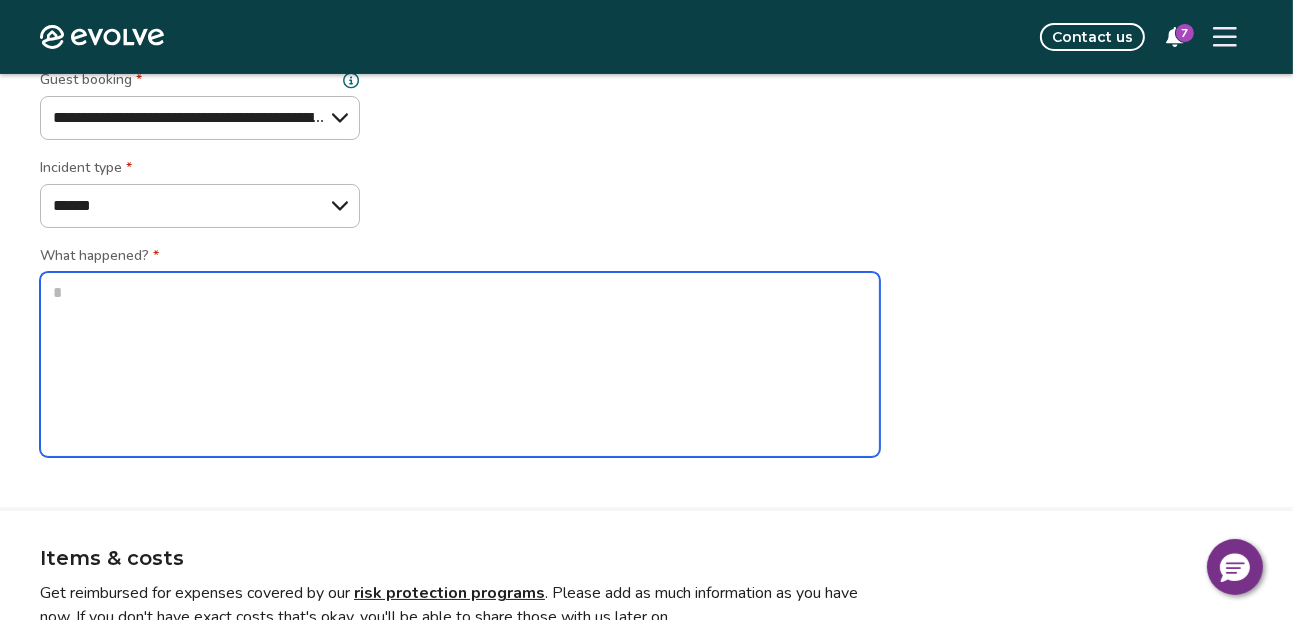 type on "*" 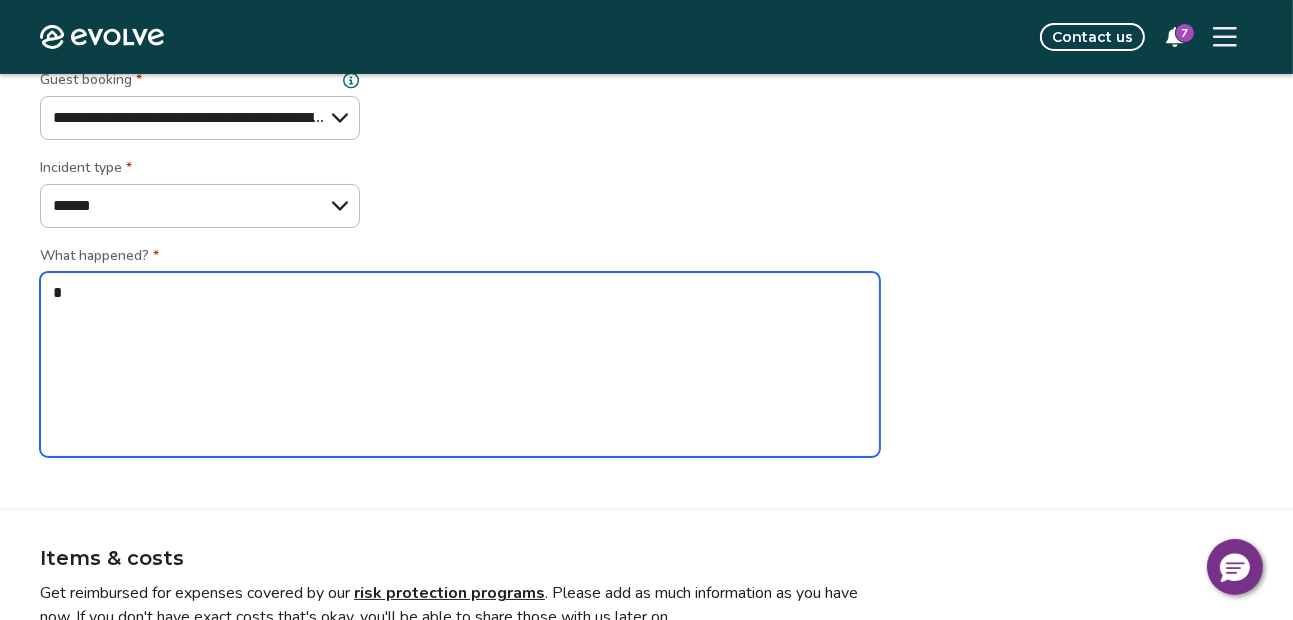 type on "*" 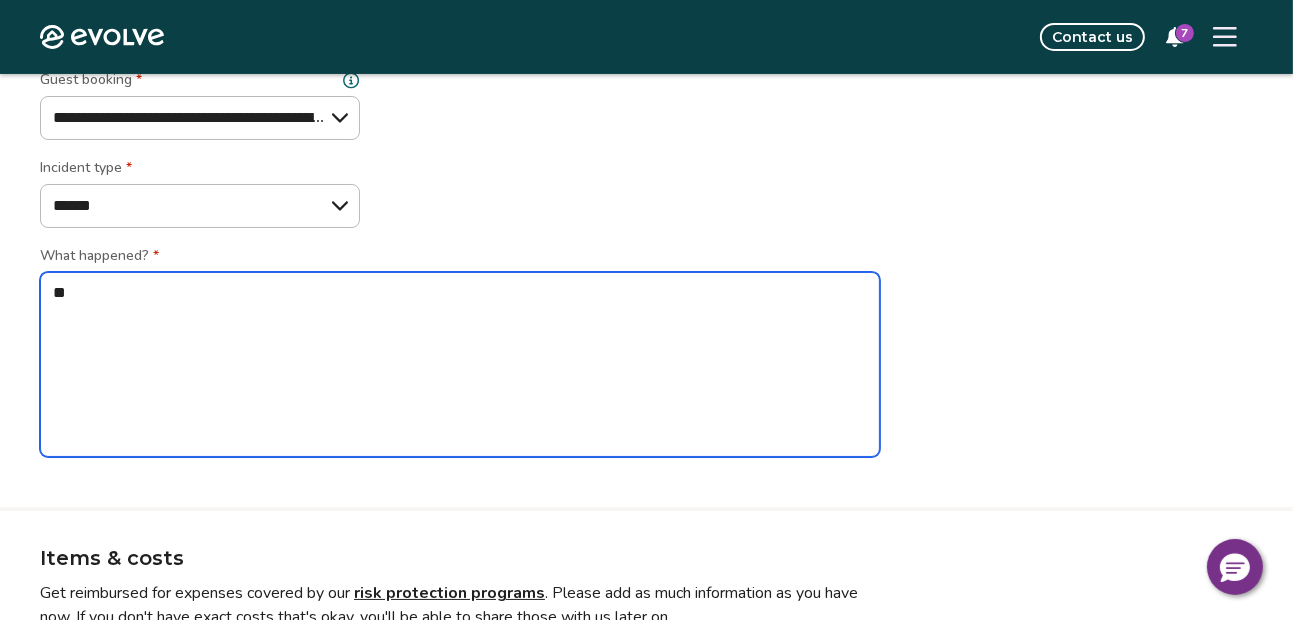 type on "*" 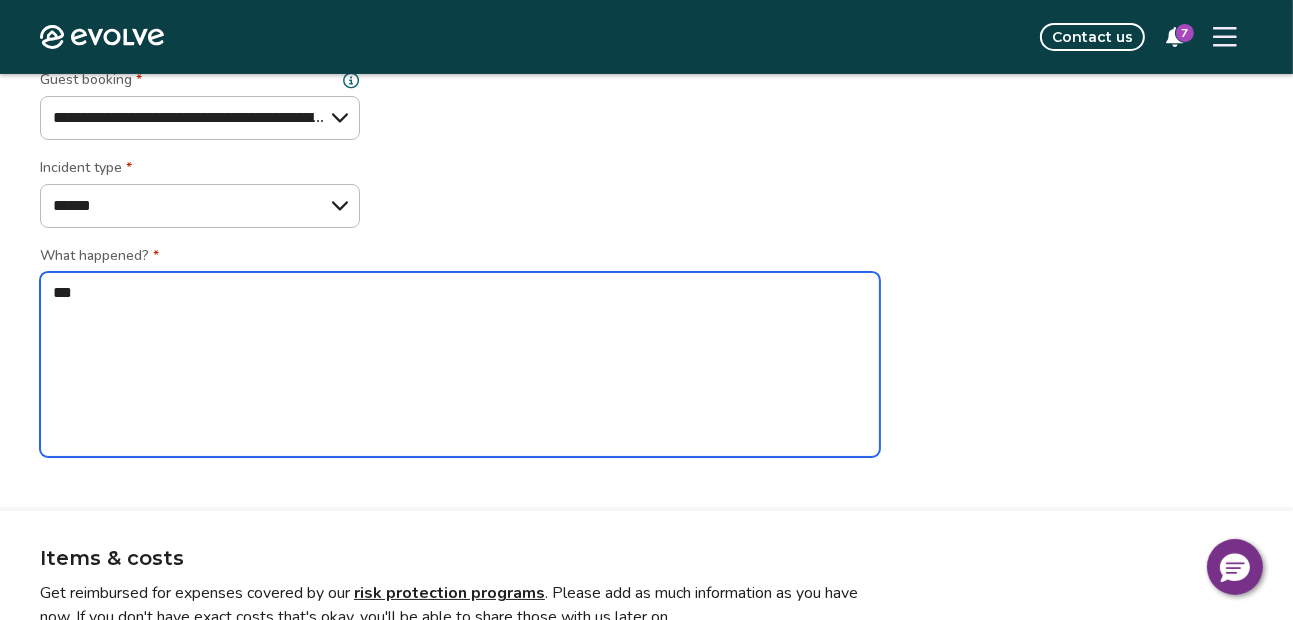 type on "*" 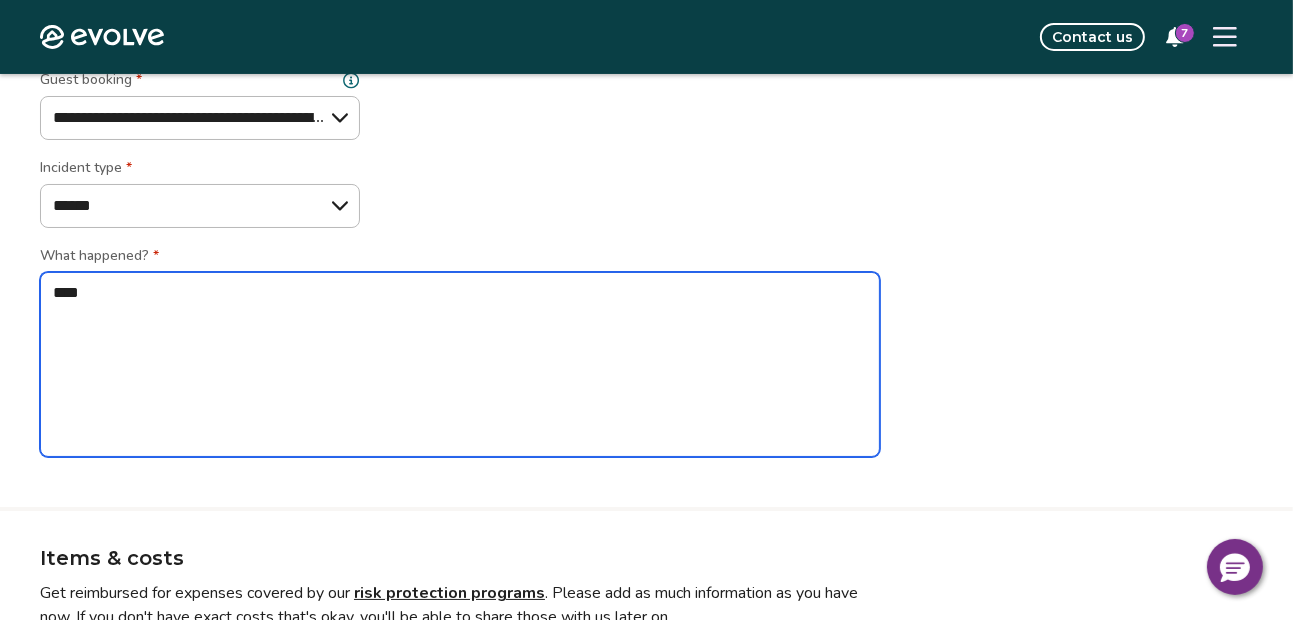 type on "*" 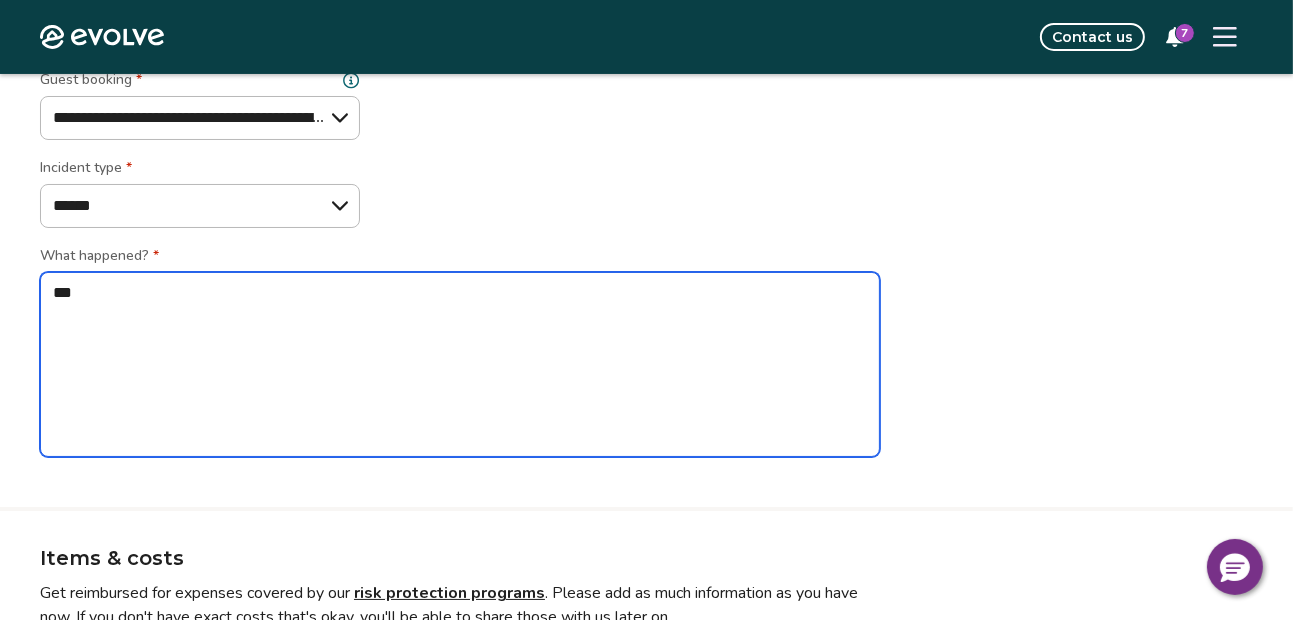 type on "*" 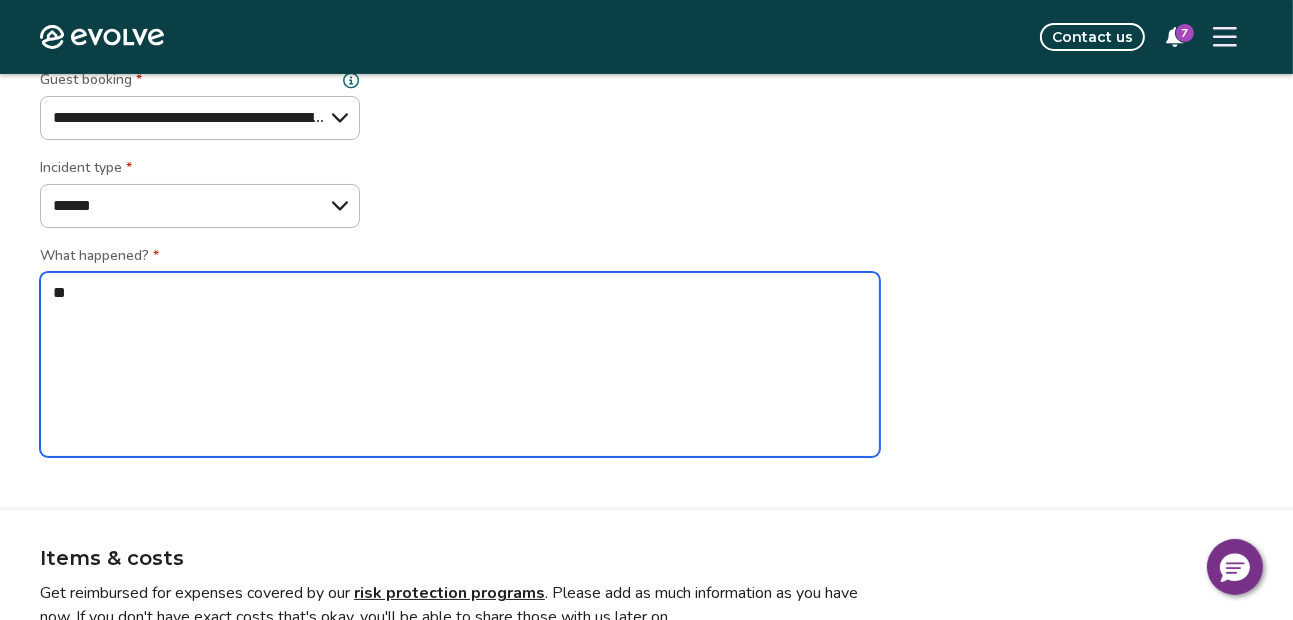 type on "*" 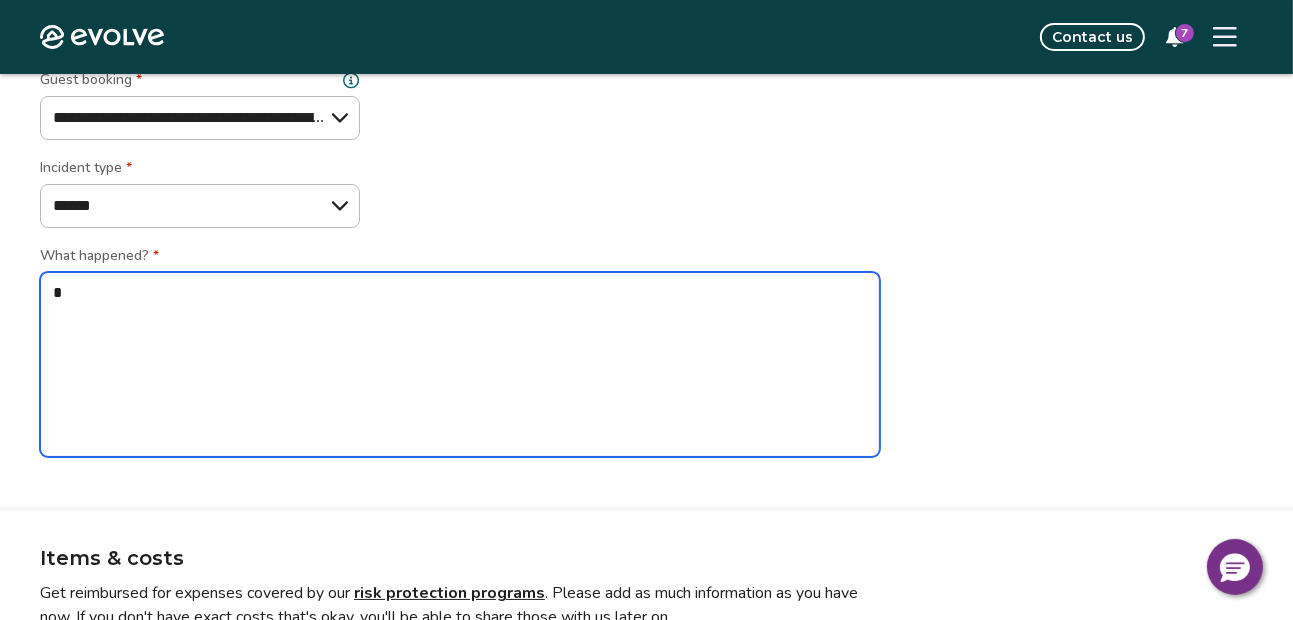 type on "*" 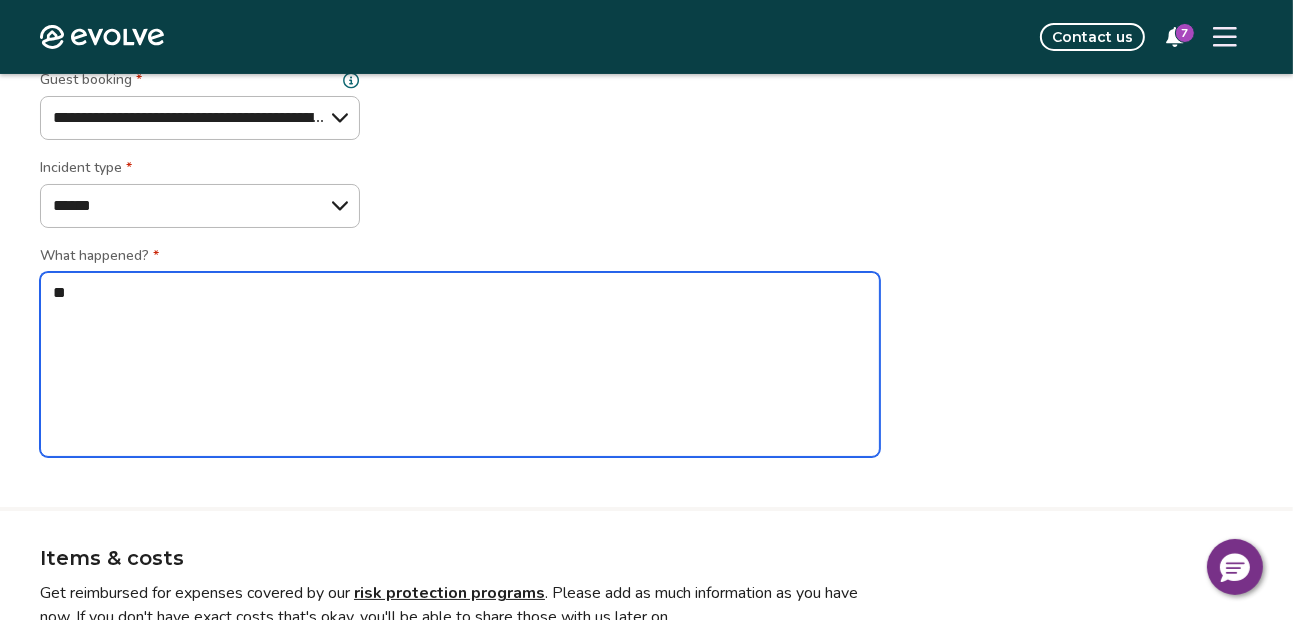 type on "*" 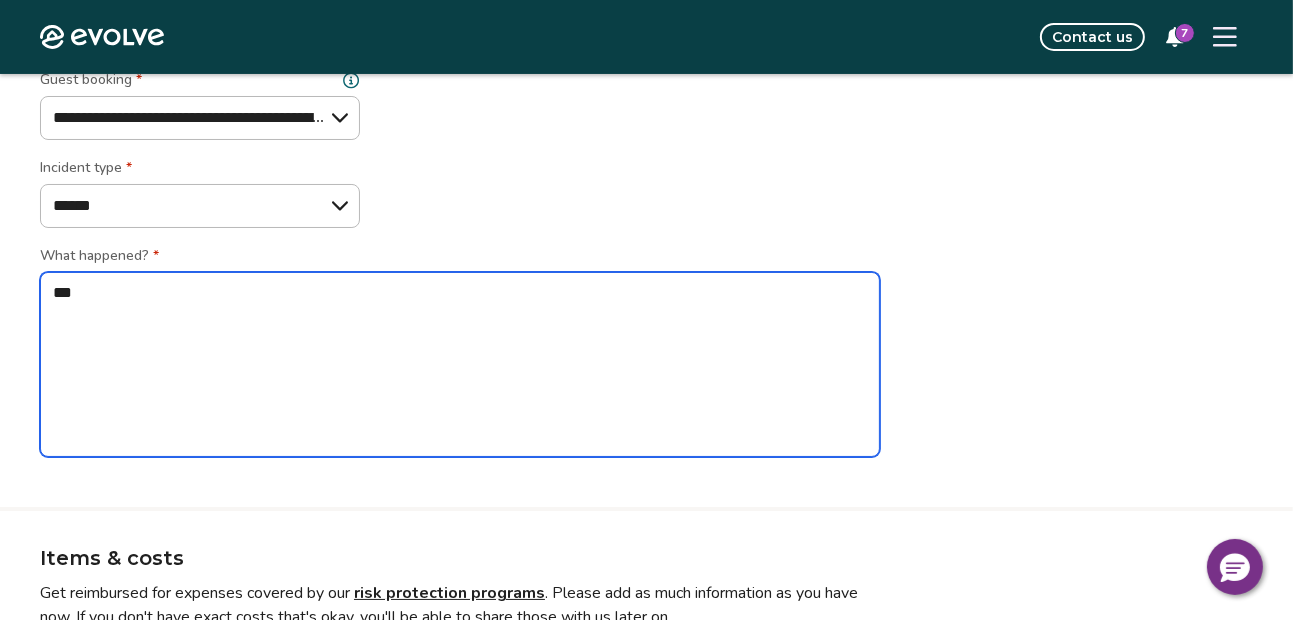 type on "*" 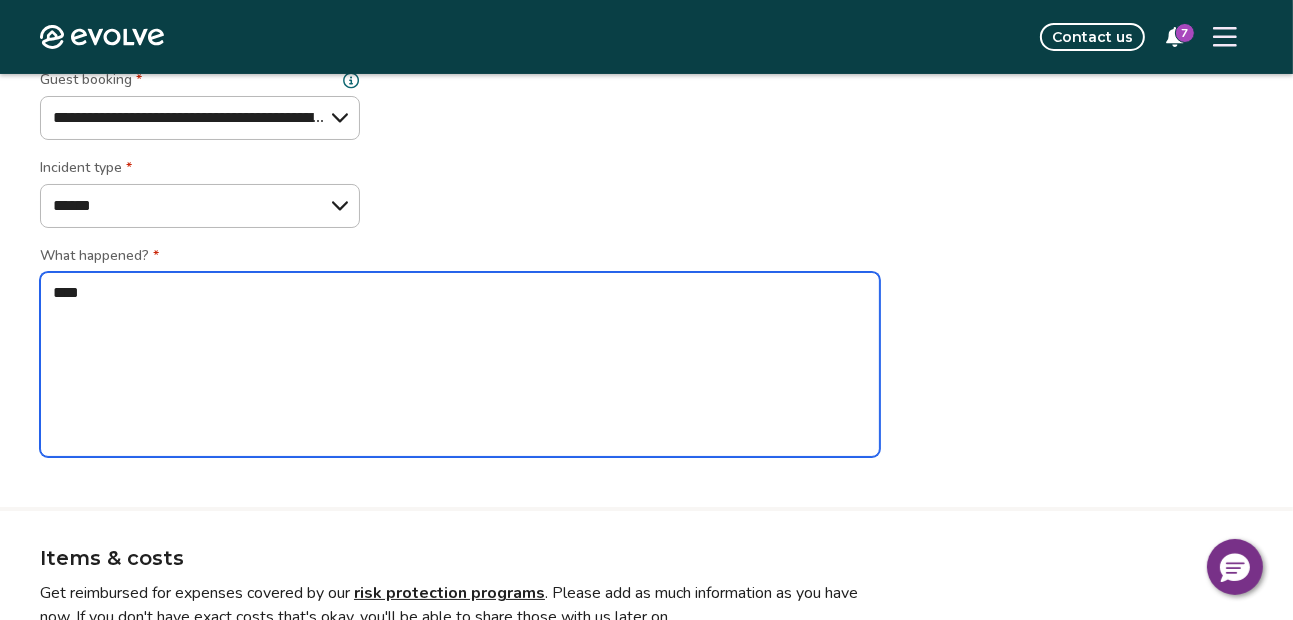 type on "*" 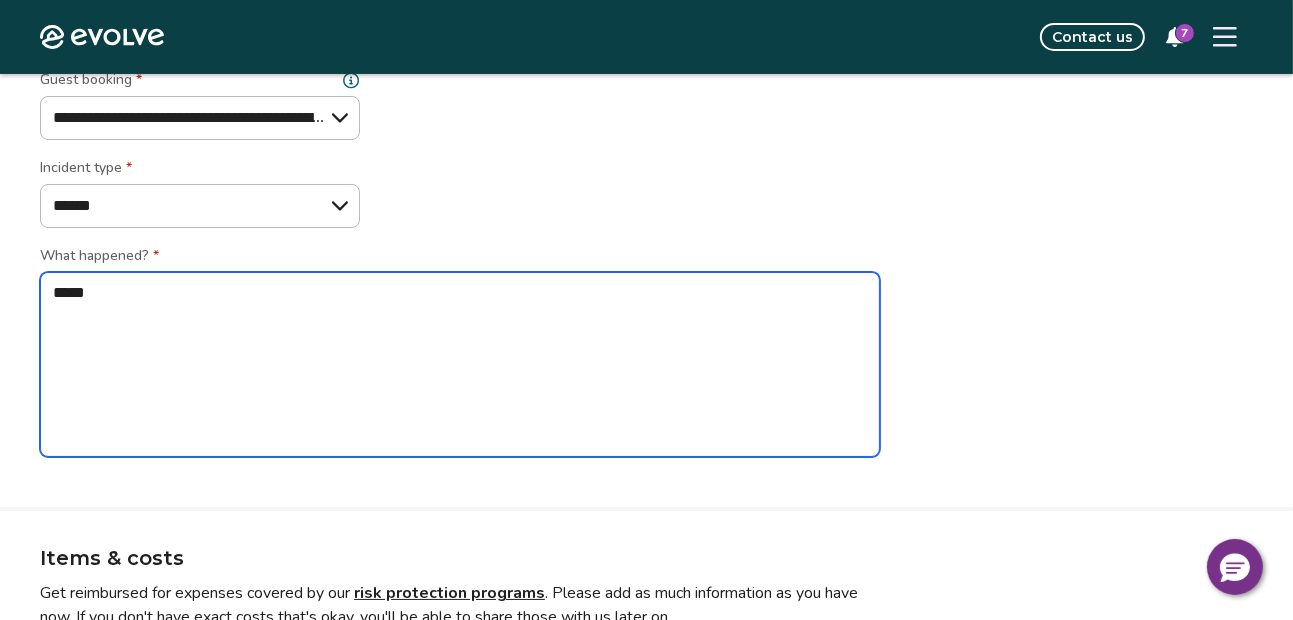 type on "*" 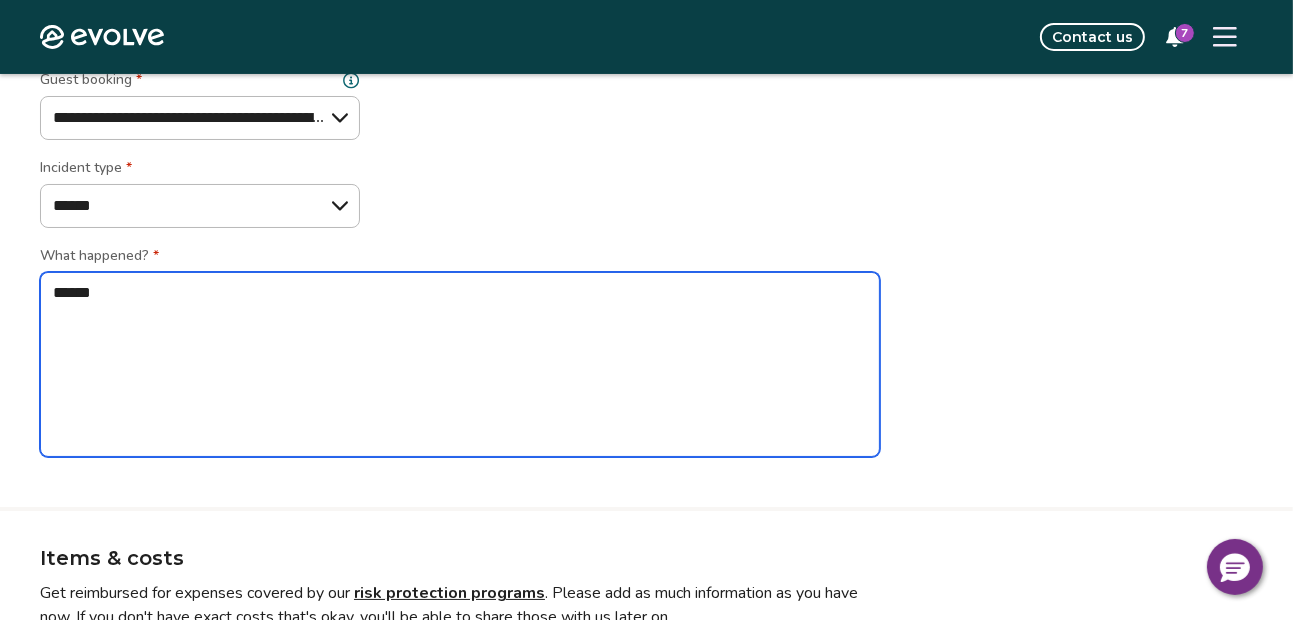 type on "*" 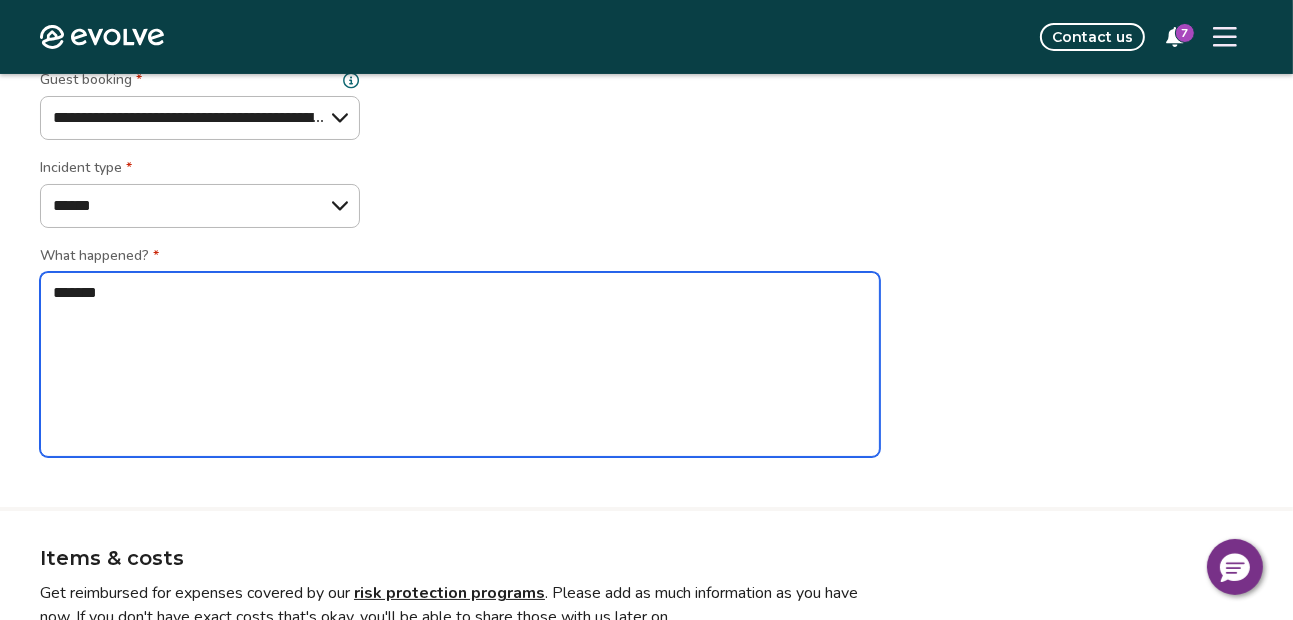 type on "*" 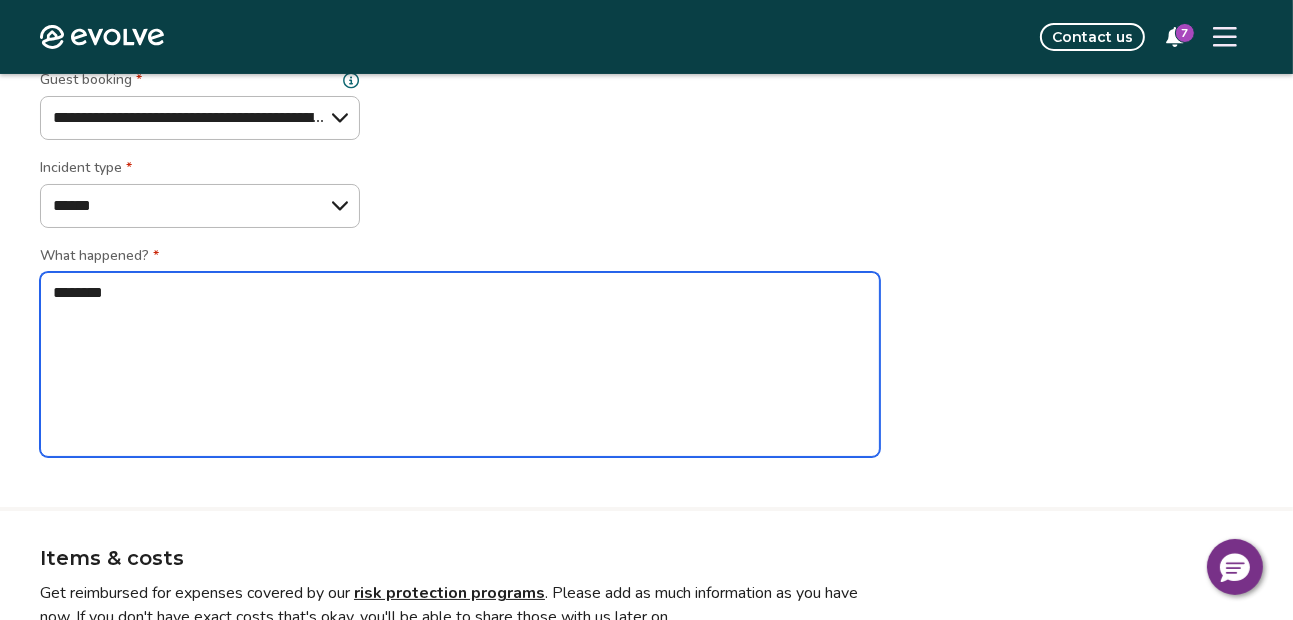 type on "*" 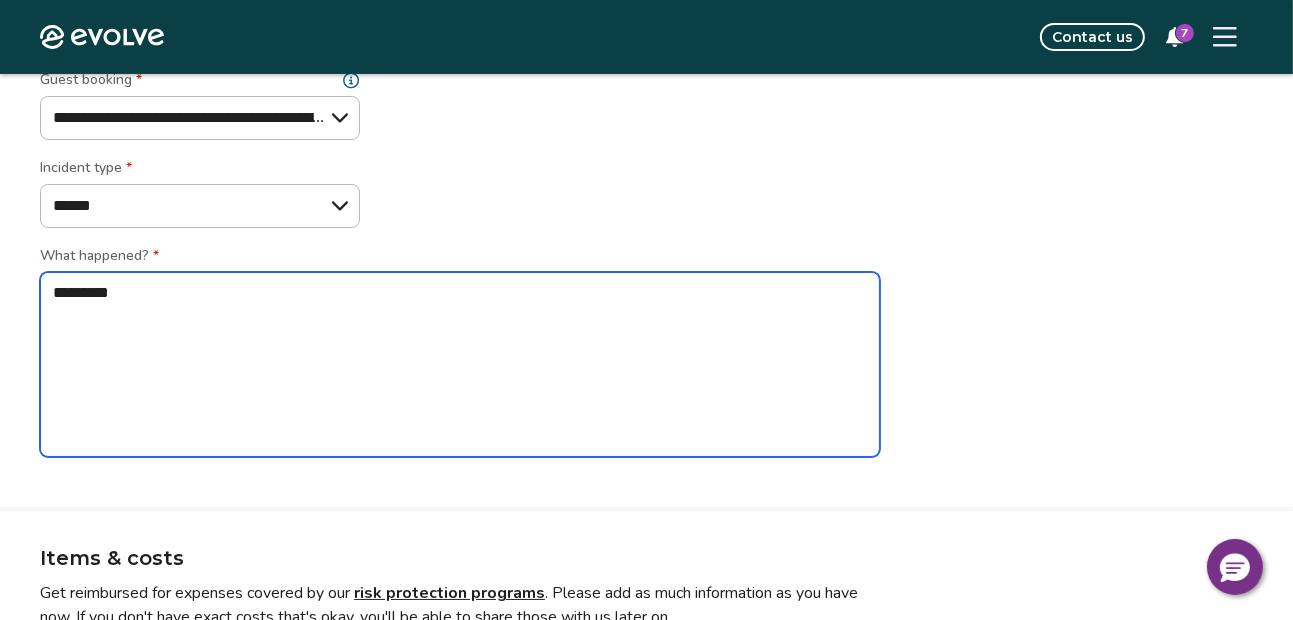 type on "*" 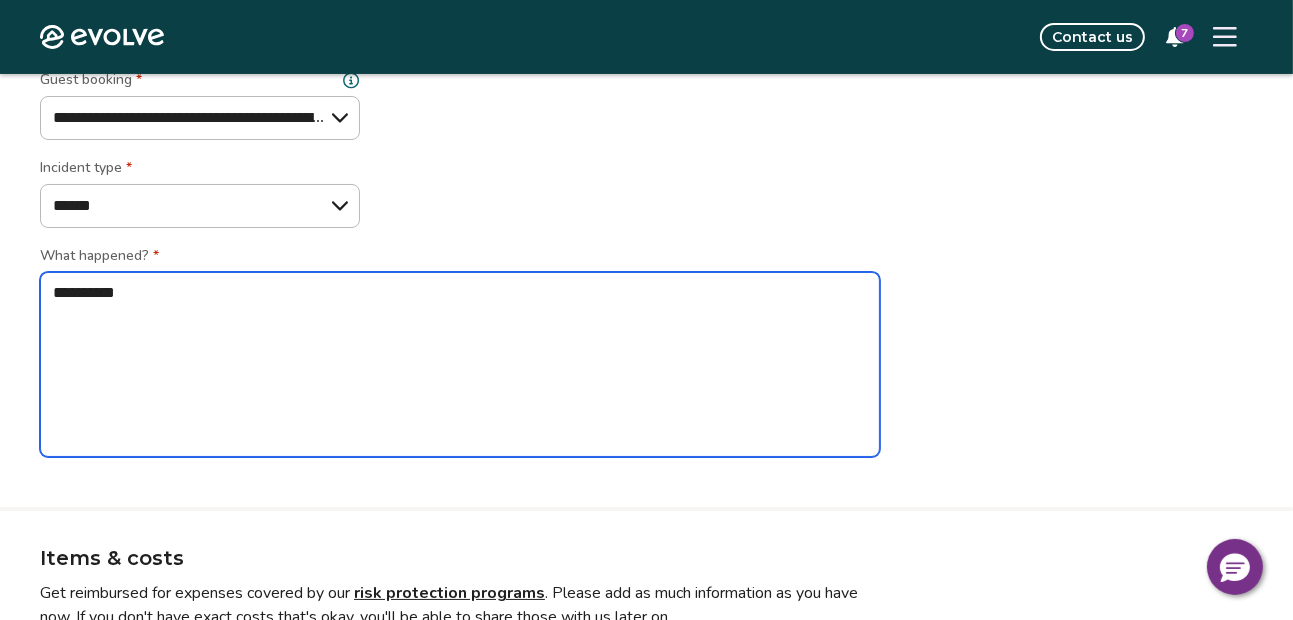 type on "*" 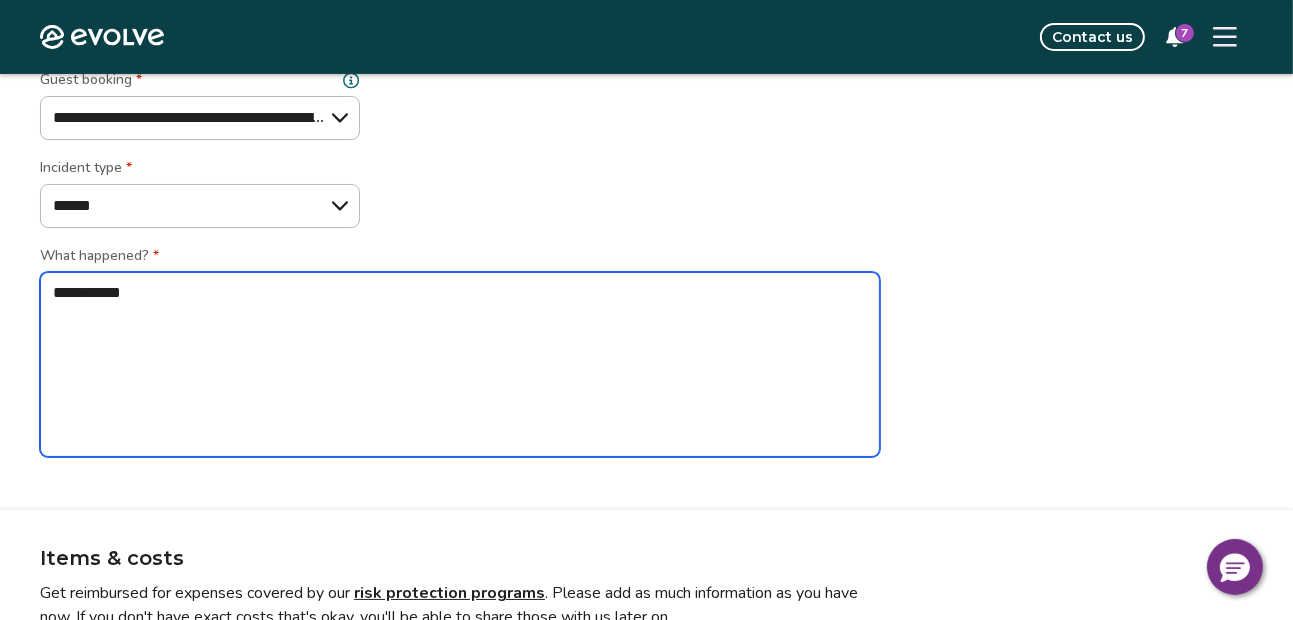 type on "*" 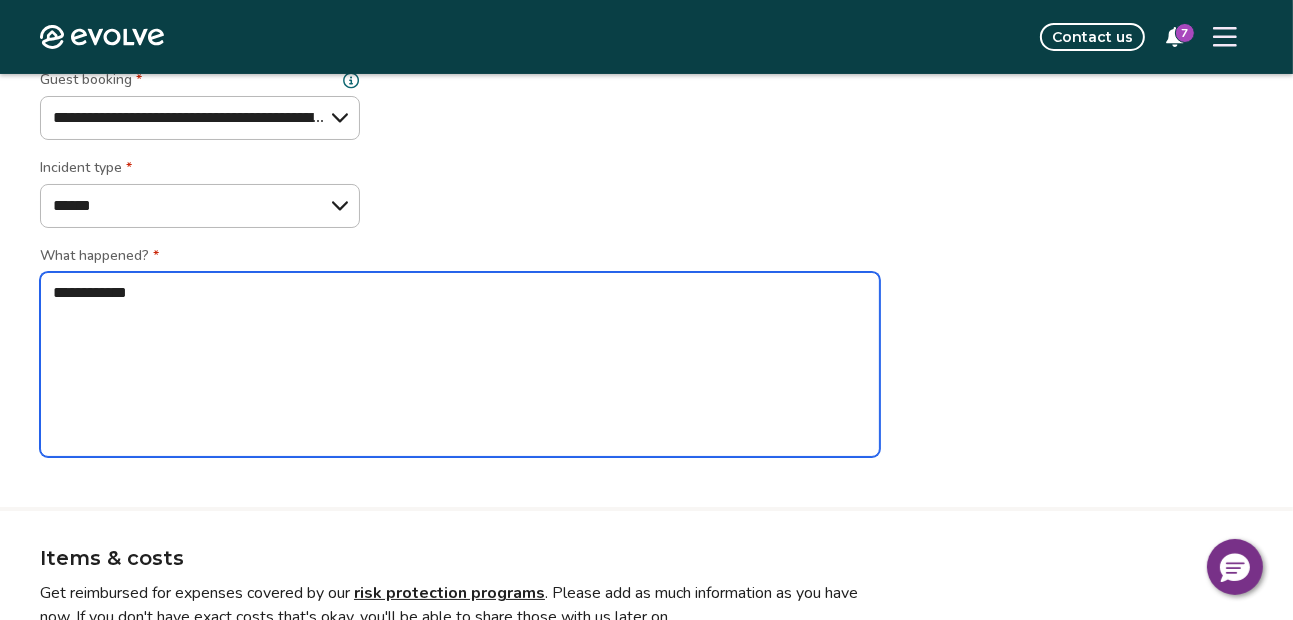 type on "**********" 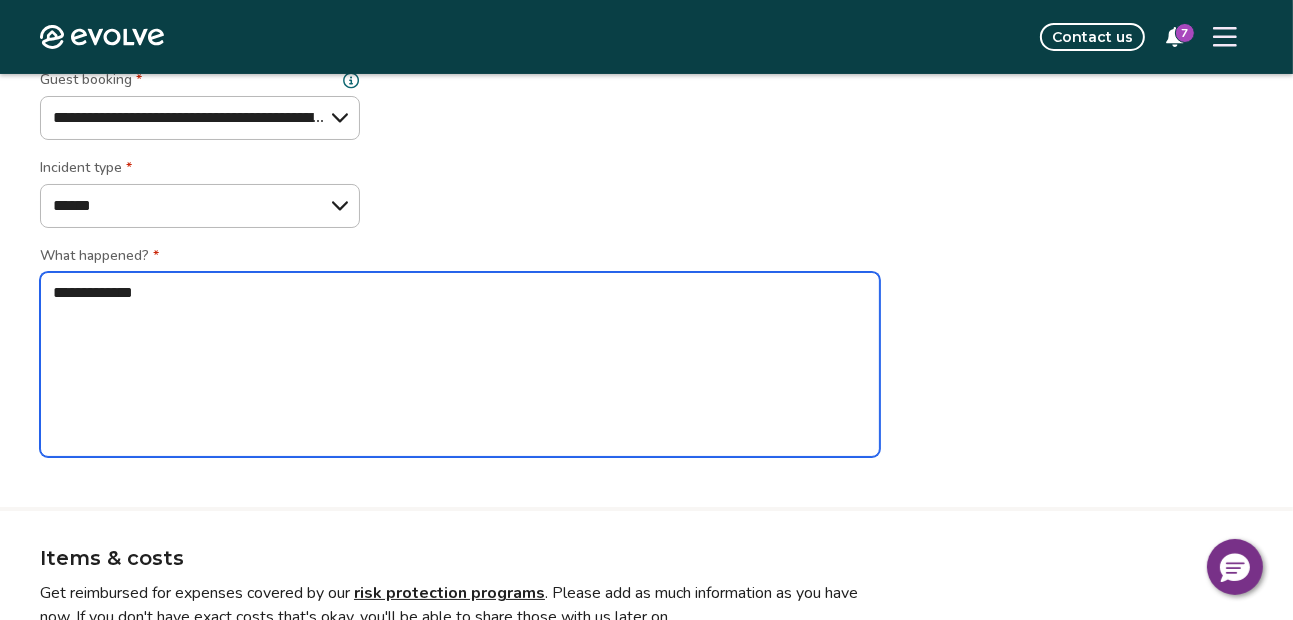 type on "*" 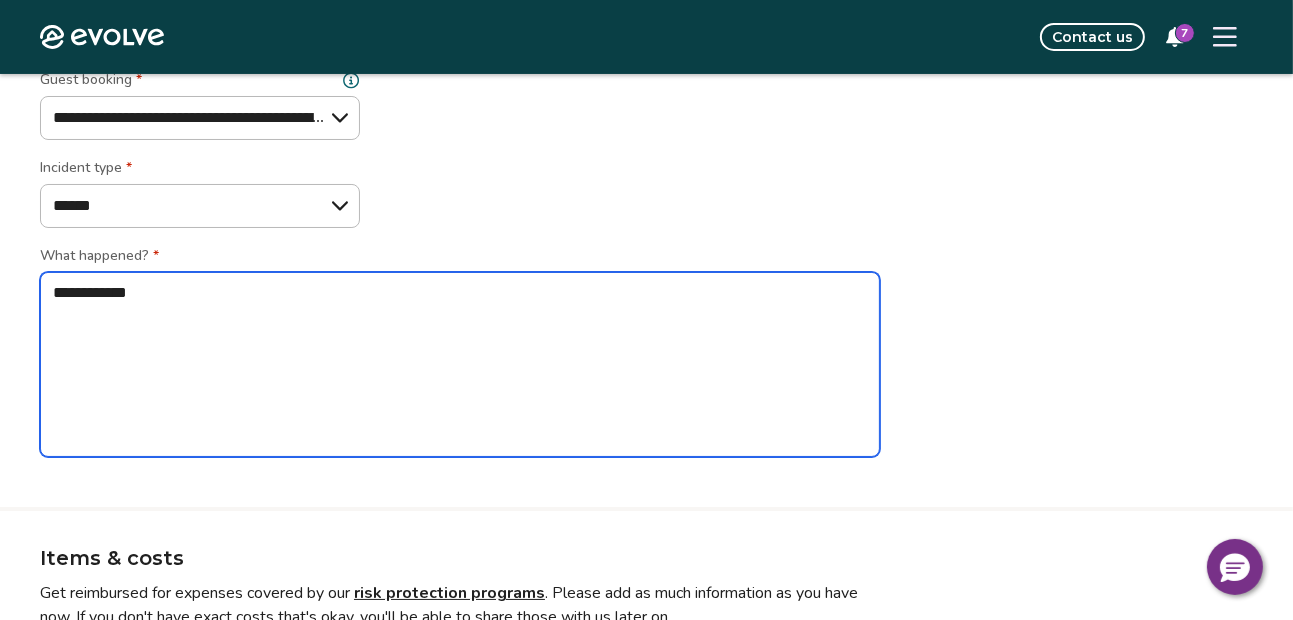 type on "*" 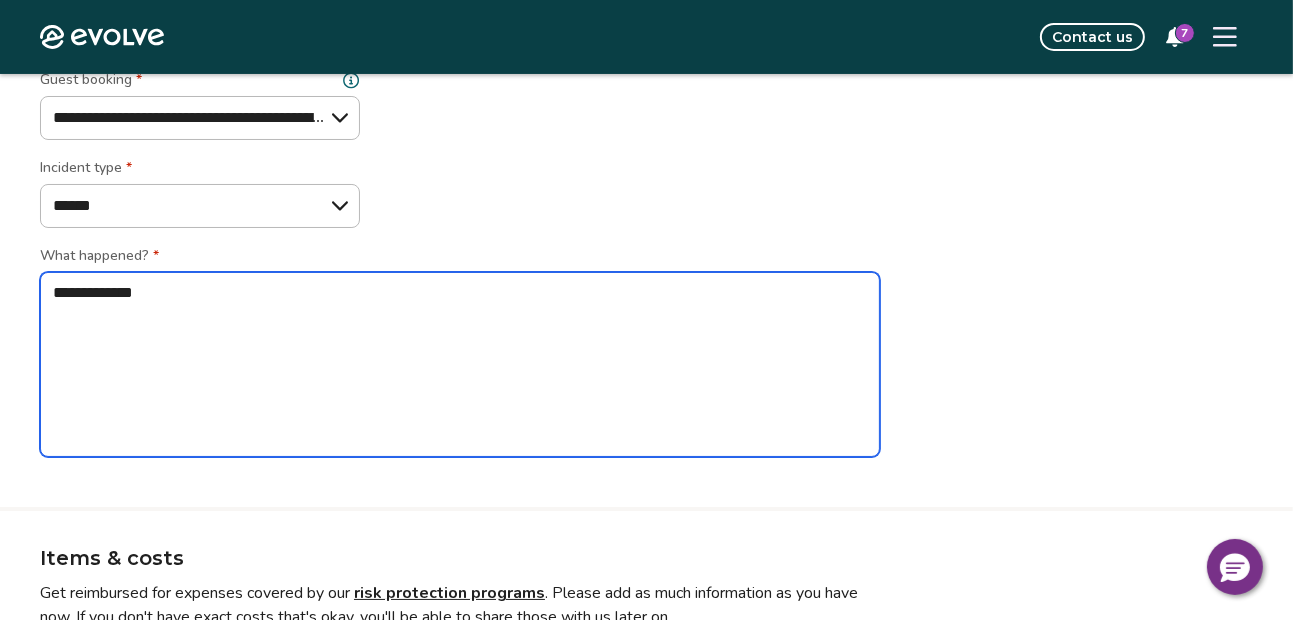 type on "*" 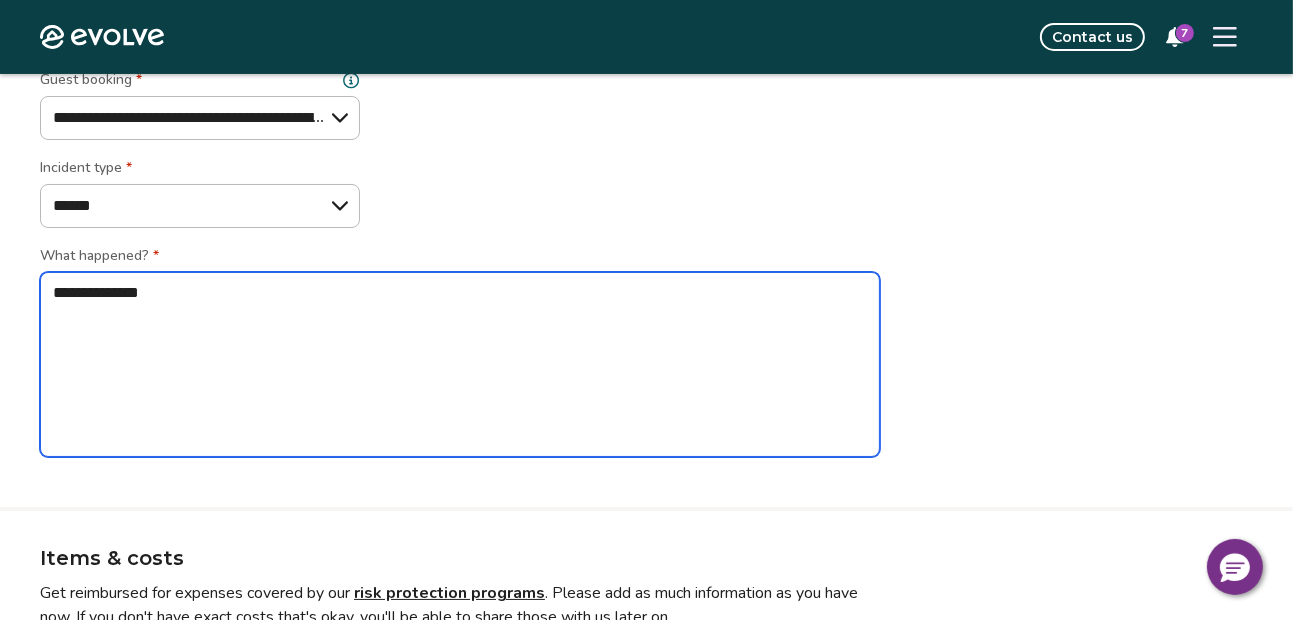 type on "*" 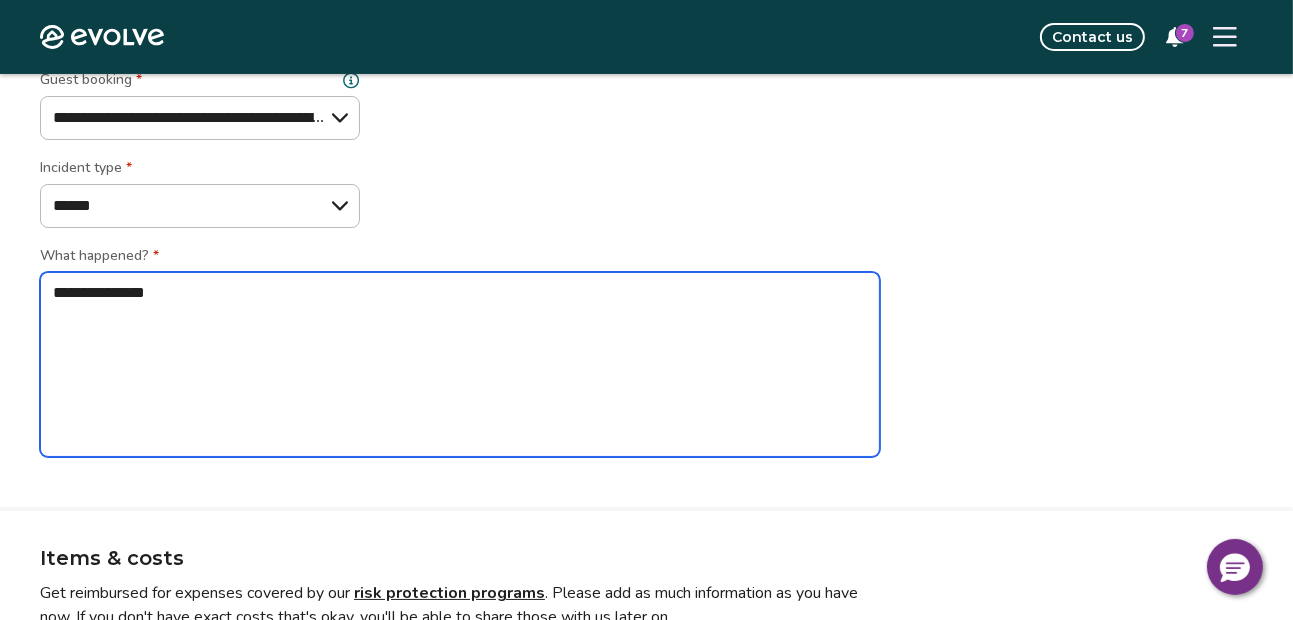 type on "*" 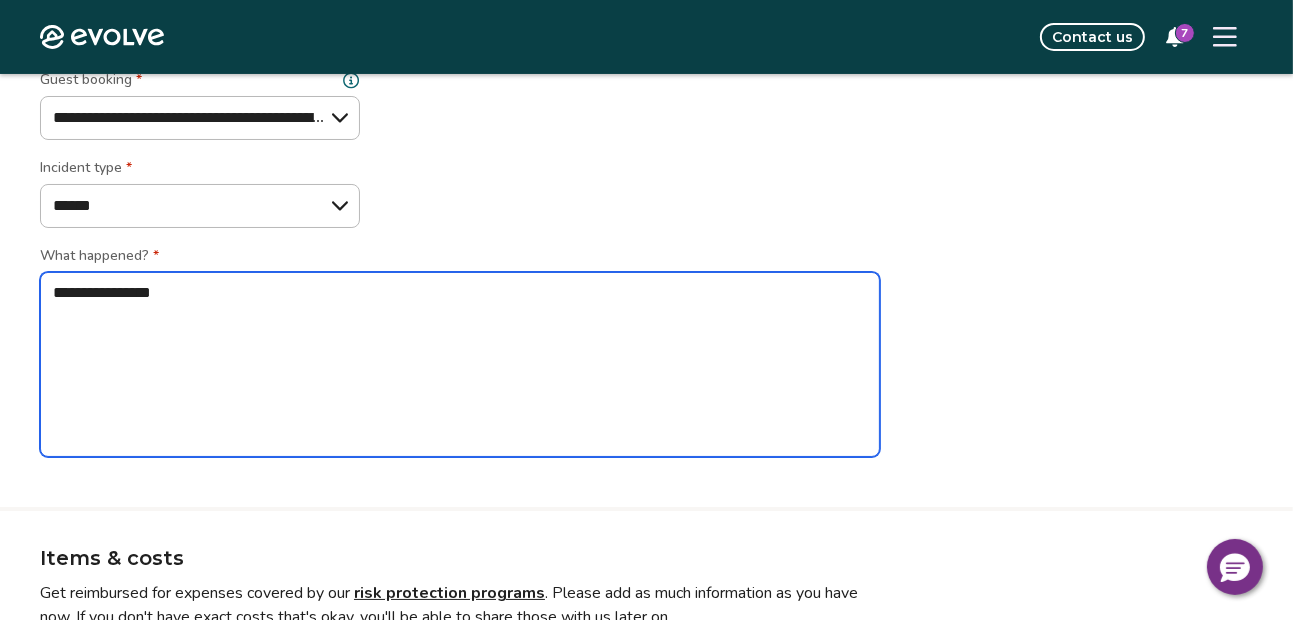 type on "*" 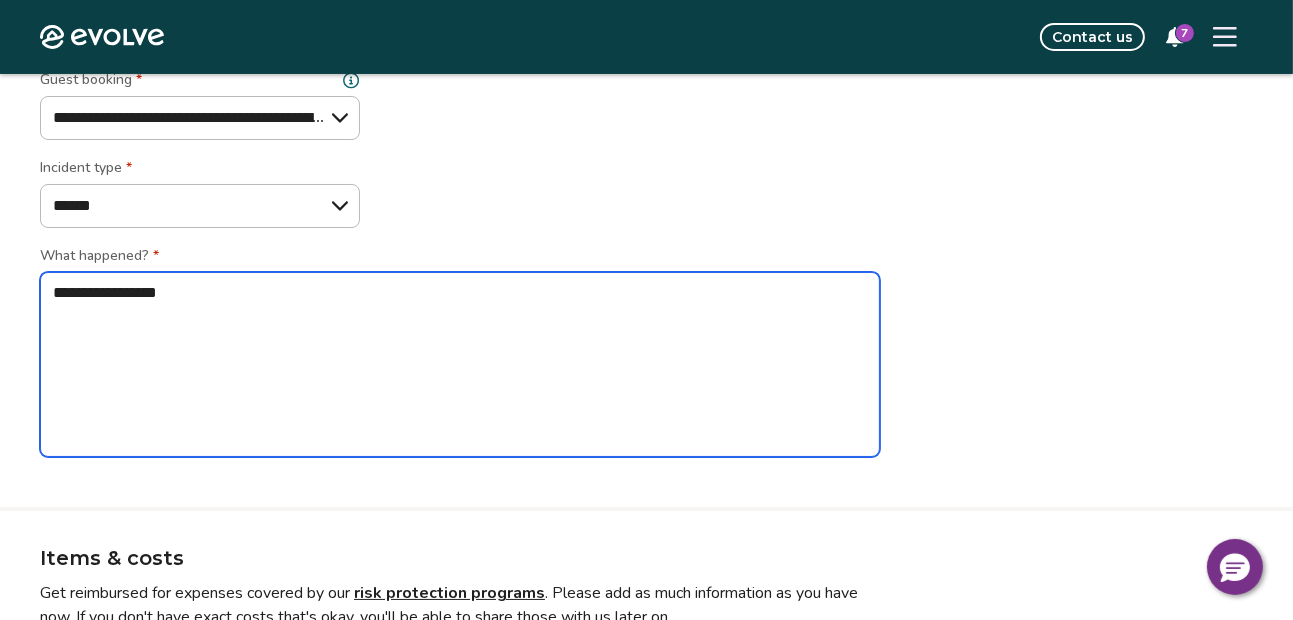 type on "**********" 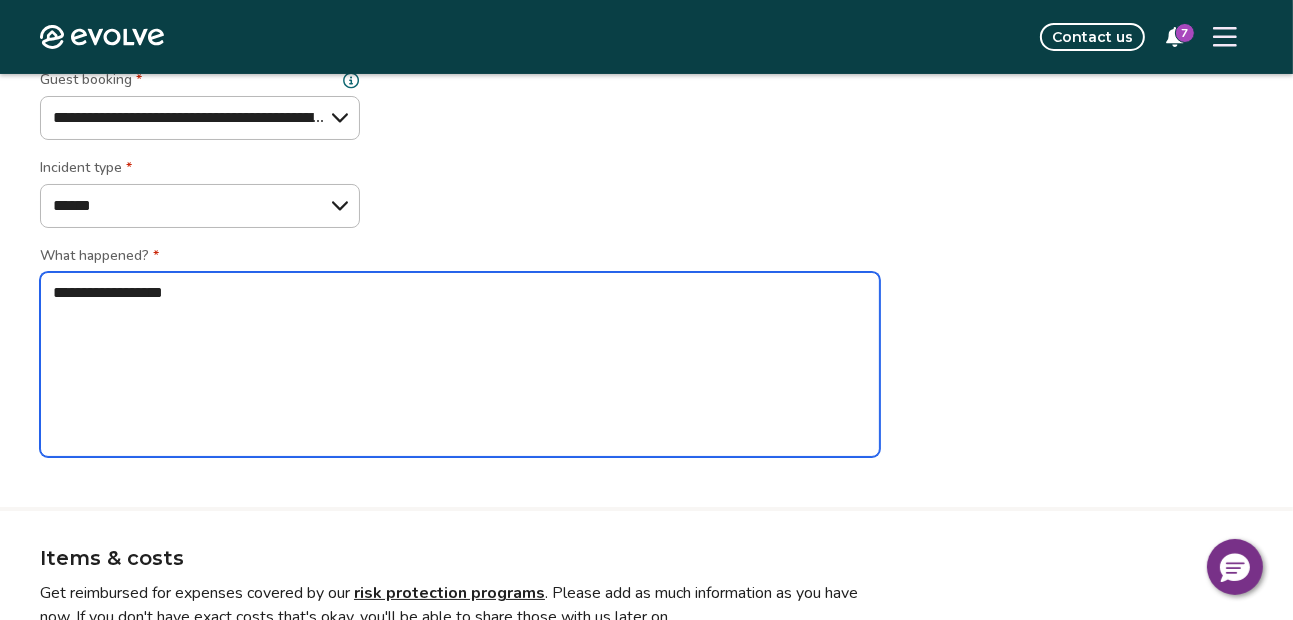 type on "*" 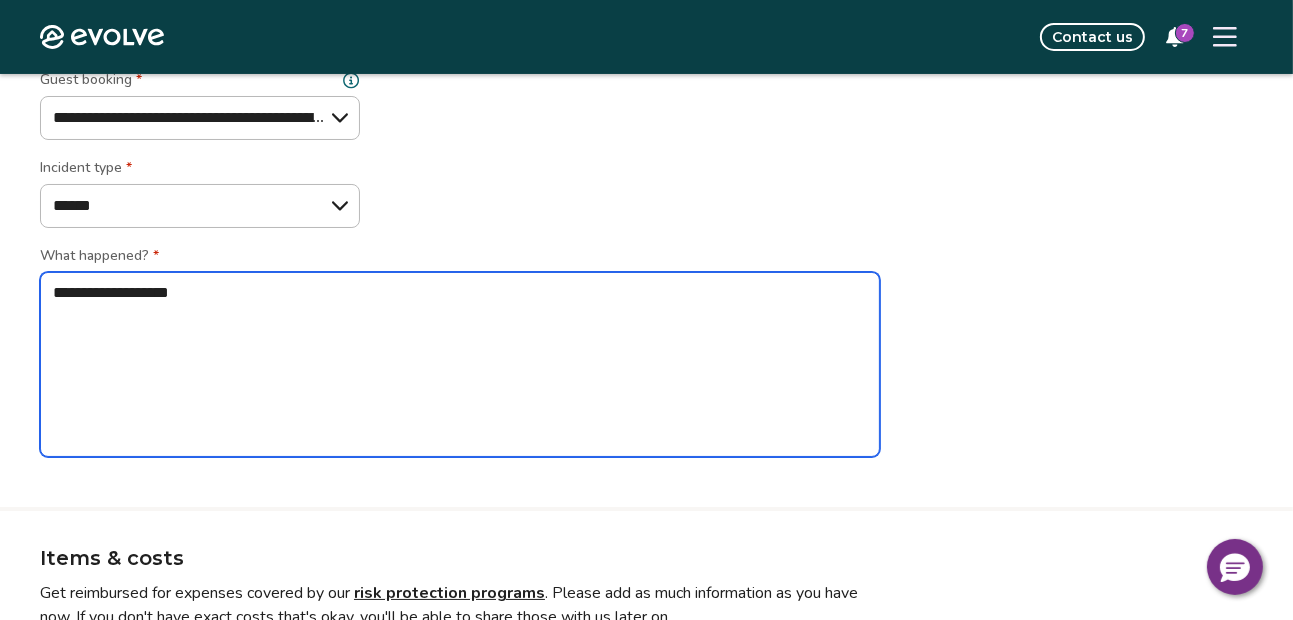 type on "**********" 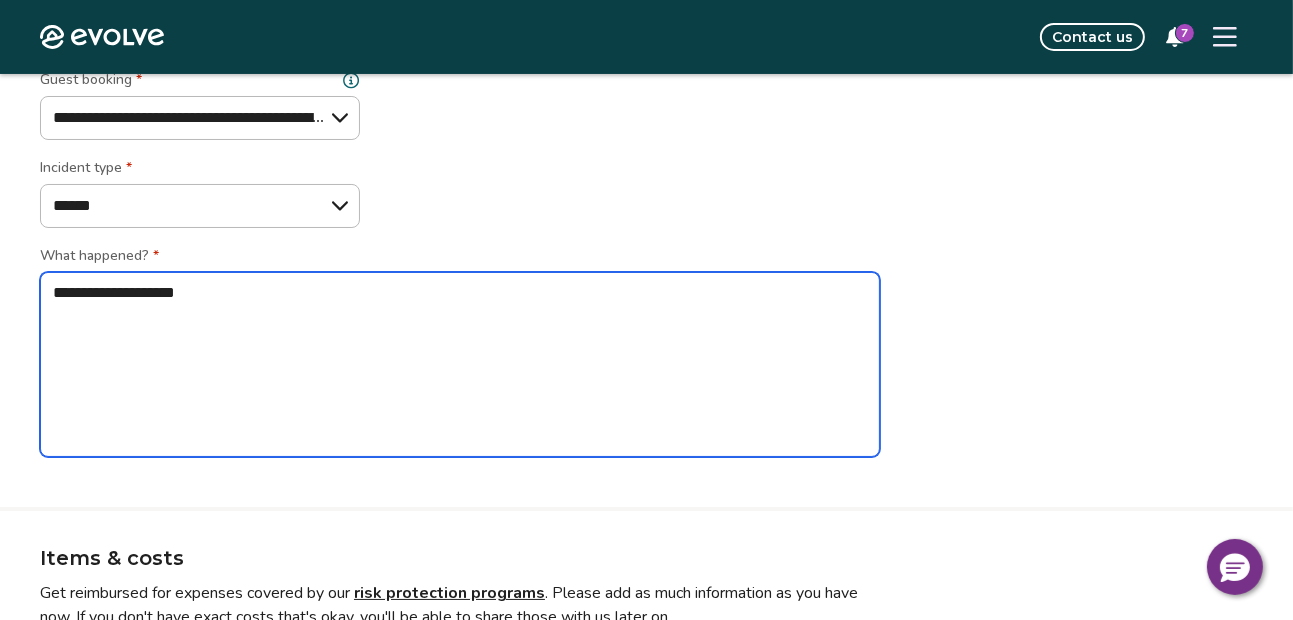 type on "*" 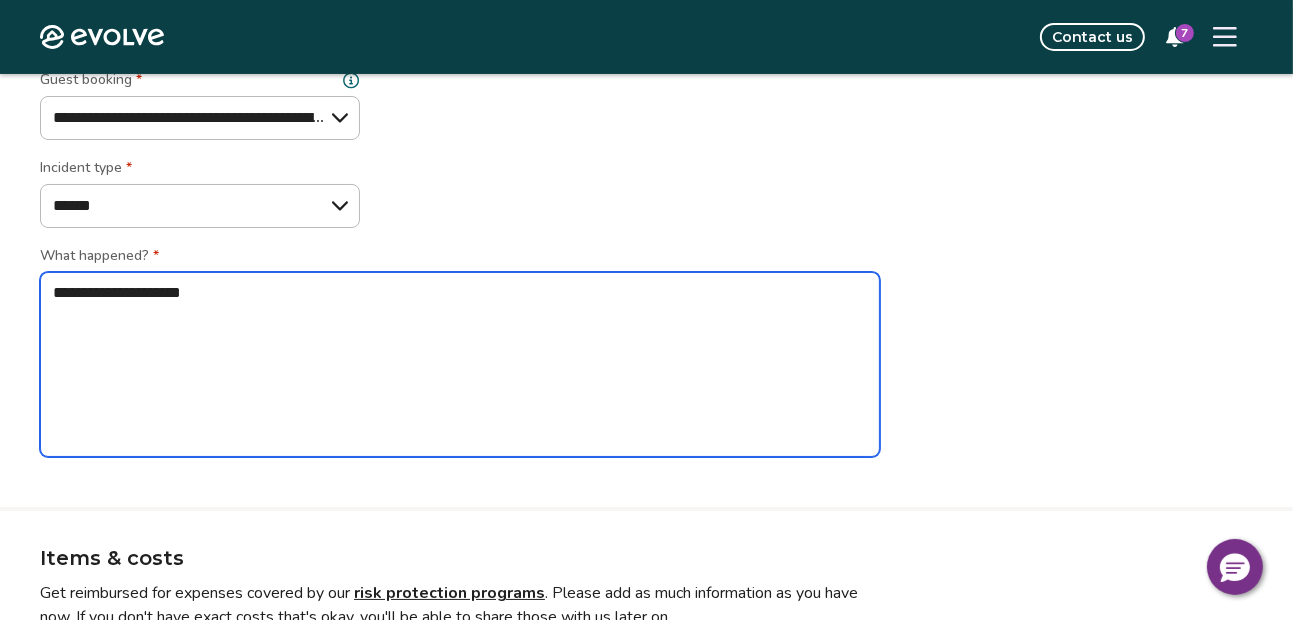 type on "*" 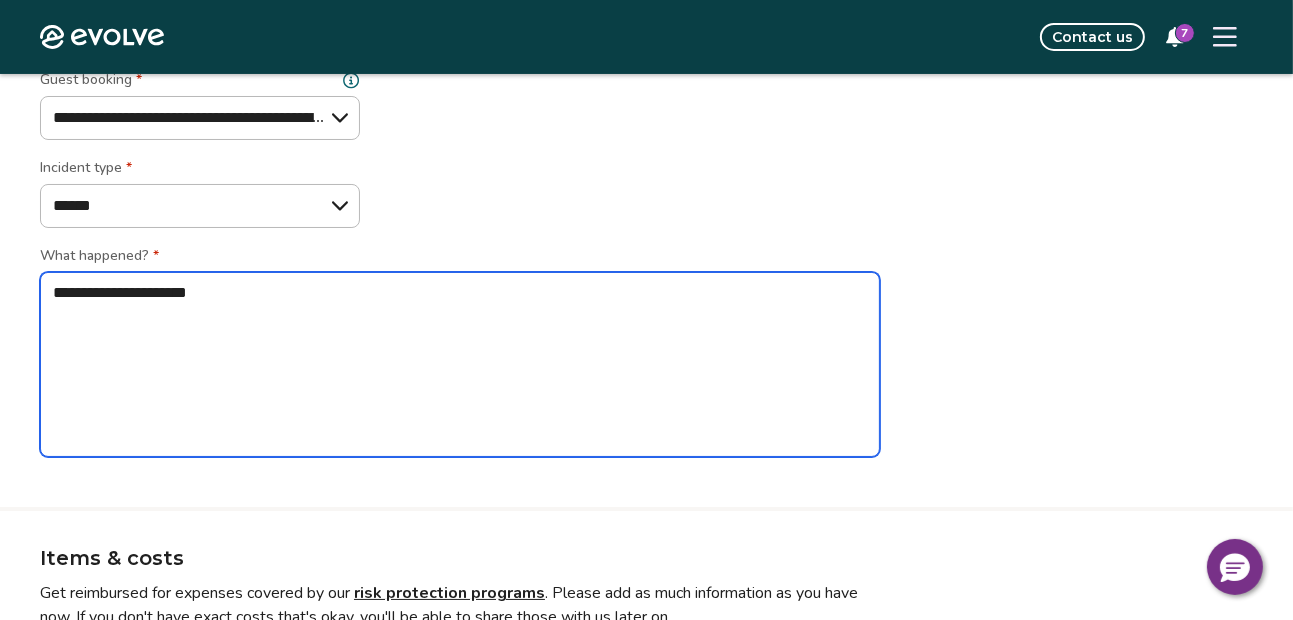 type on "*" 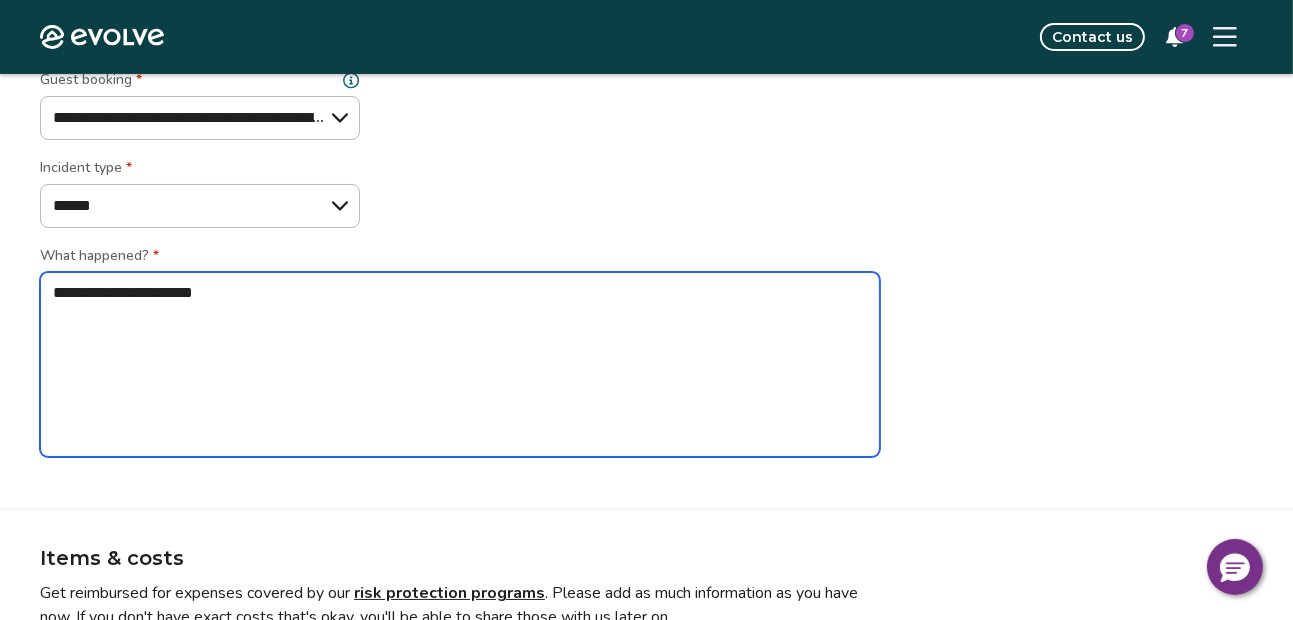 type on "*" 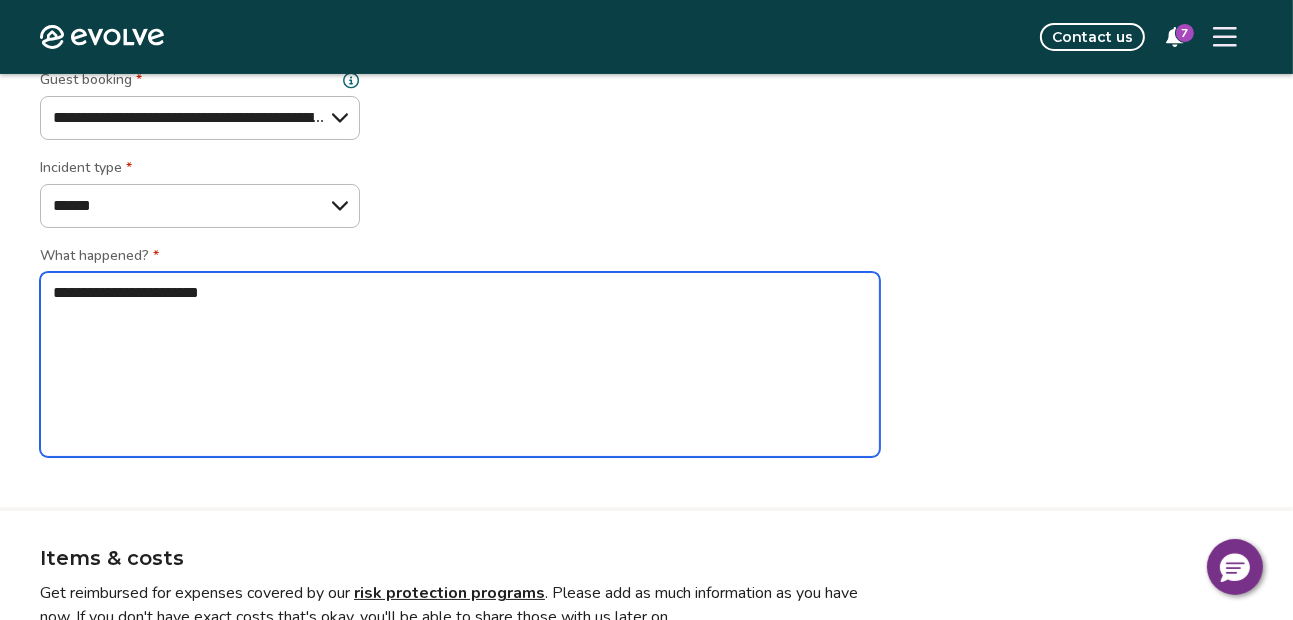 type on "**********" 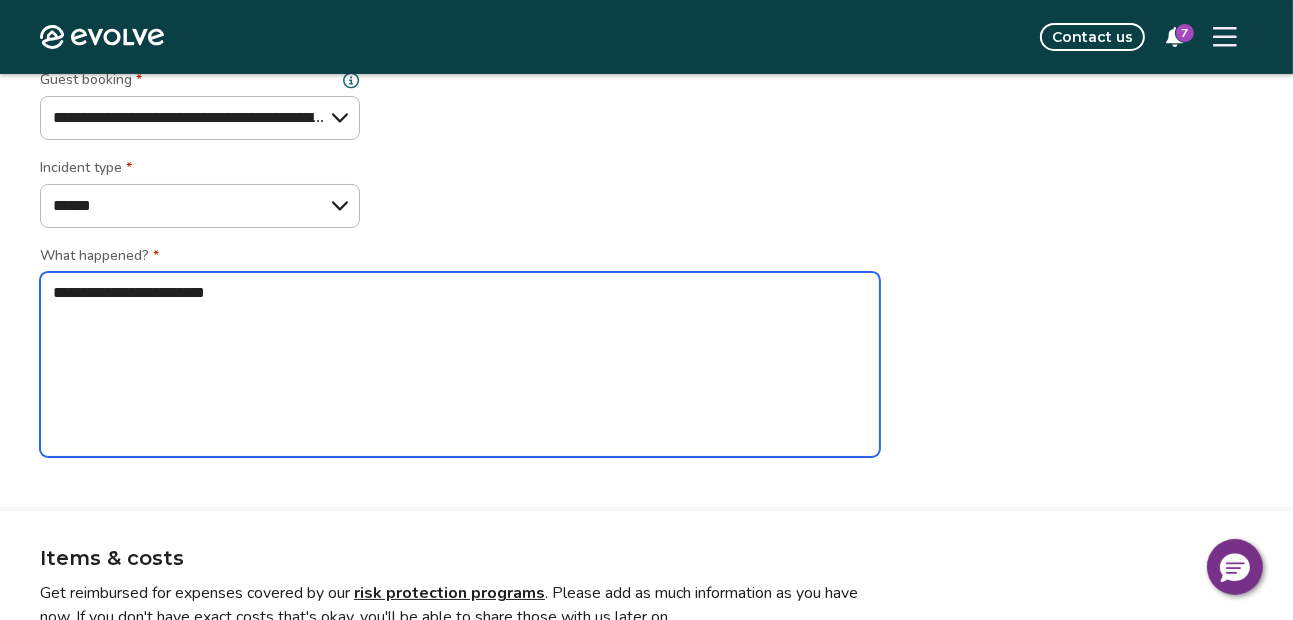 type on "*" 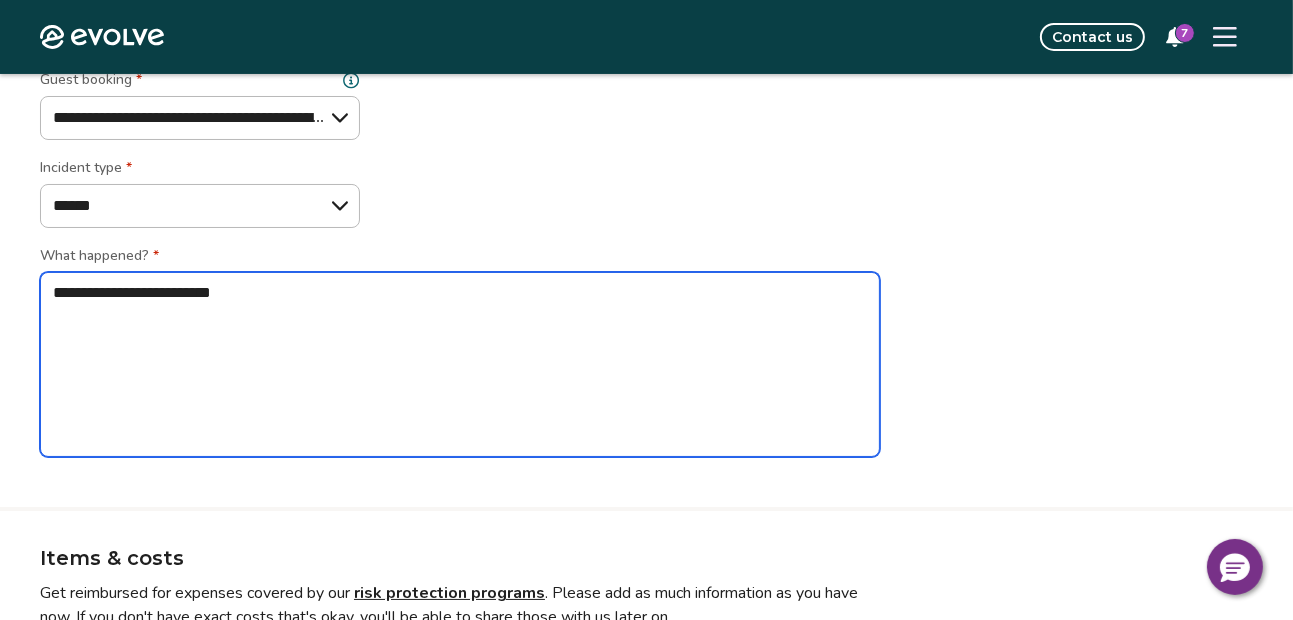 type on "**********" 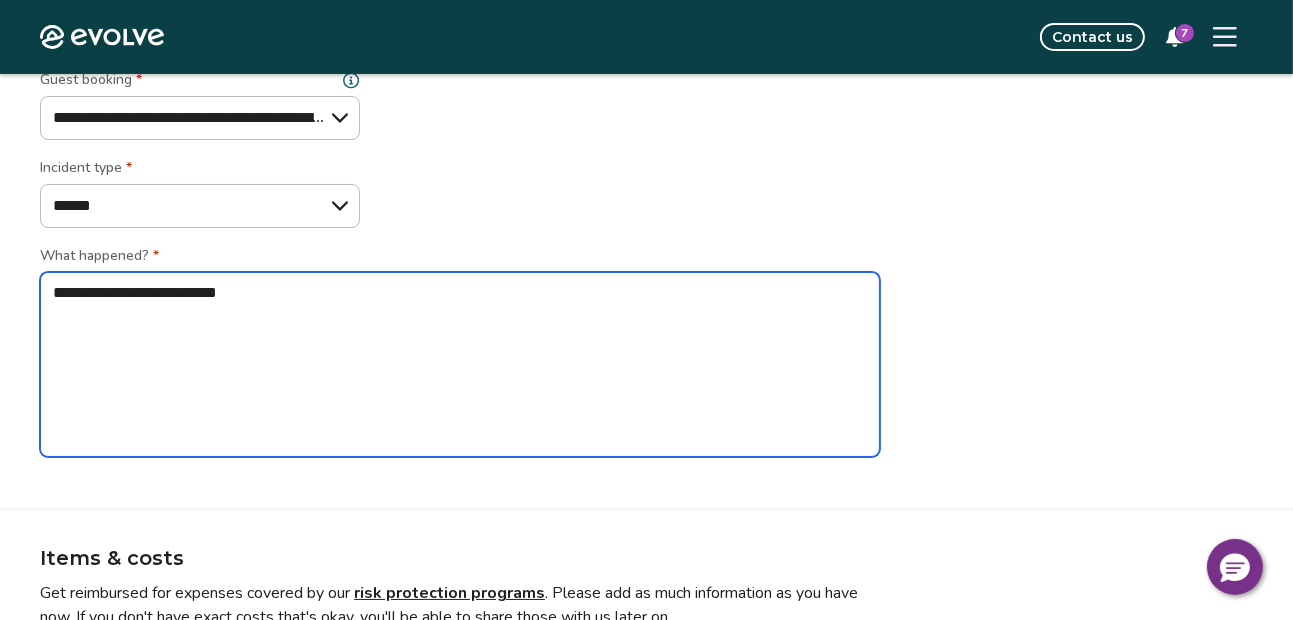 type on "*" 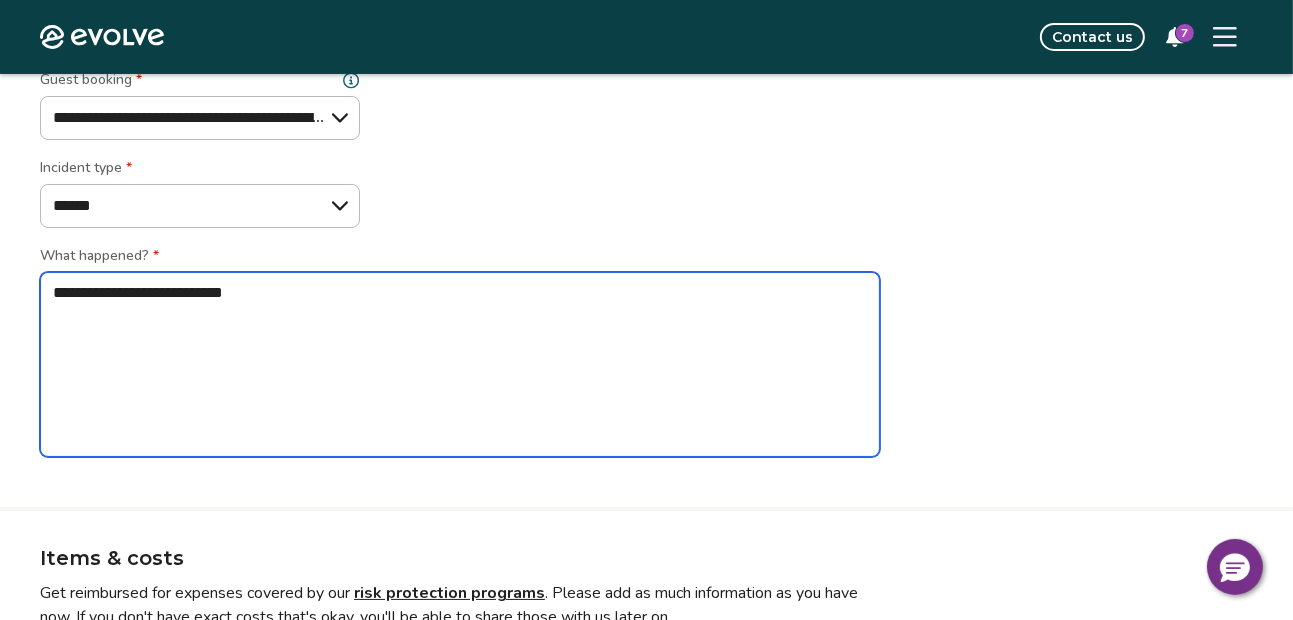 type on "**********" 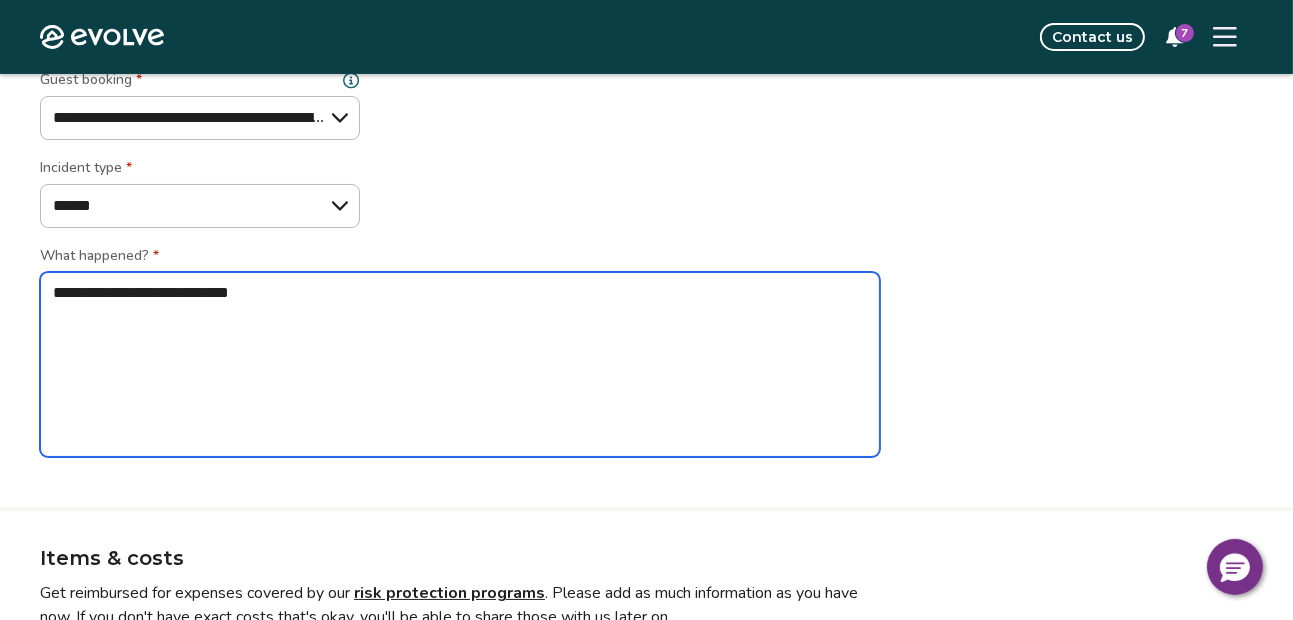 type on "*" 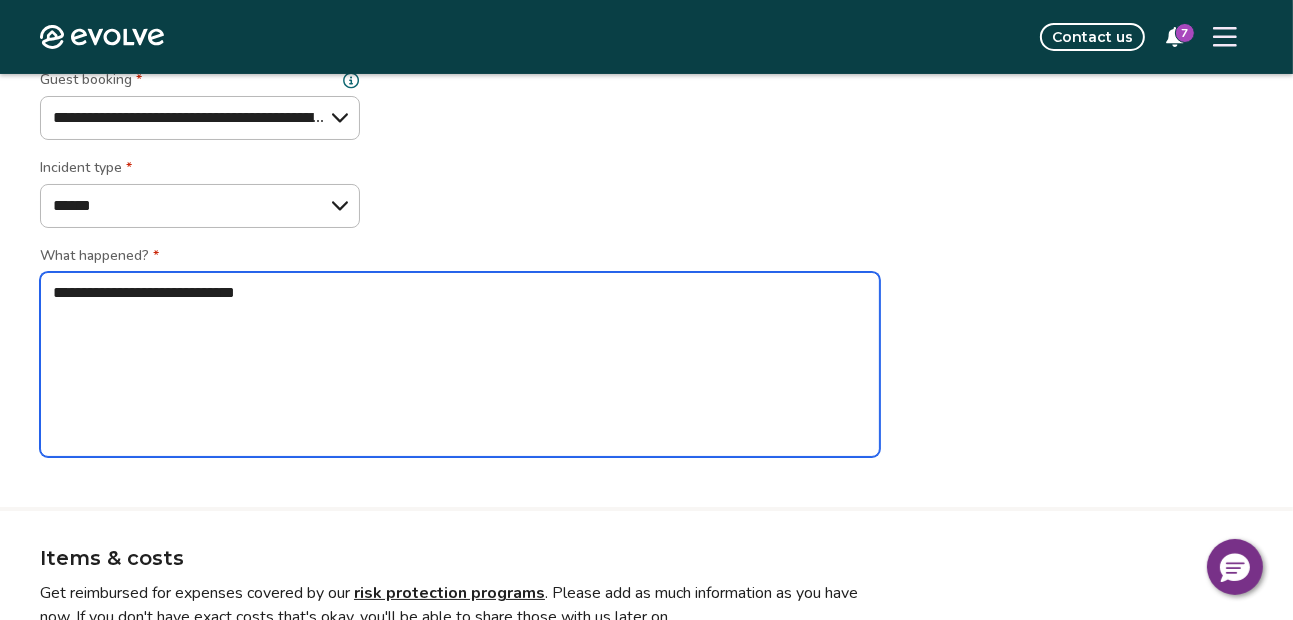 type on "*" 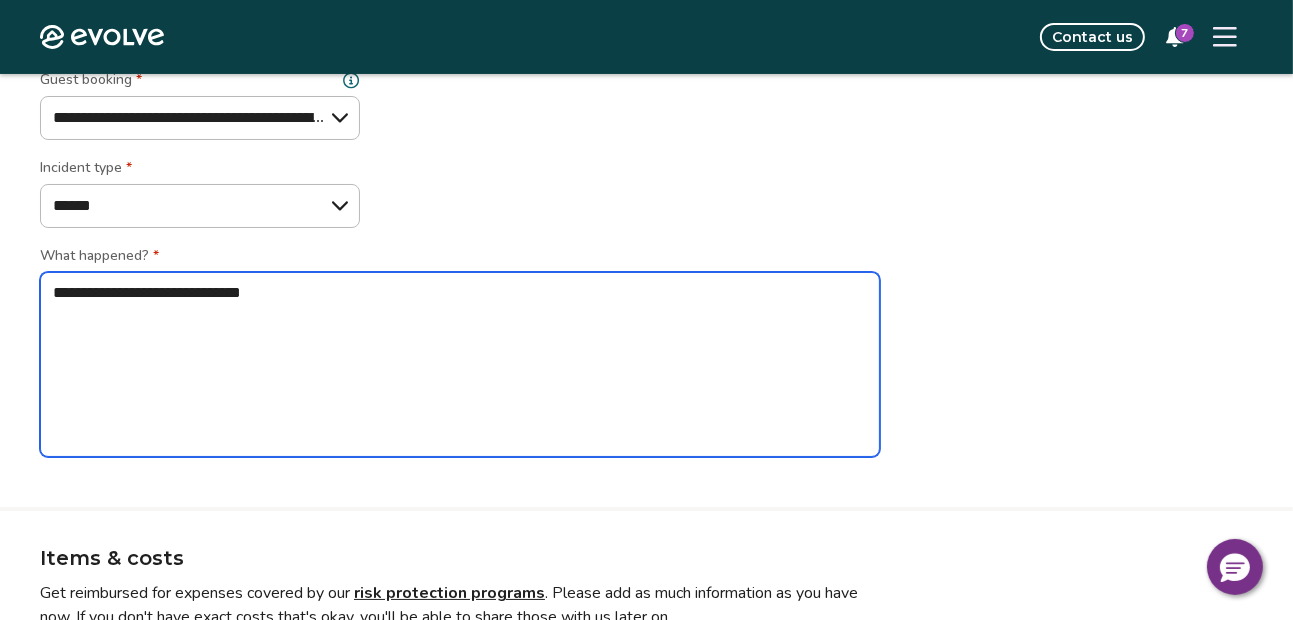 type on "**********" 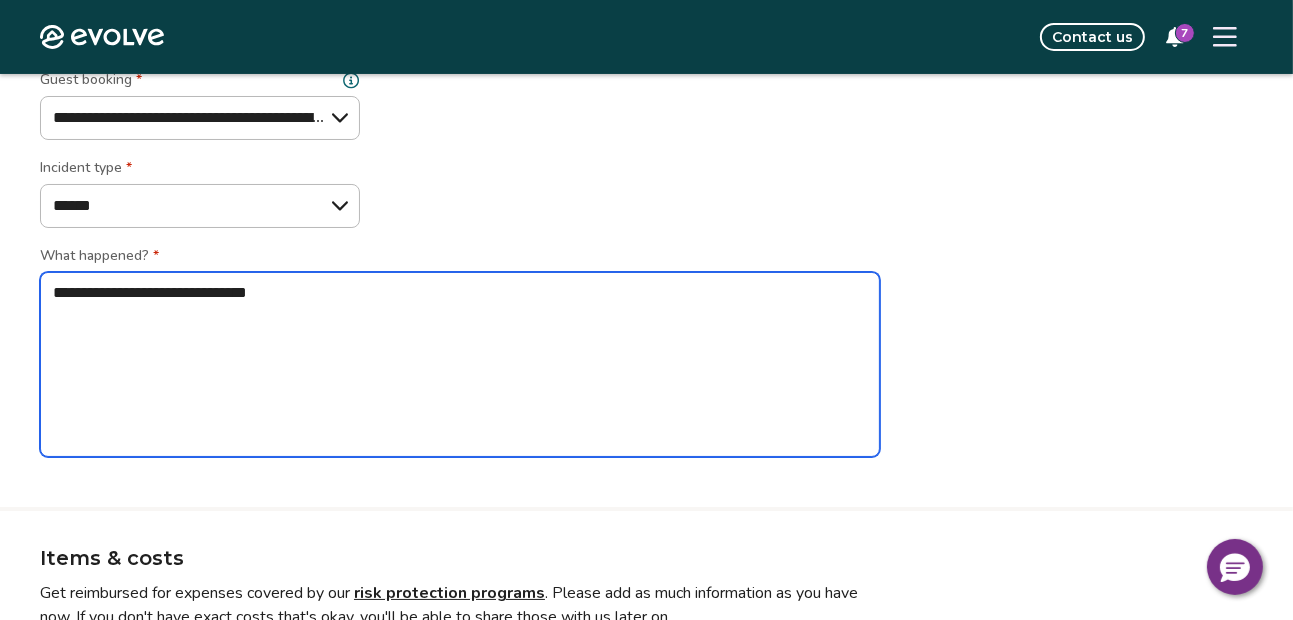 type on "*" 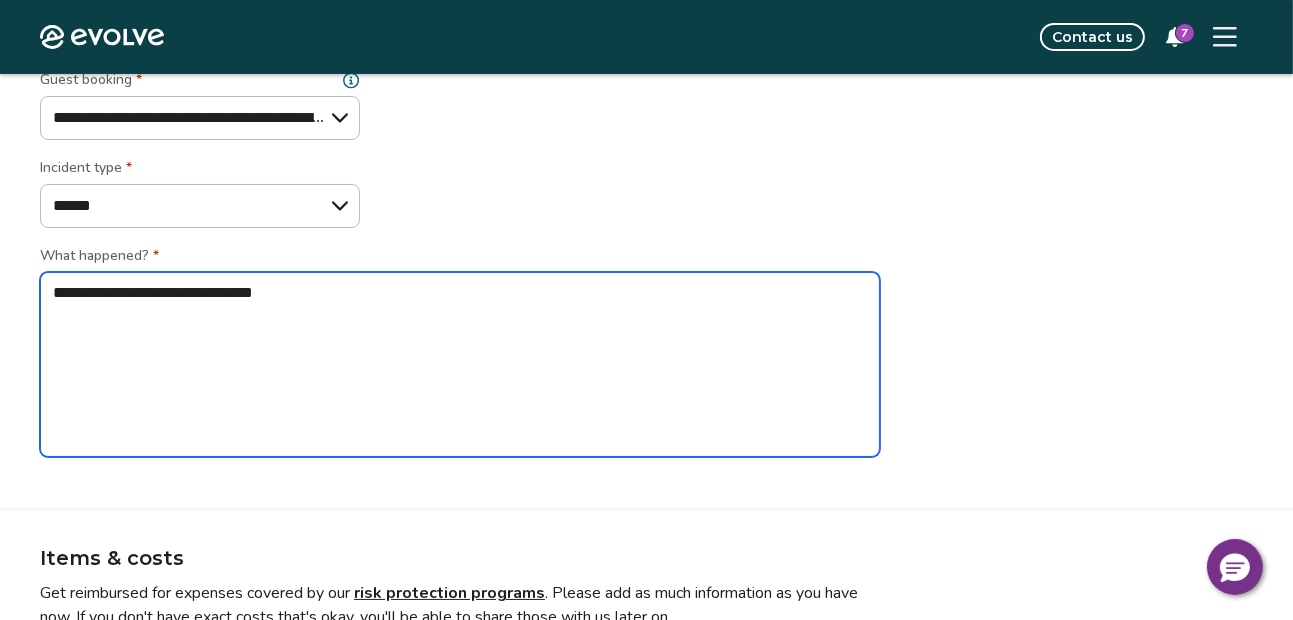 type on "*" 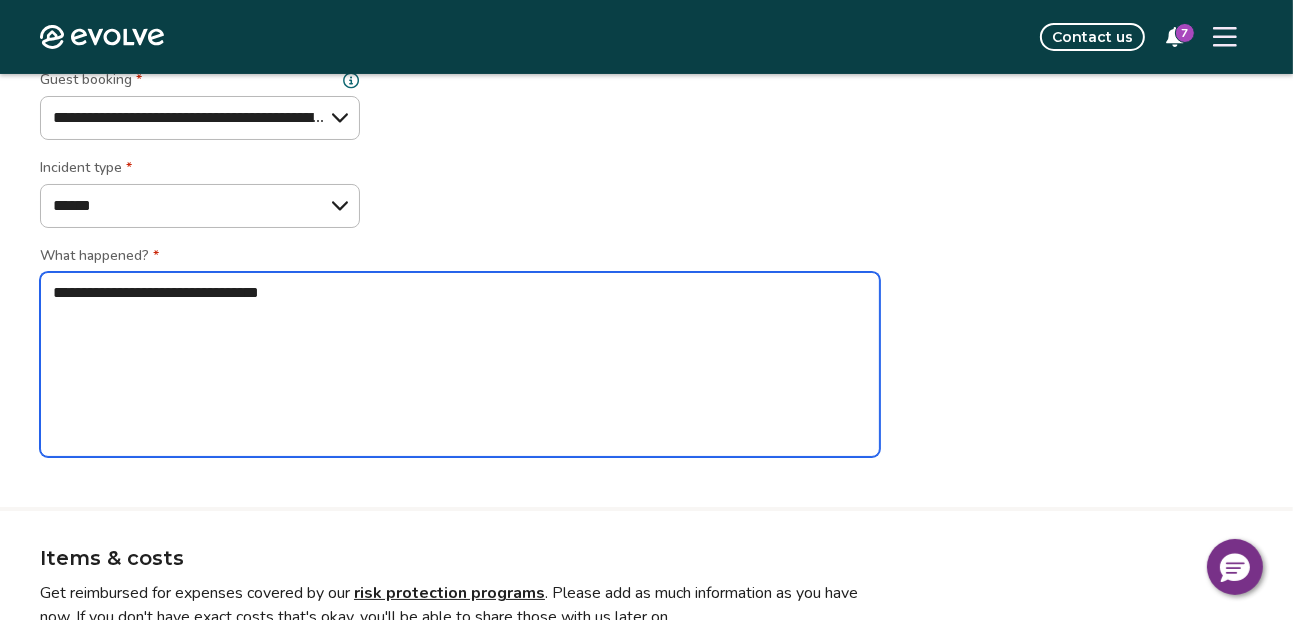 type on "*" 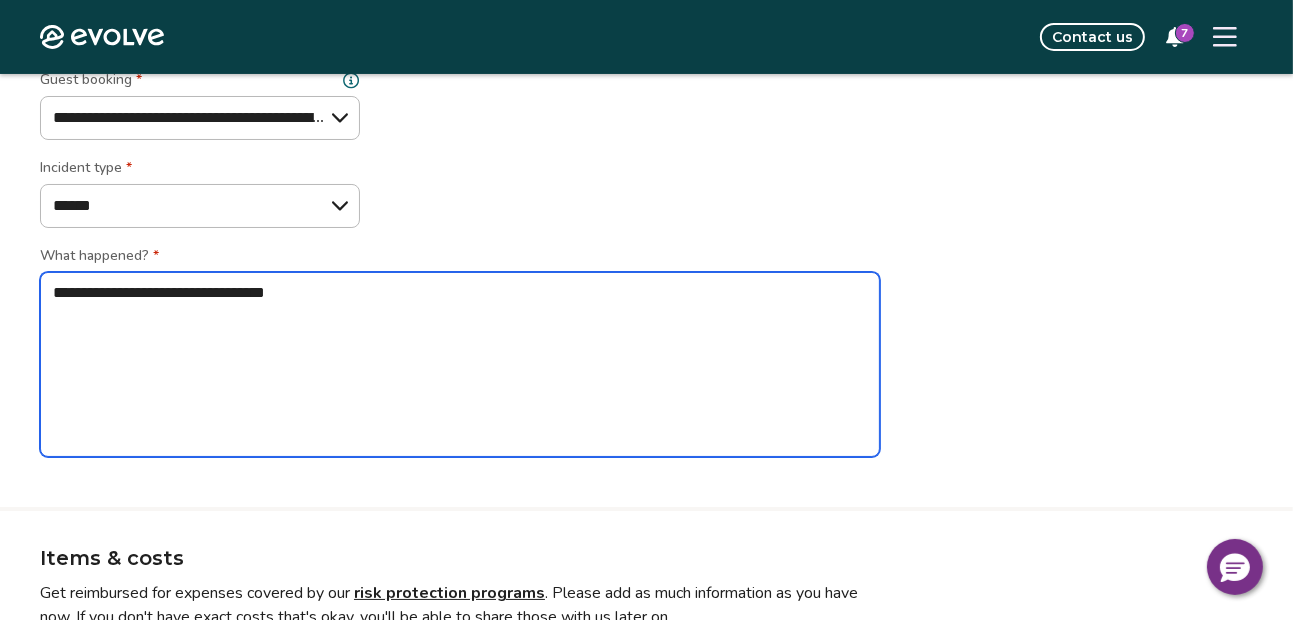 type on "*" 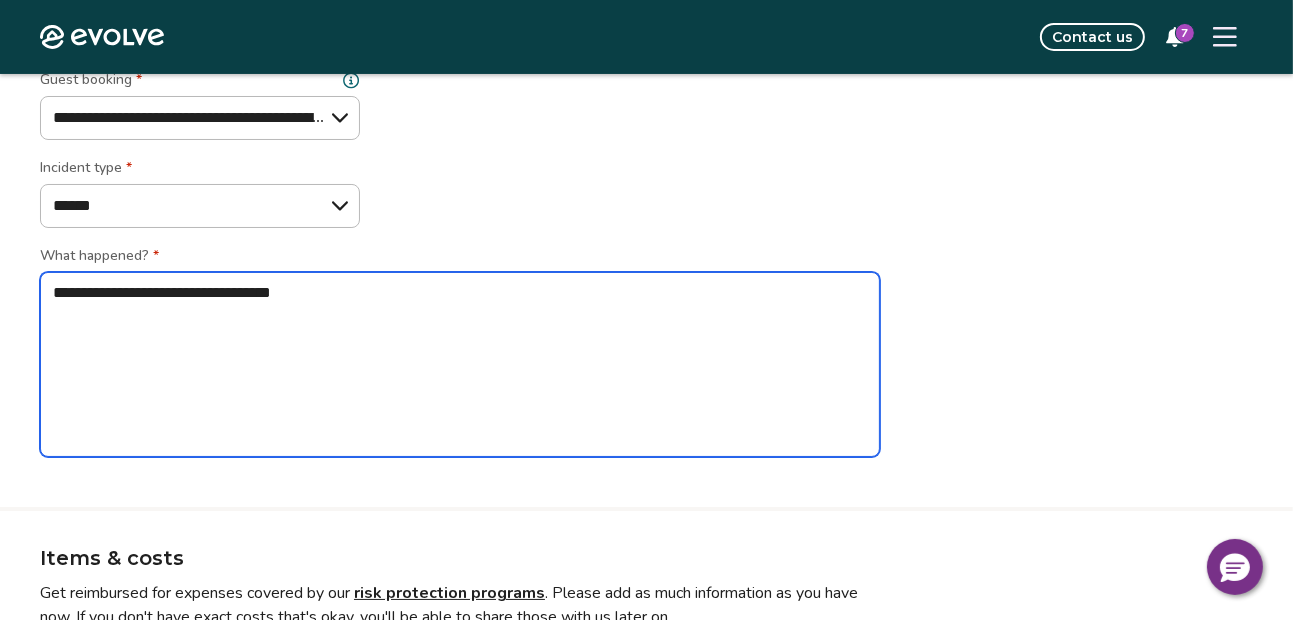 type on "*" 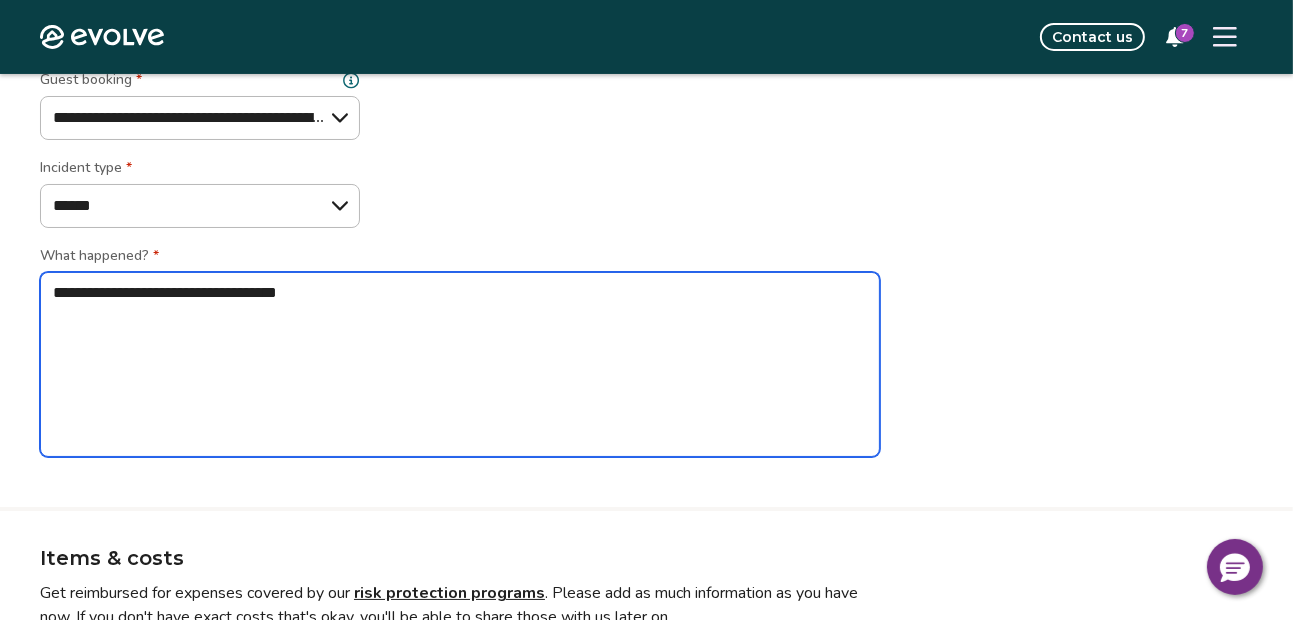 type on "*" 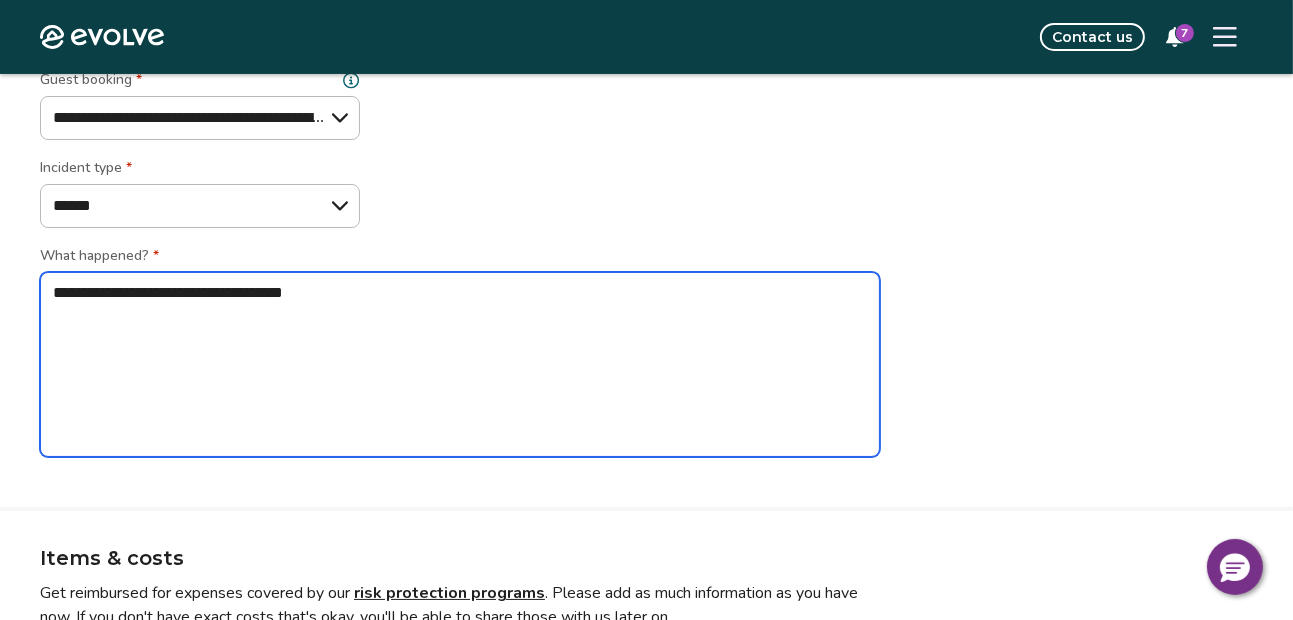 type on "*" 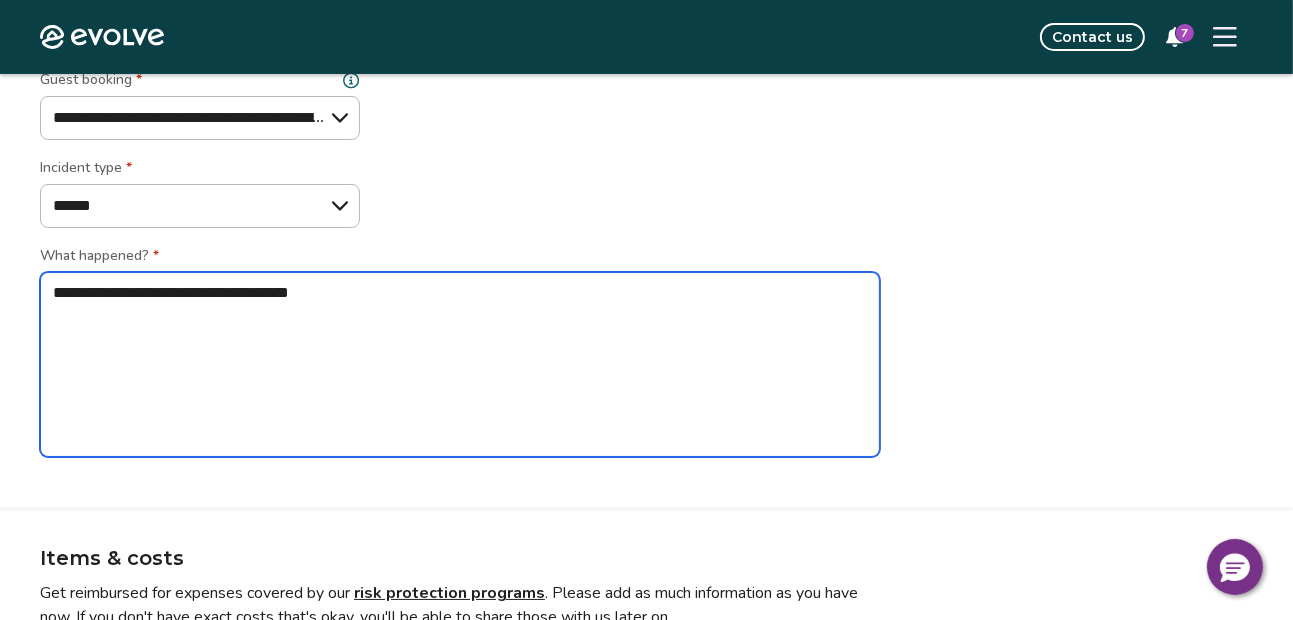 type on "*" 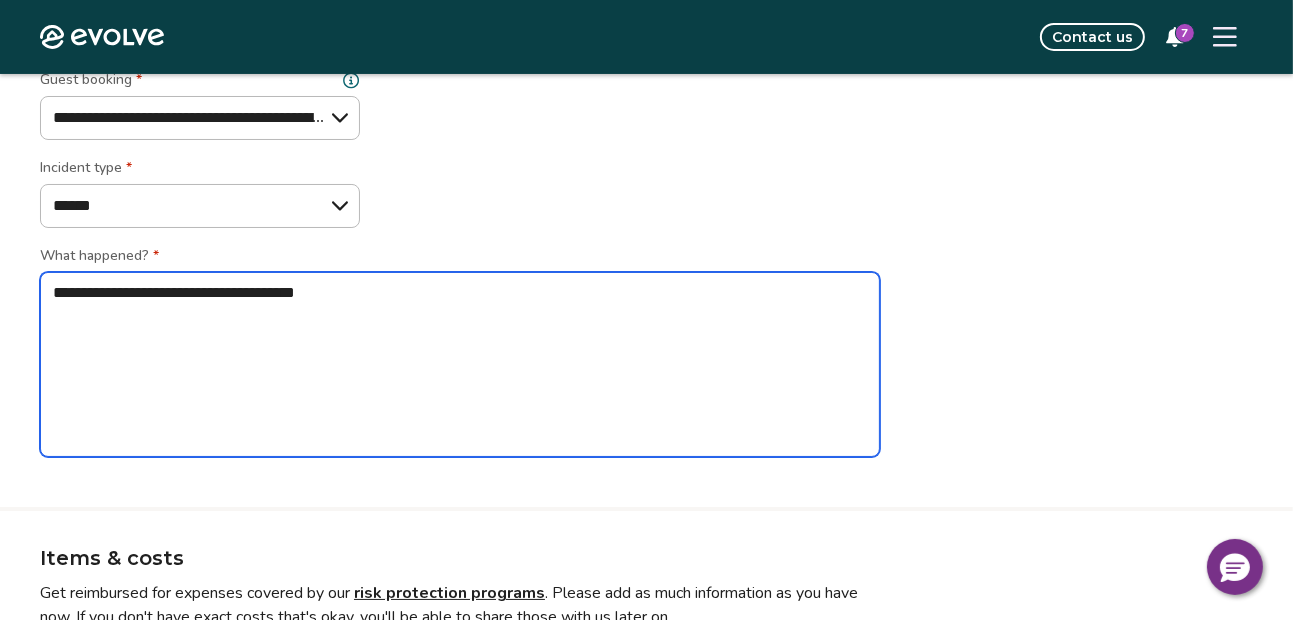 type on "*" 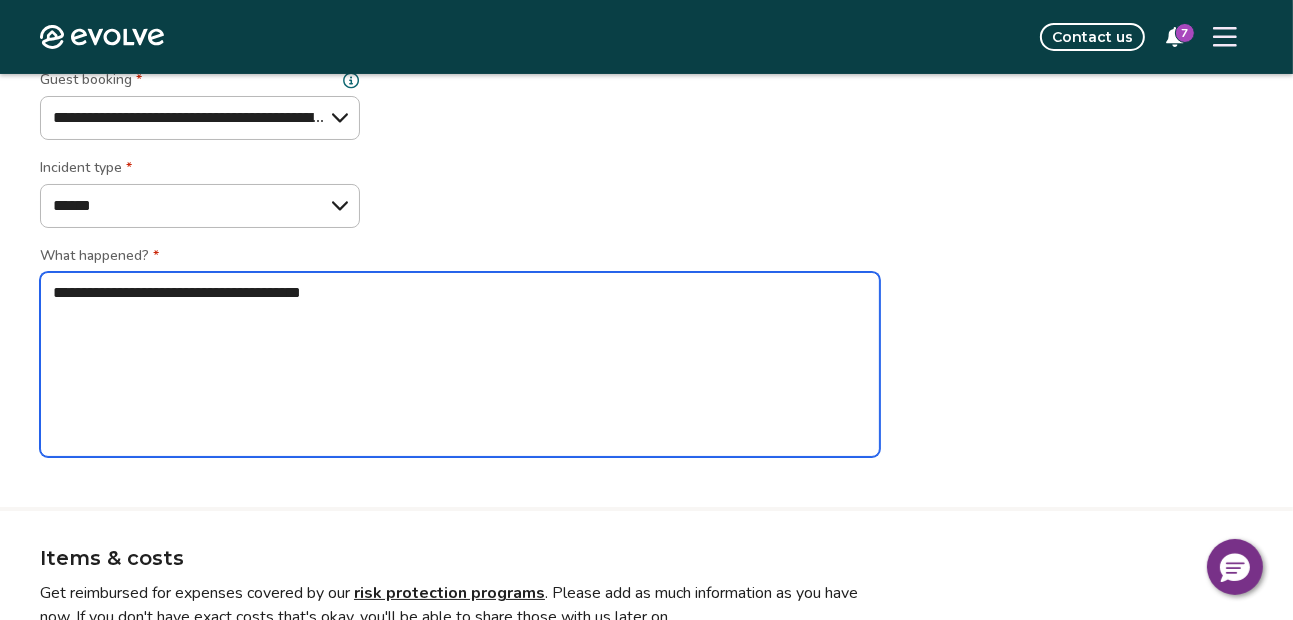 type on "*" 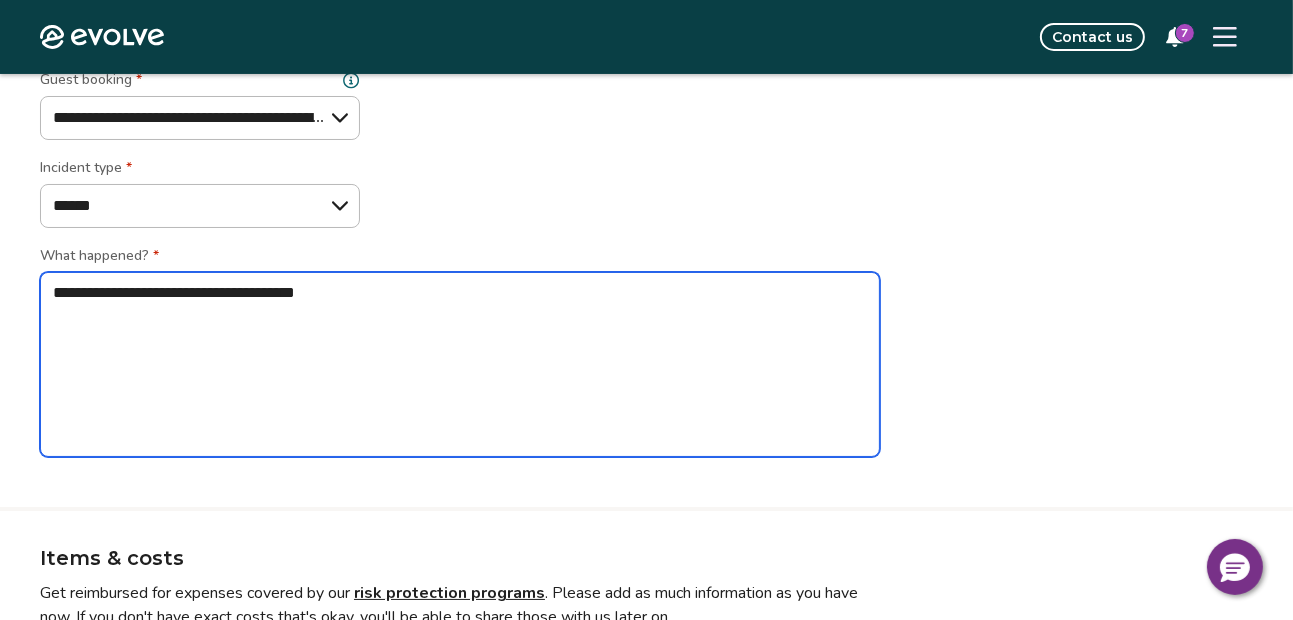 type on "*" 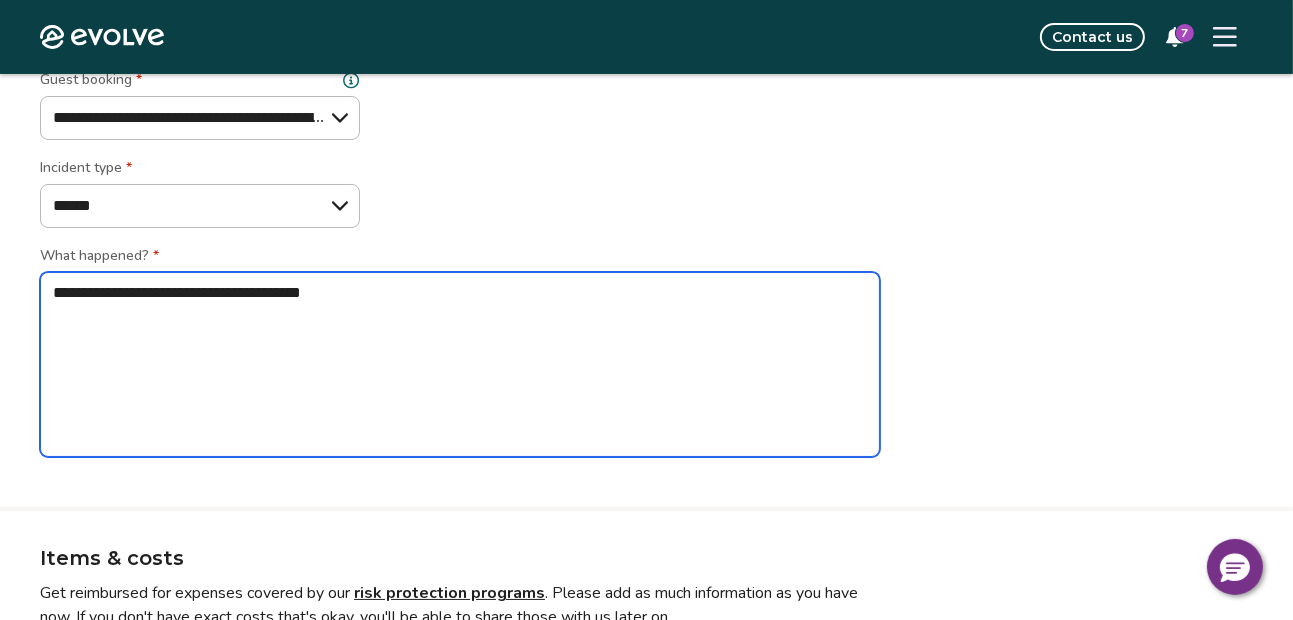 type on "*" 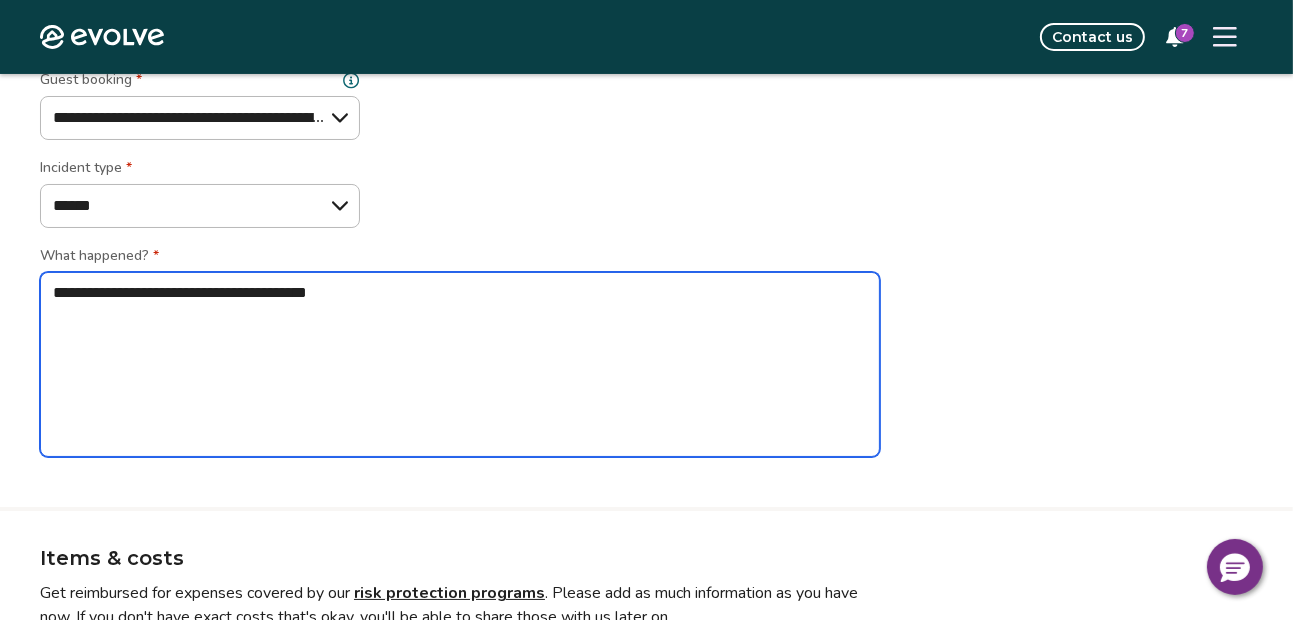 type on "*" 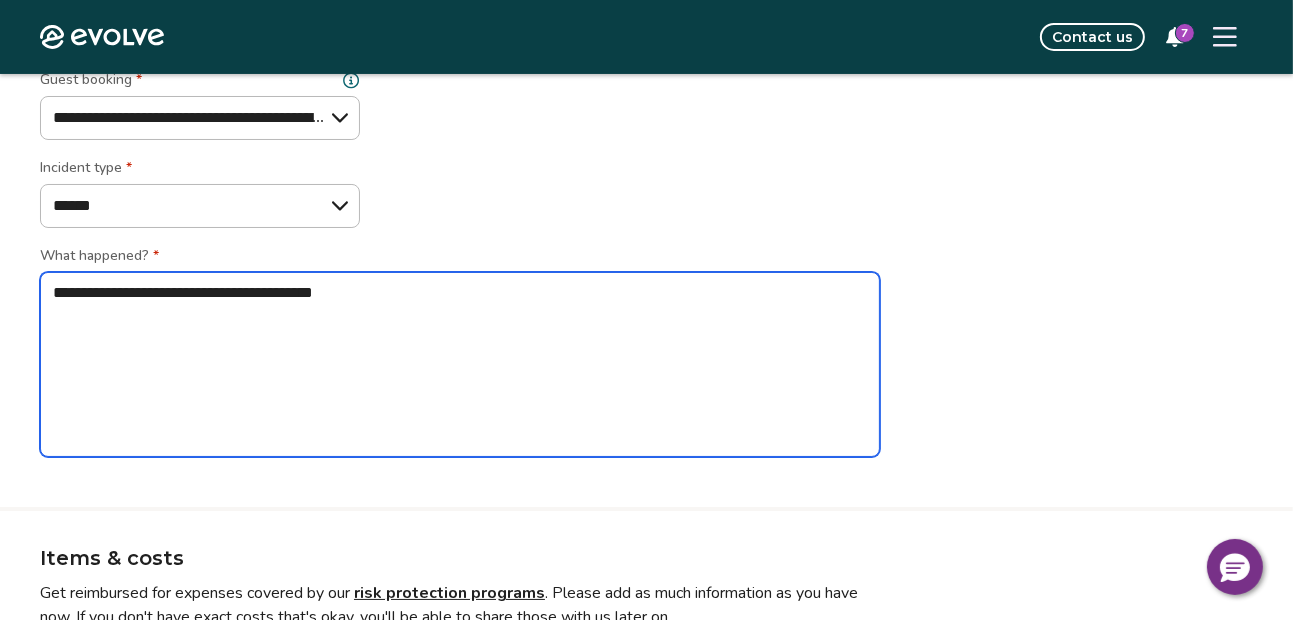 type on "*" 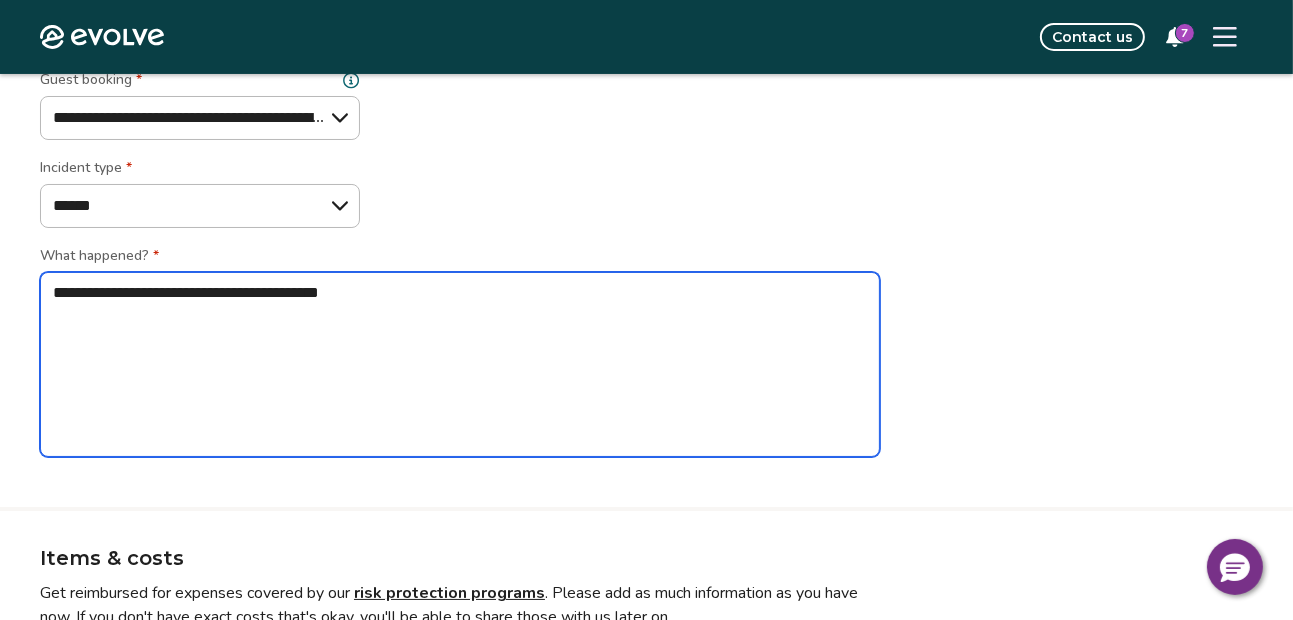 type on "*" 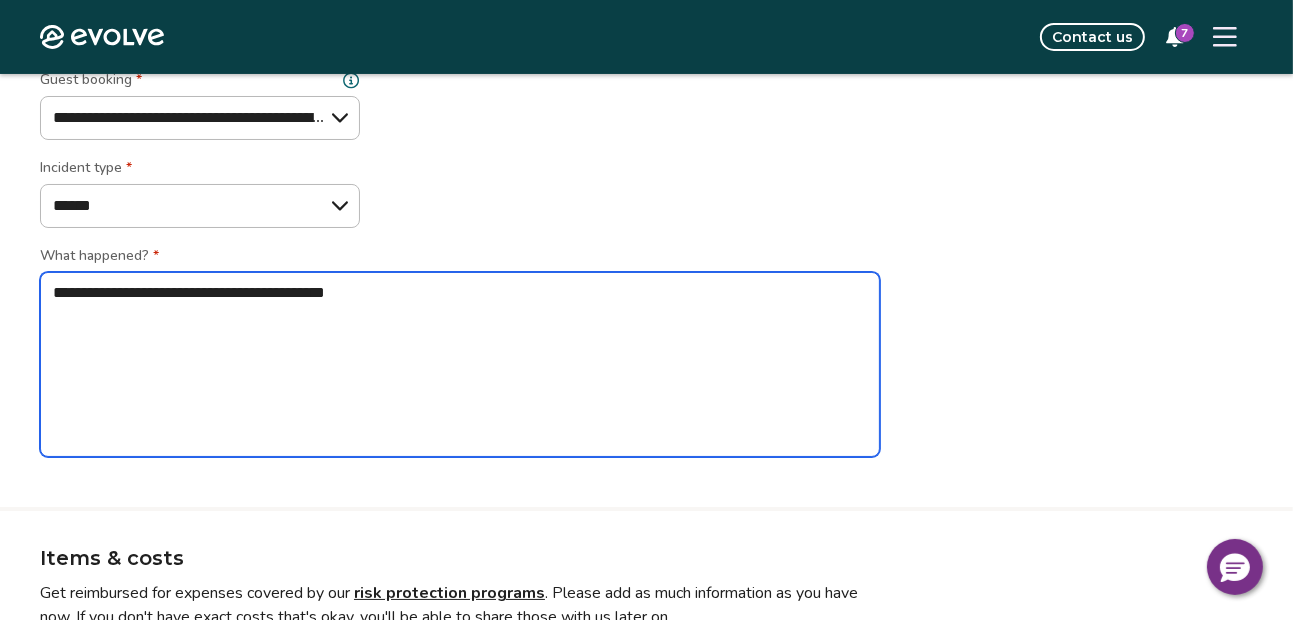 type on "*" 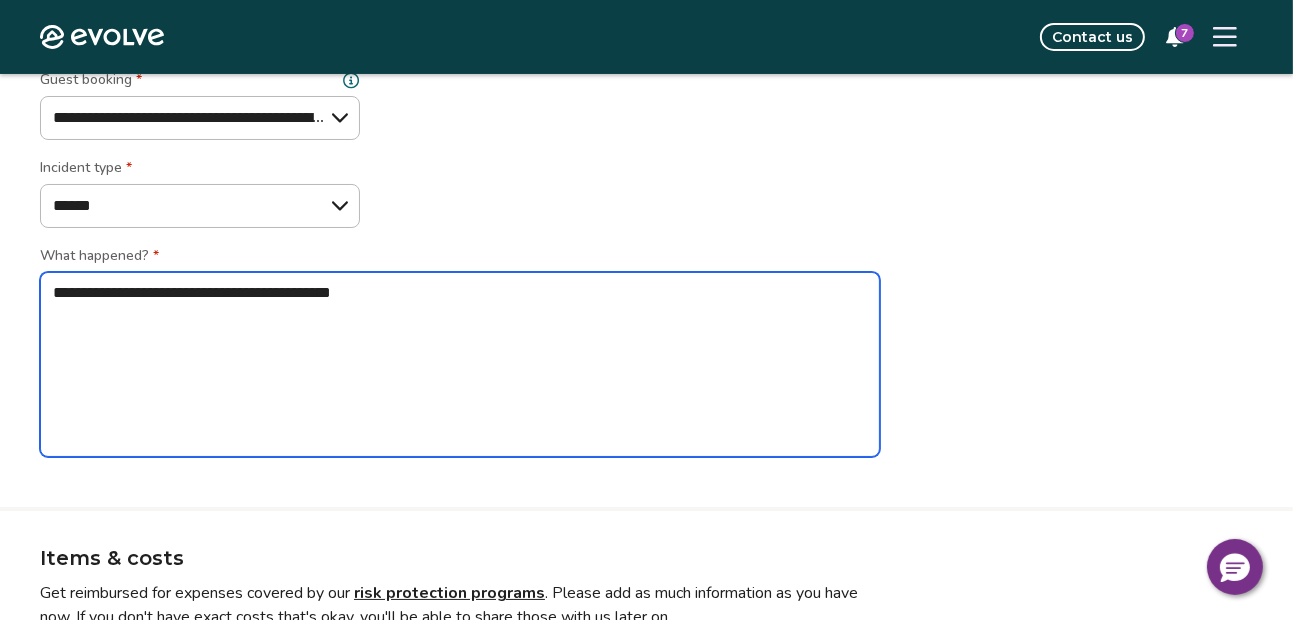 type on "*" 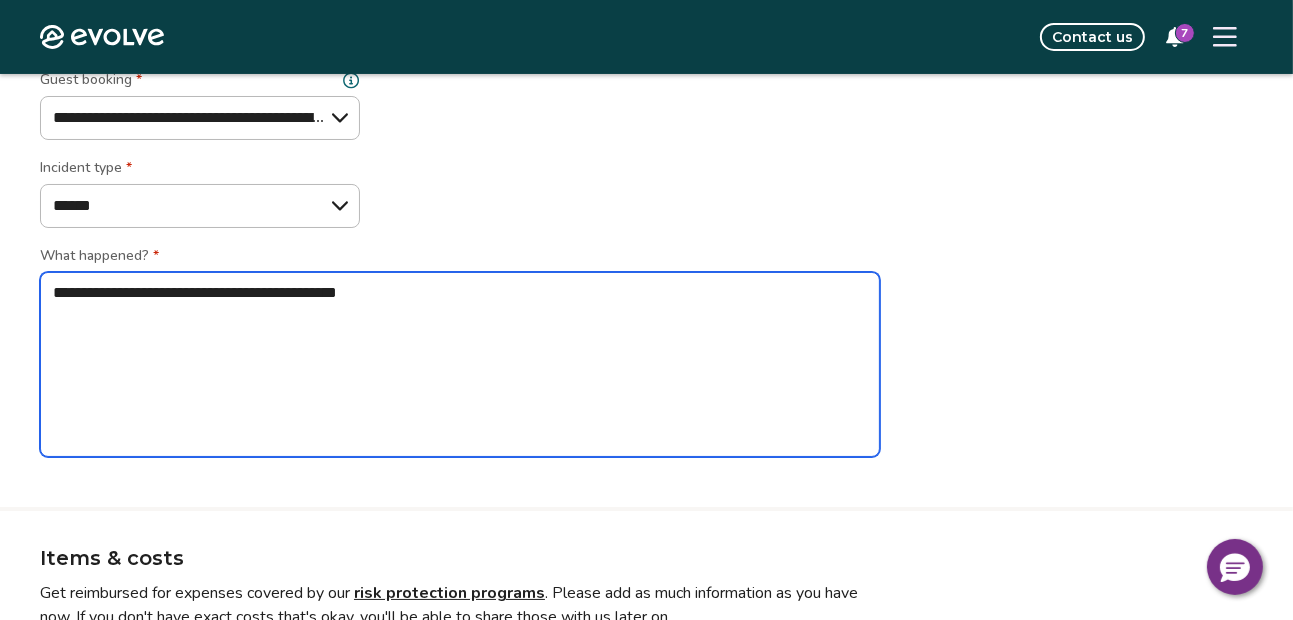 type on "*" 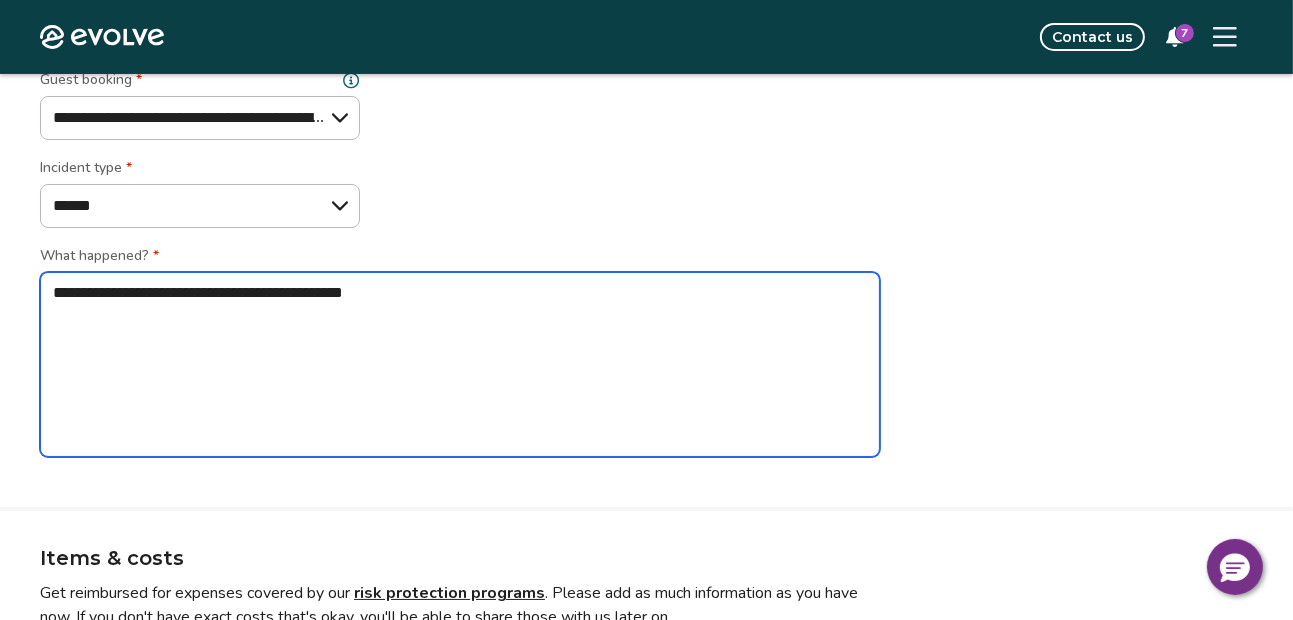 type on "*" 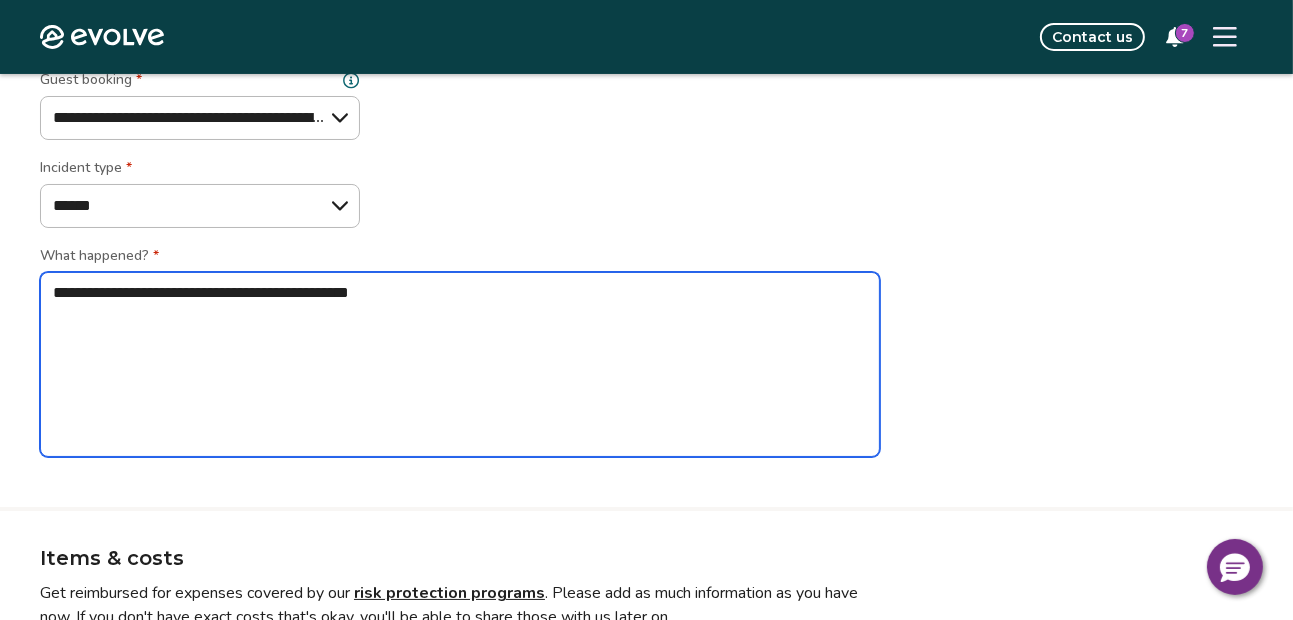 type on "*" 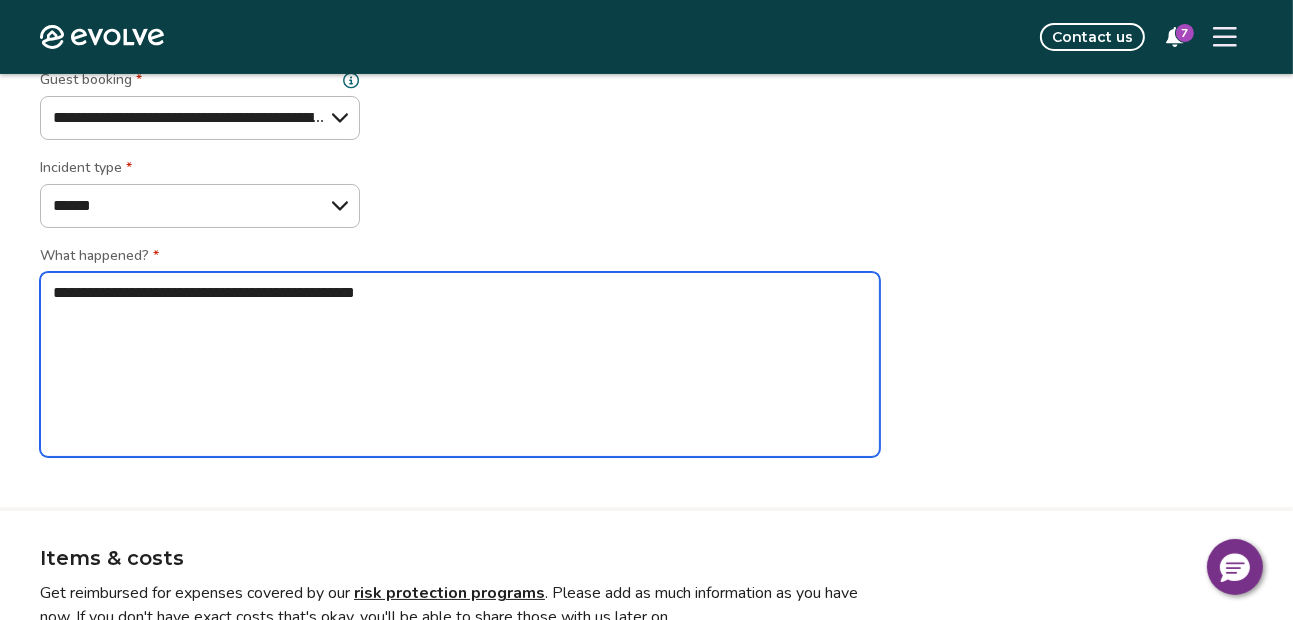 type on "*" 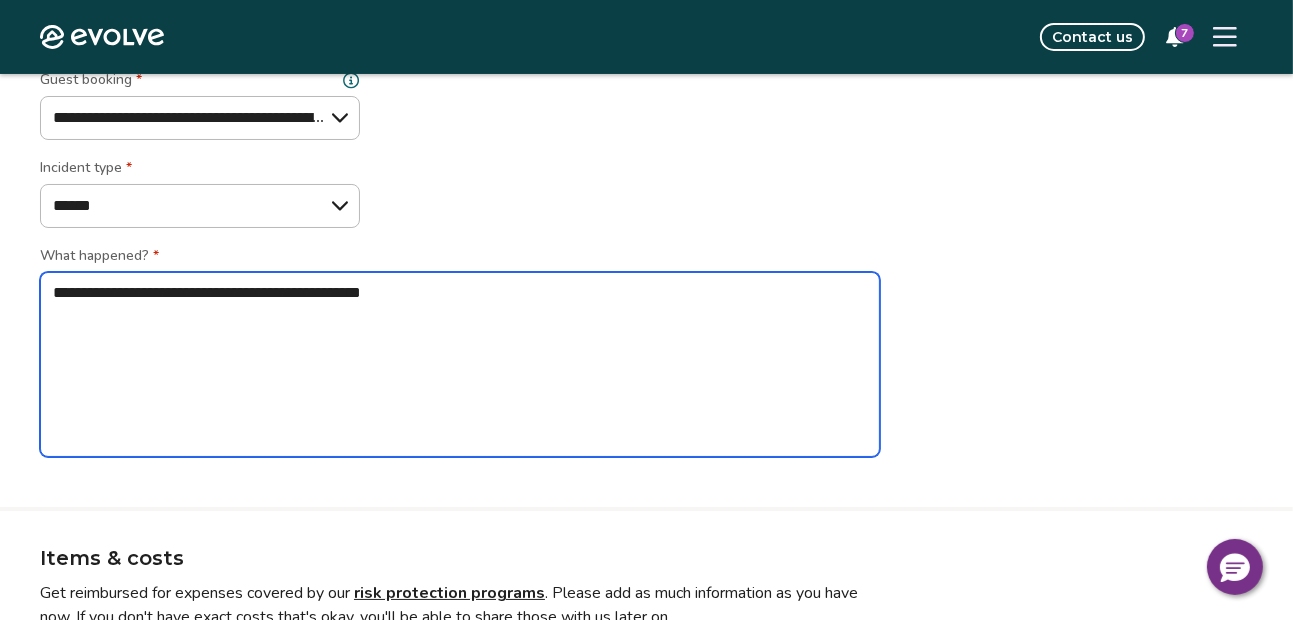 type on "**********" 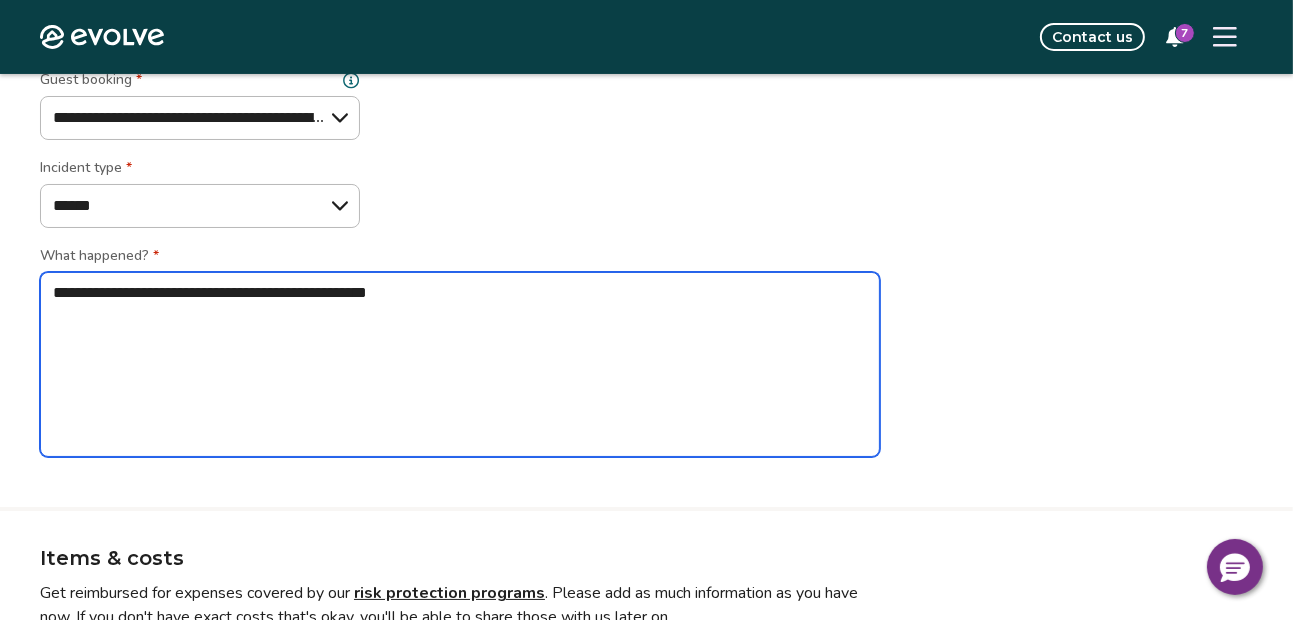 type on "*" 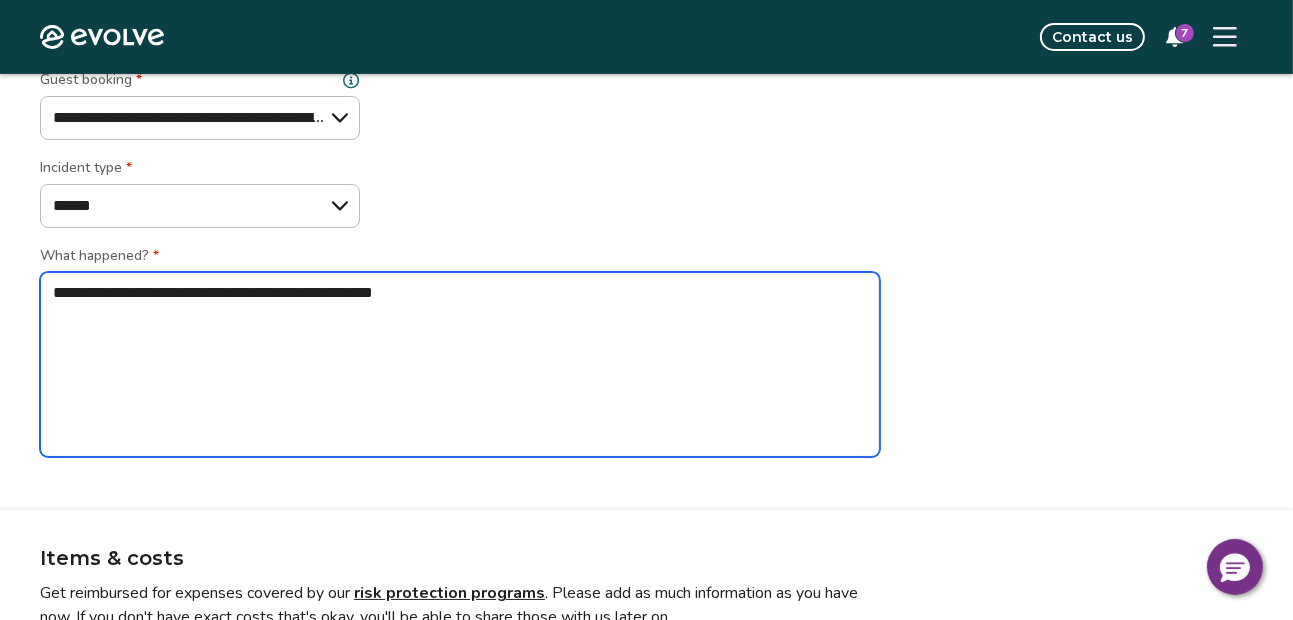 type on "*" 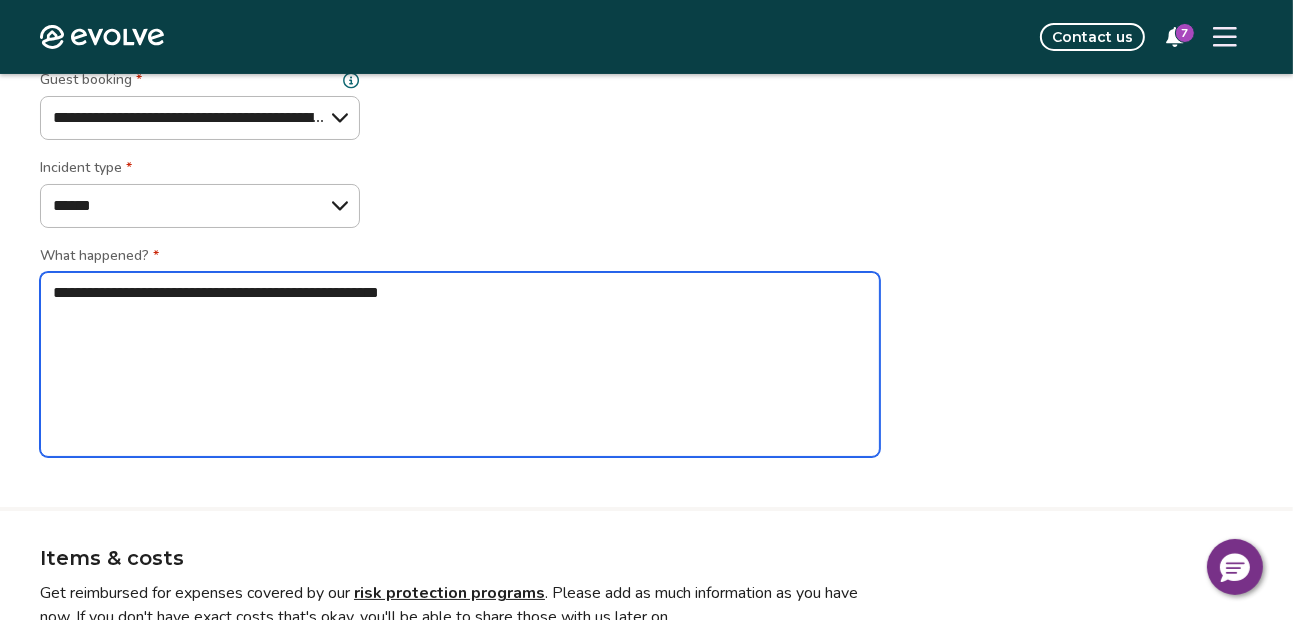 type on "*" 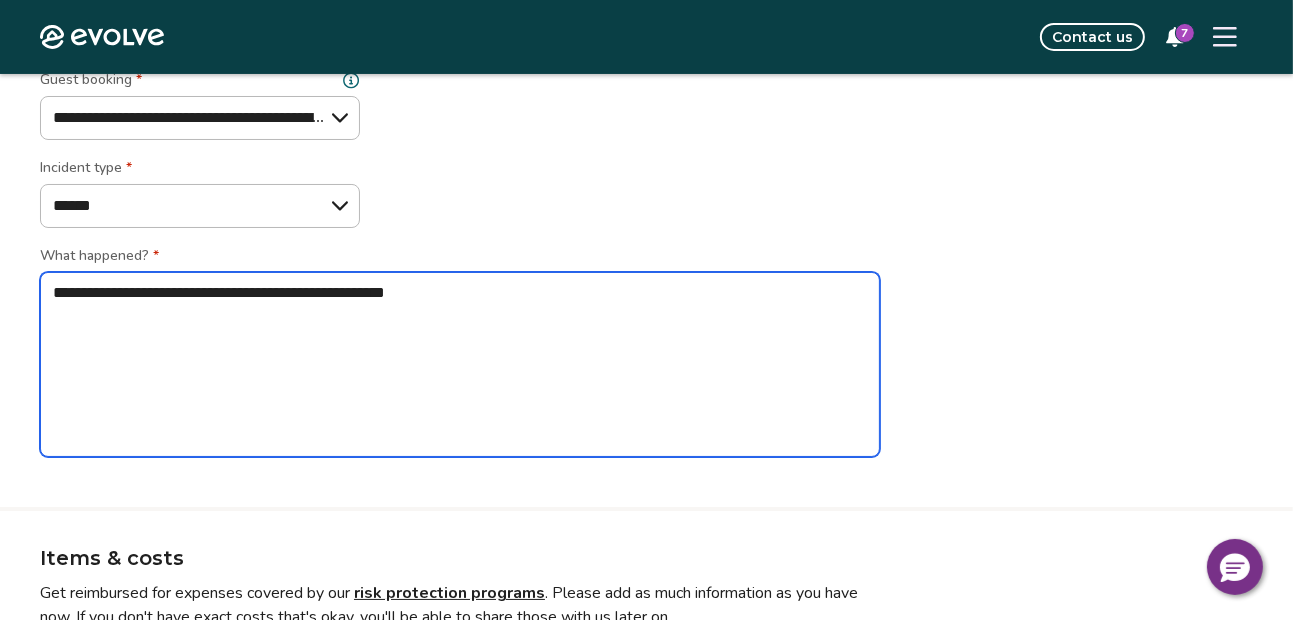 type on "*" 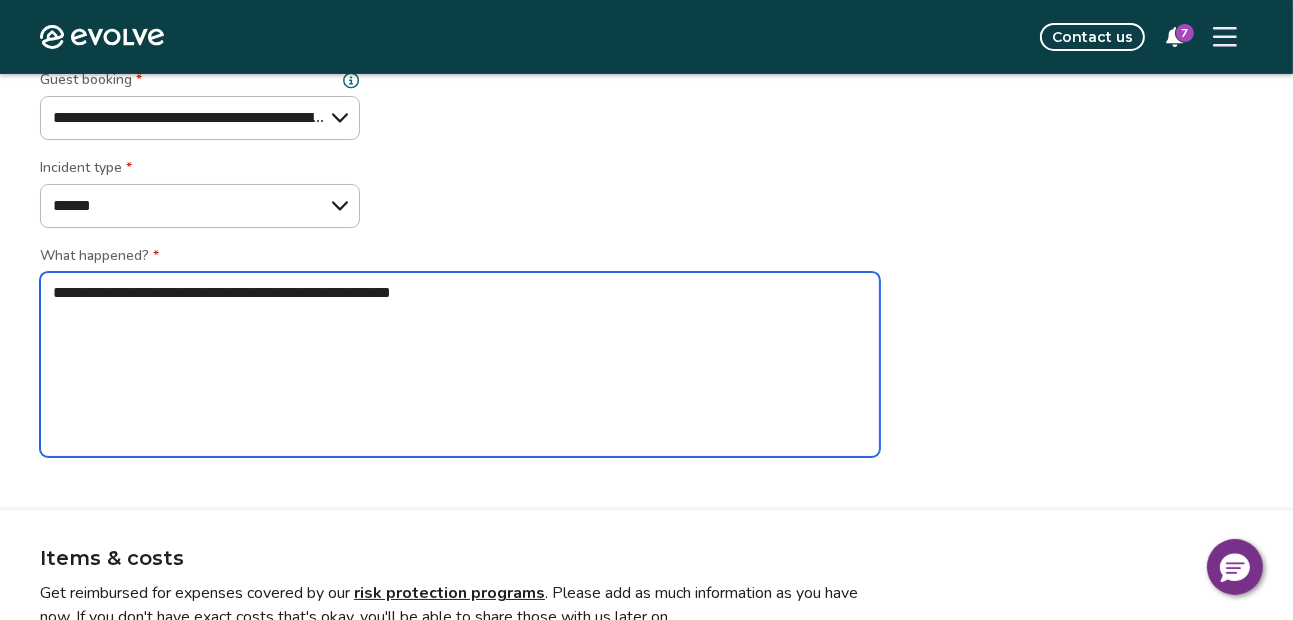 type on "*" 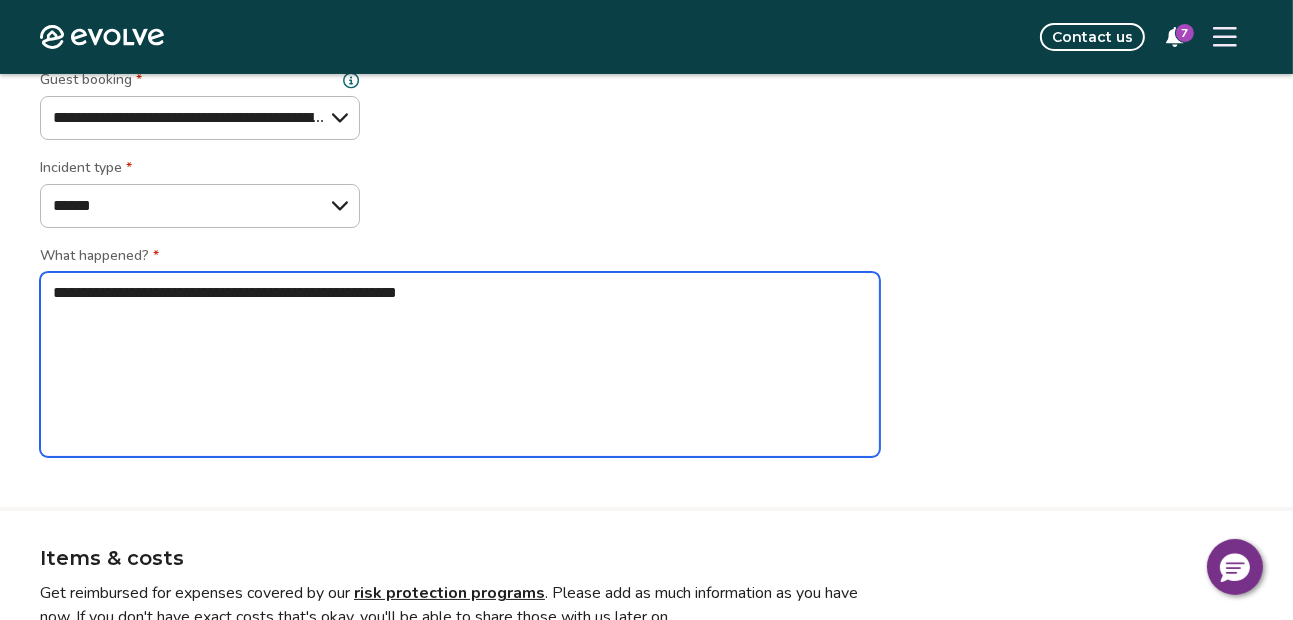 type on "*" 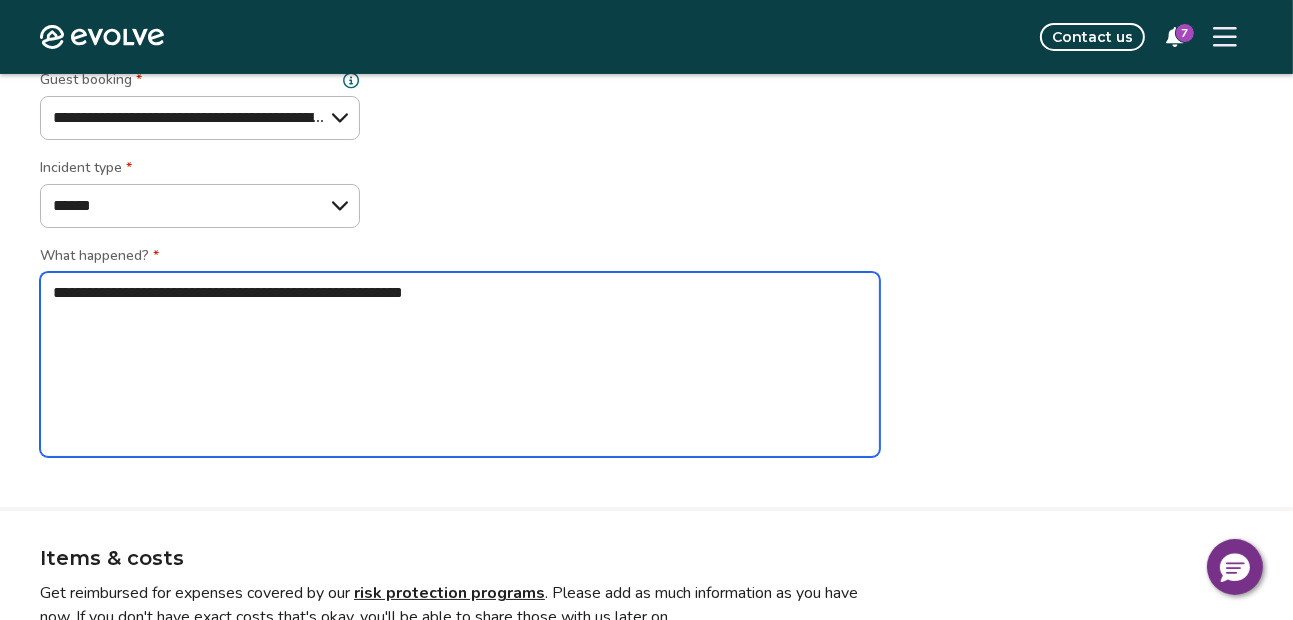 type on "*" 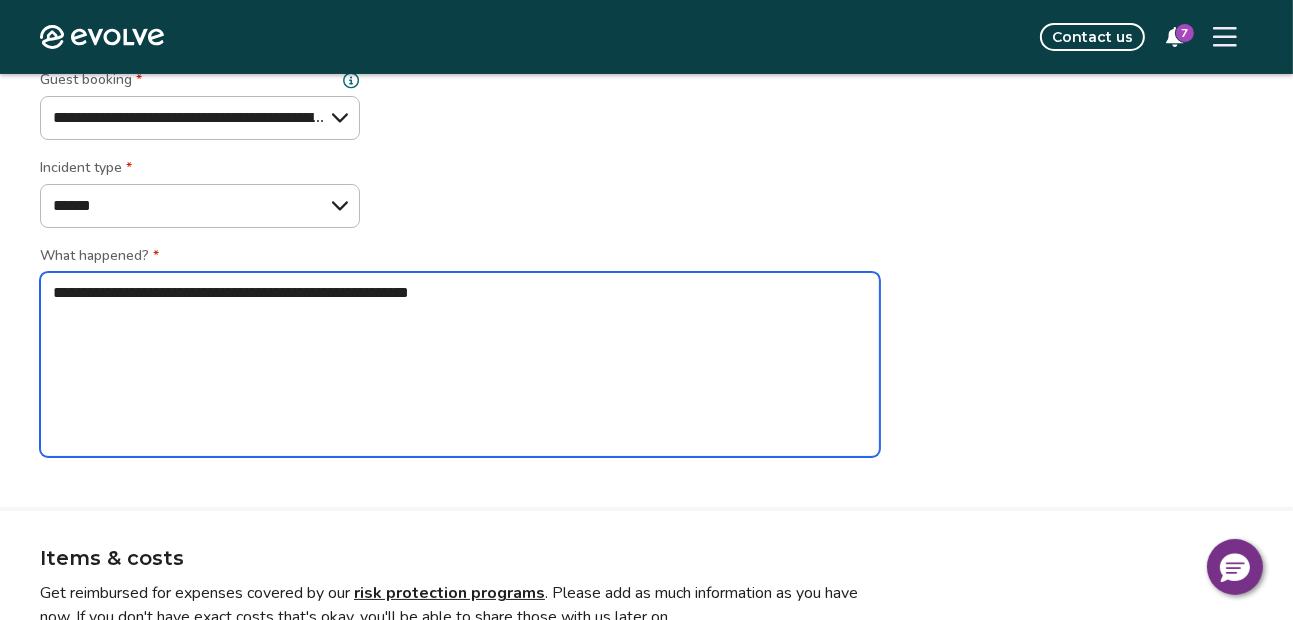 type on "*" 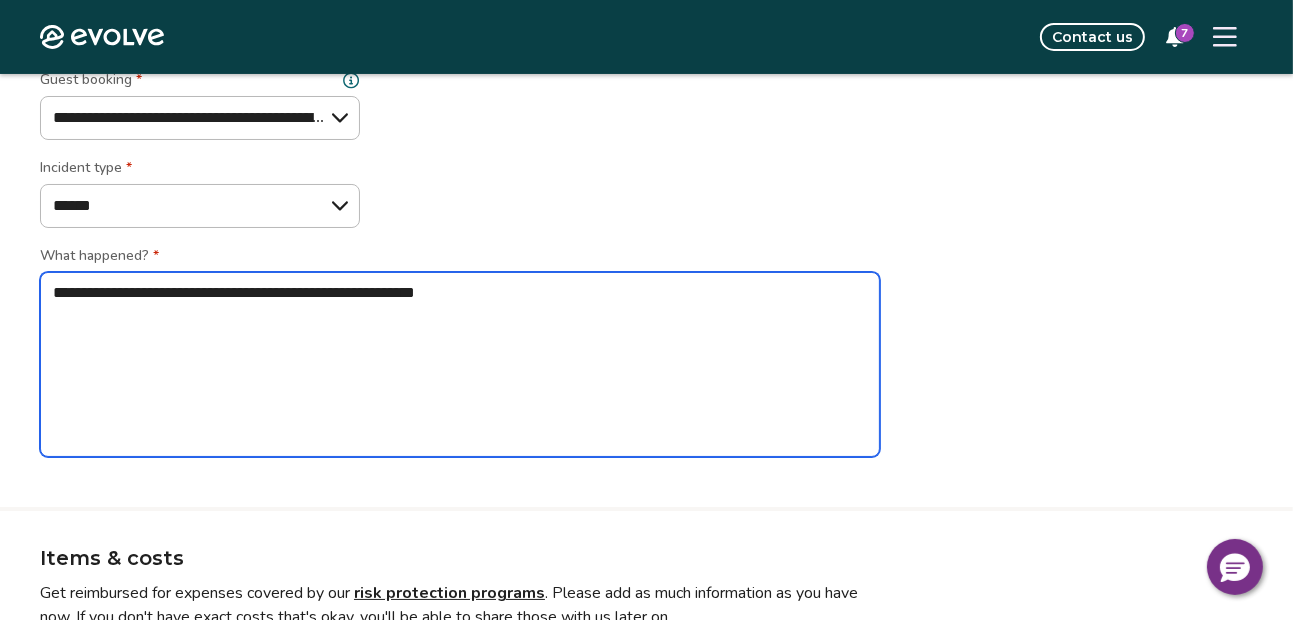 type on "*" 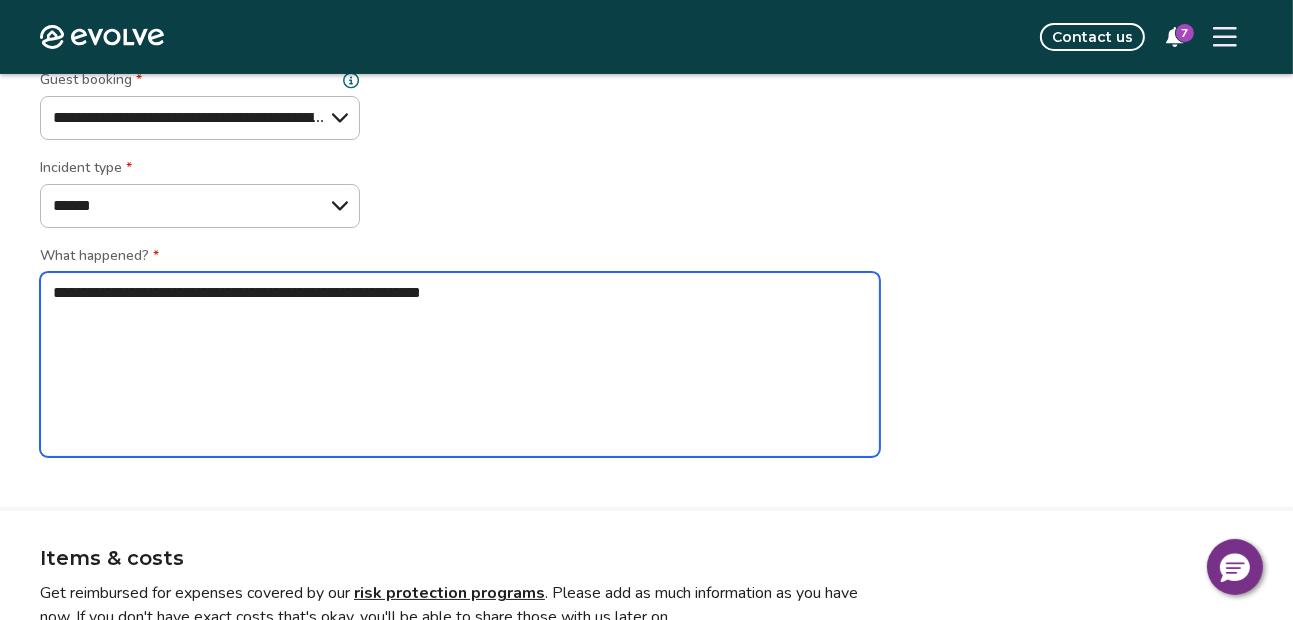 type on "*" 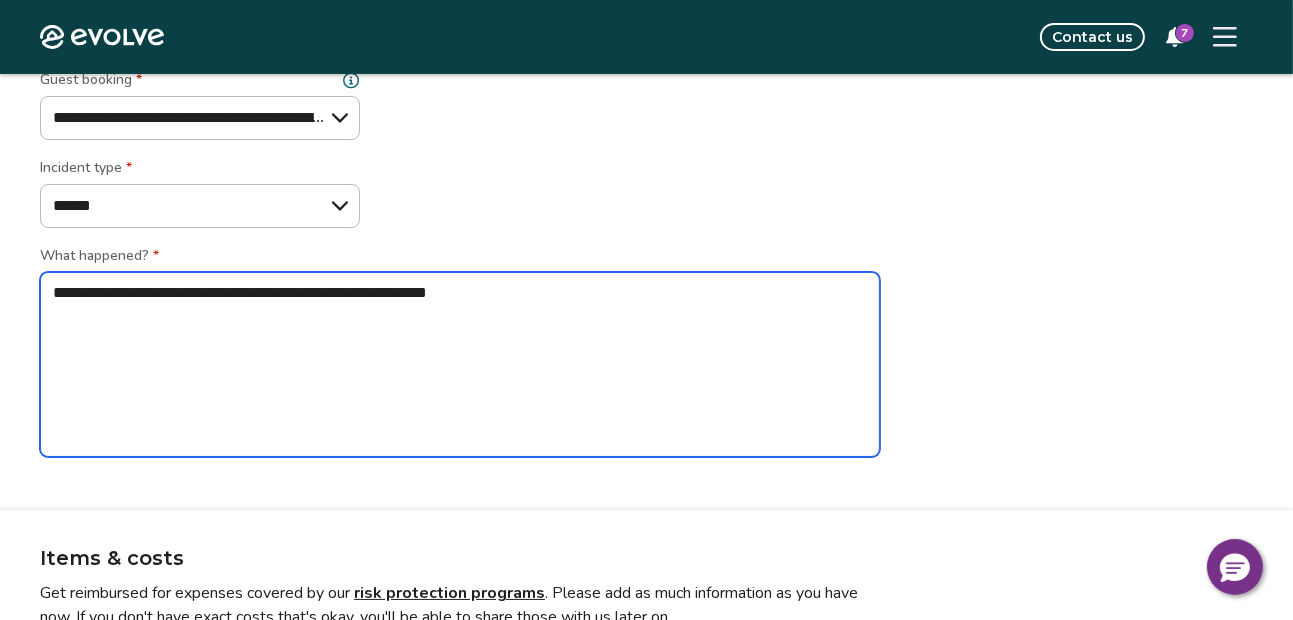 type on "*" 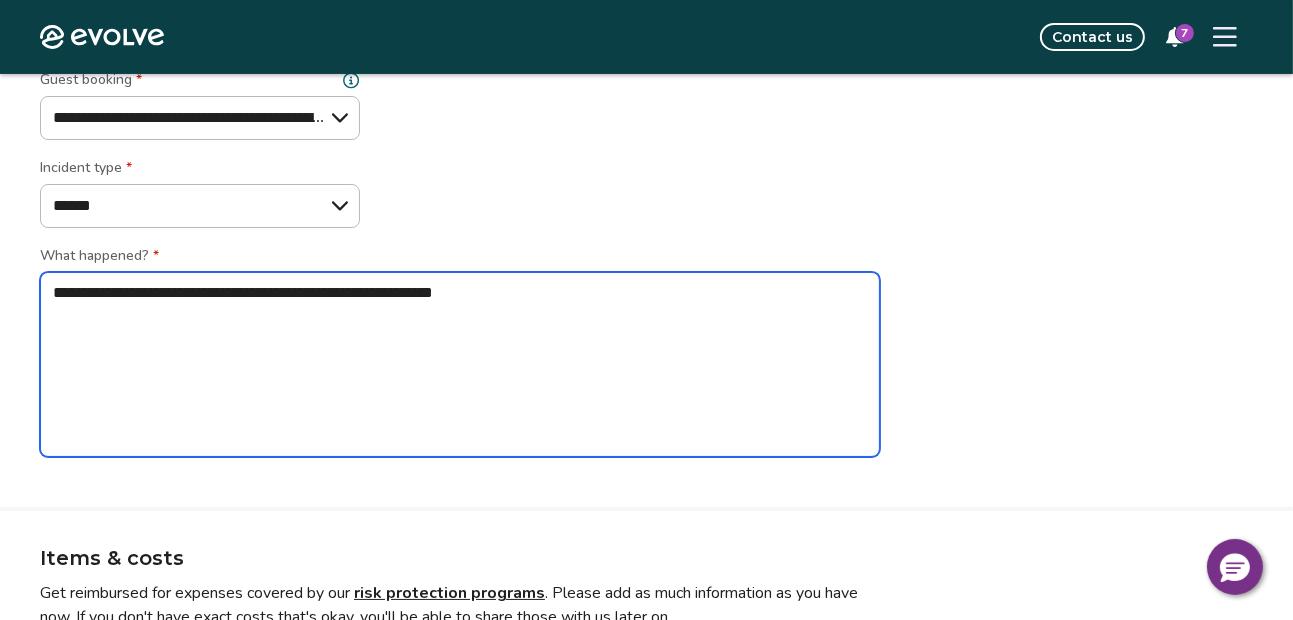 type on "*" 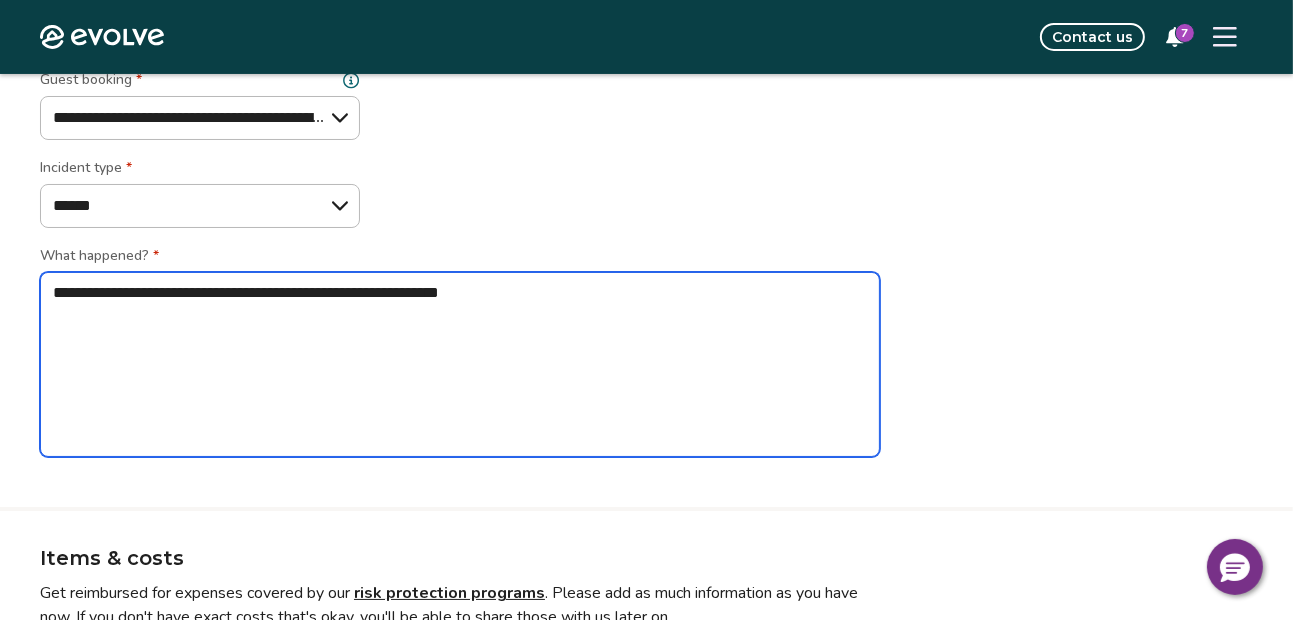 type on "*" 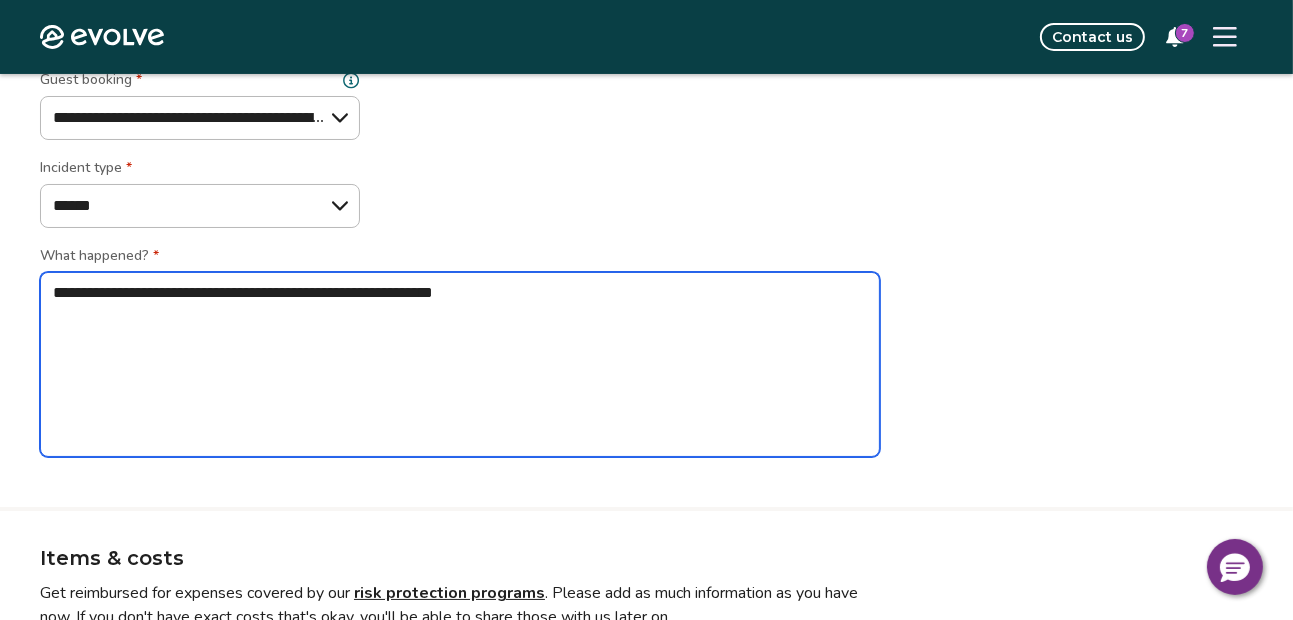 type on "*" 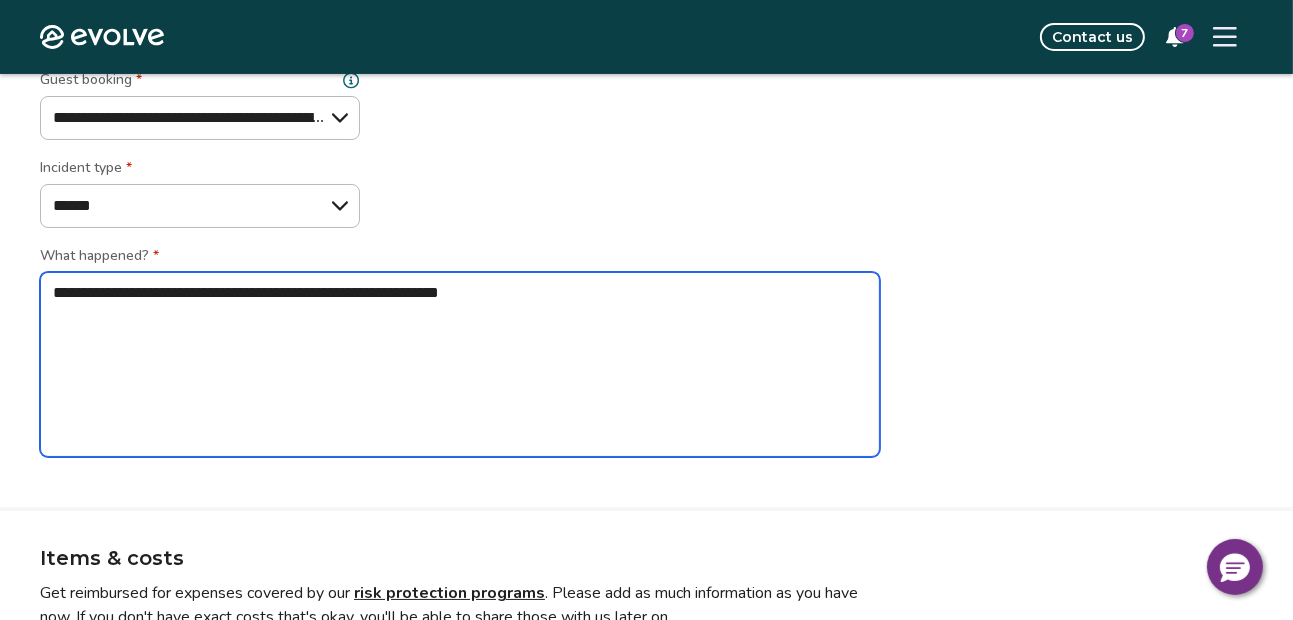 type on "*" 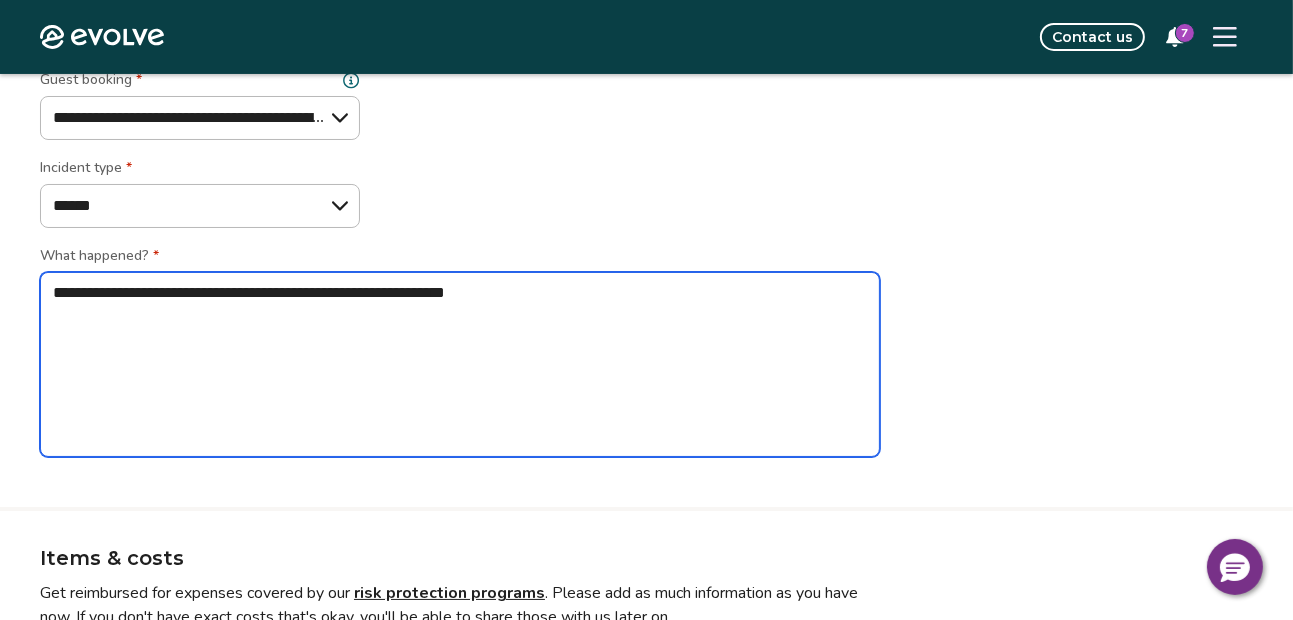 type on "*" 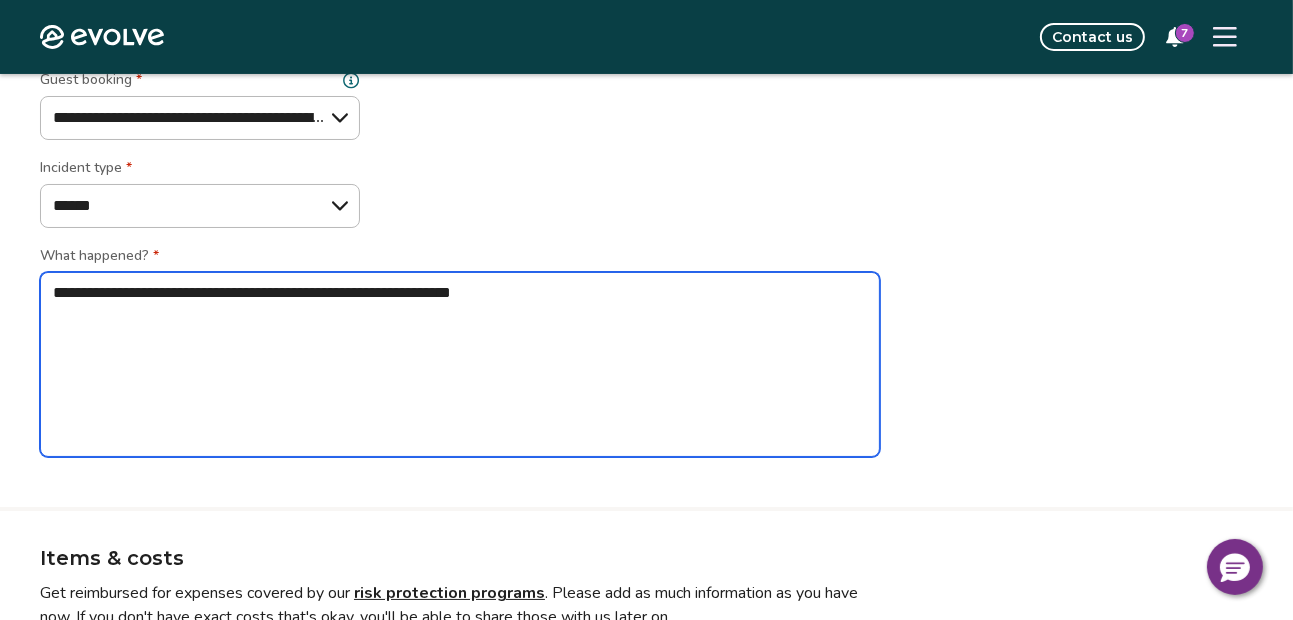 type on "*" 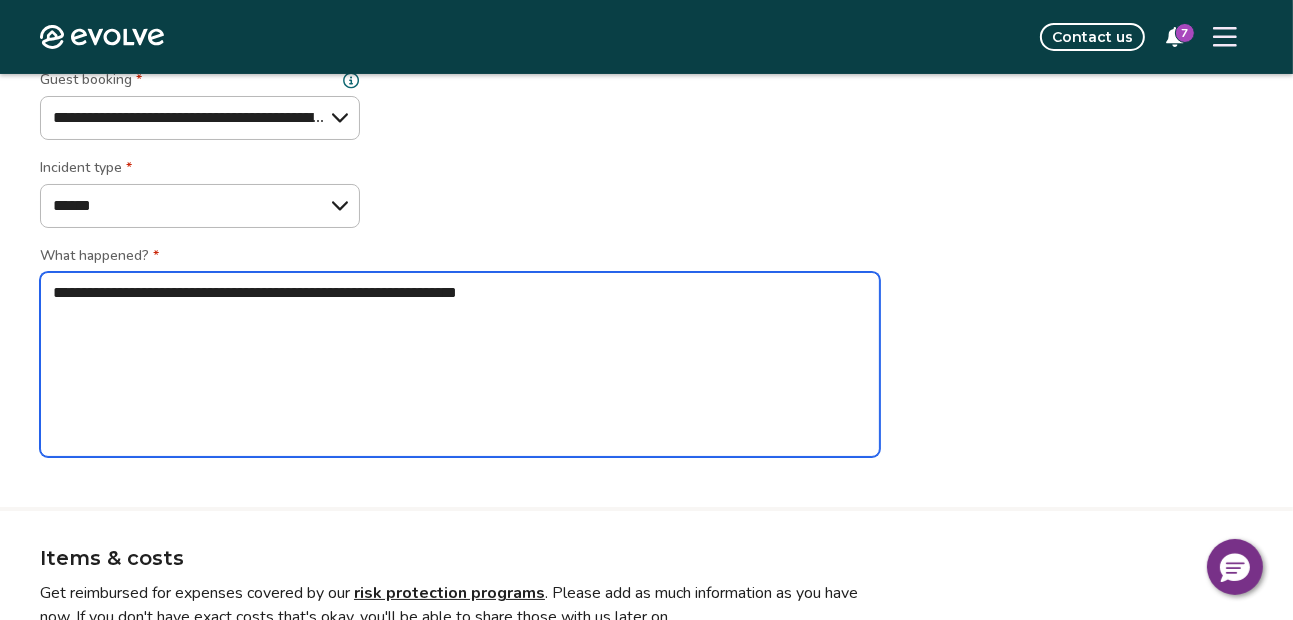 type on "*" 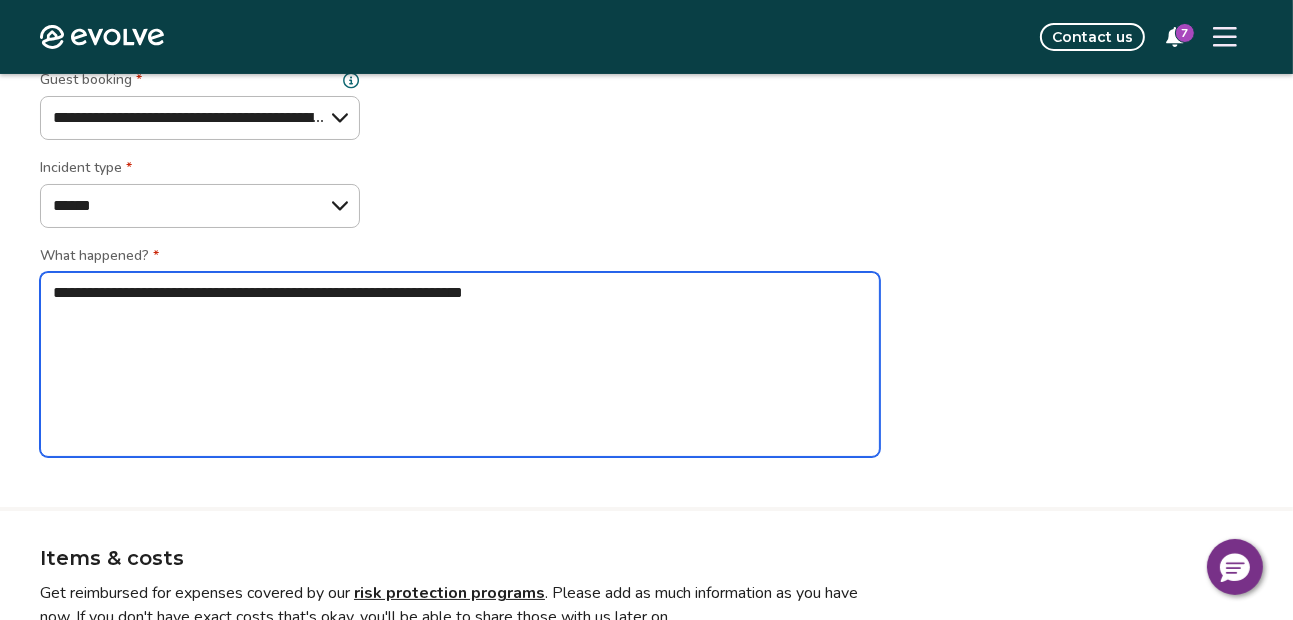 type on "*" 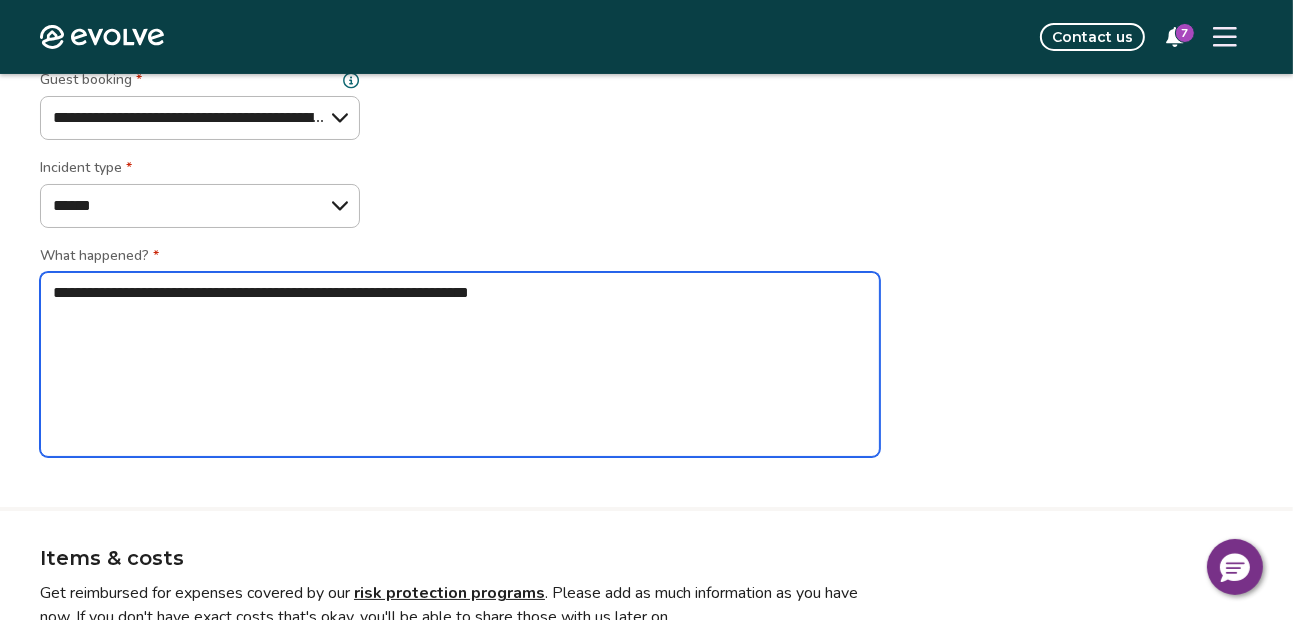 type on "*" 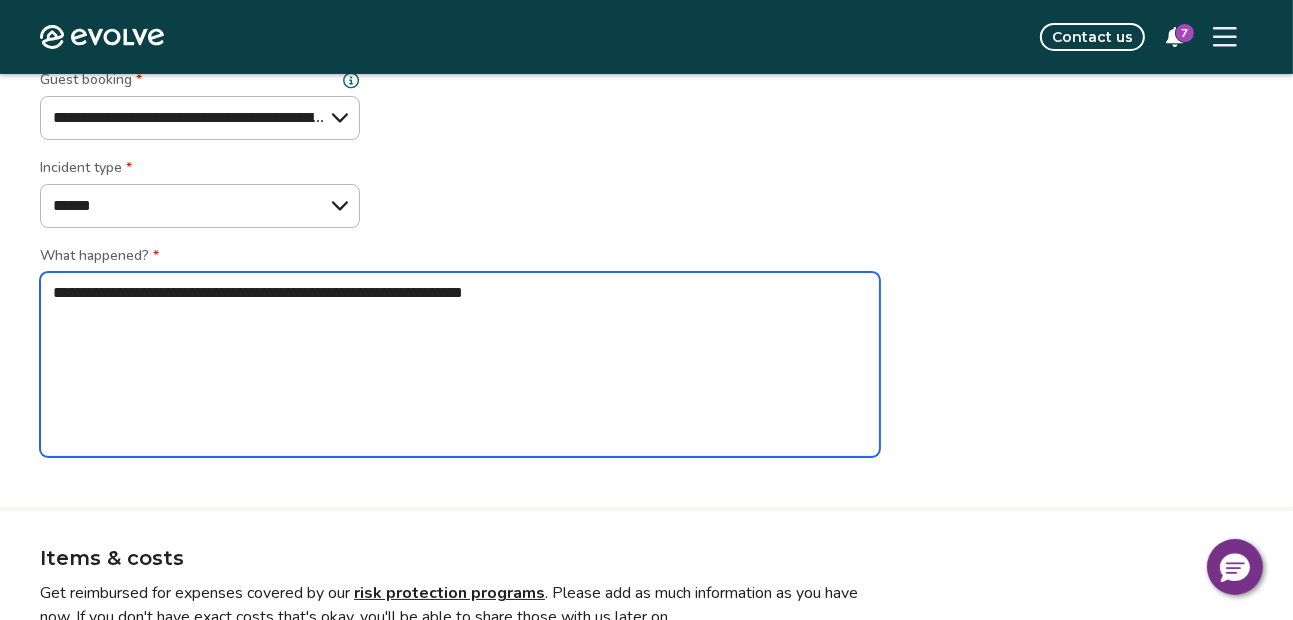 type on "*" 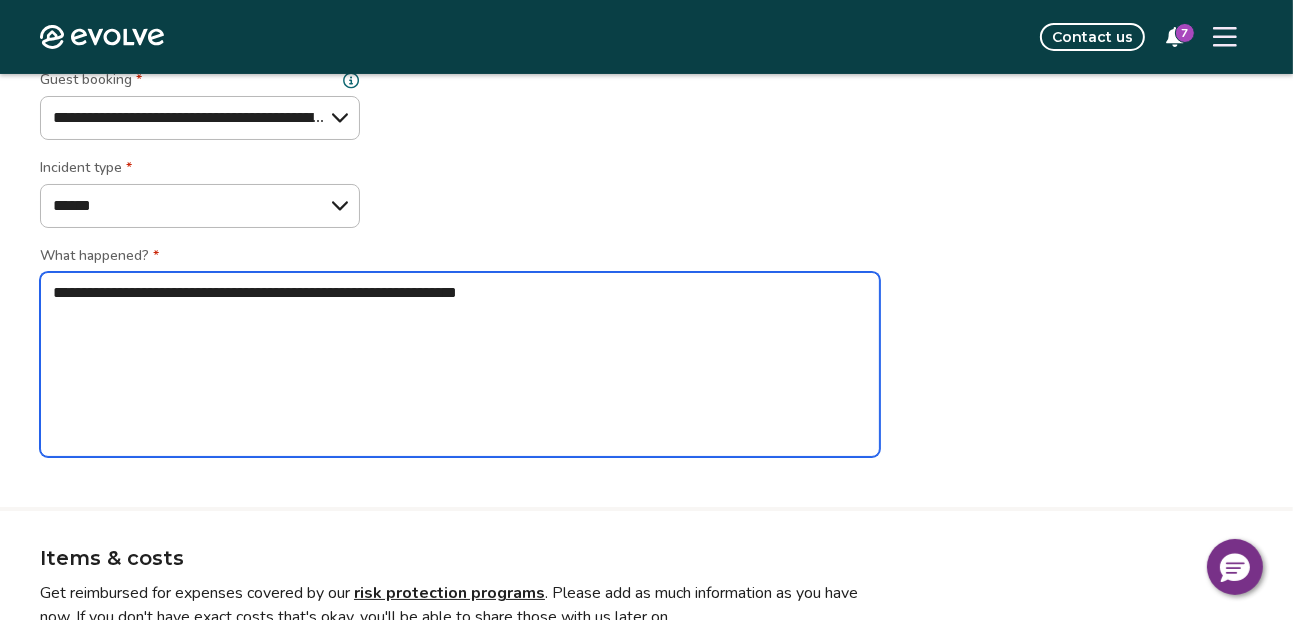type on "*" 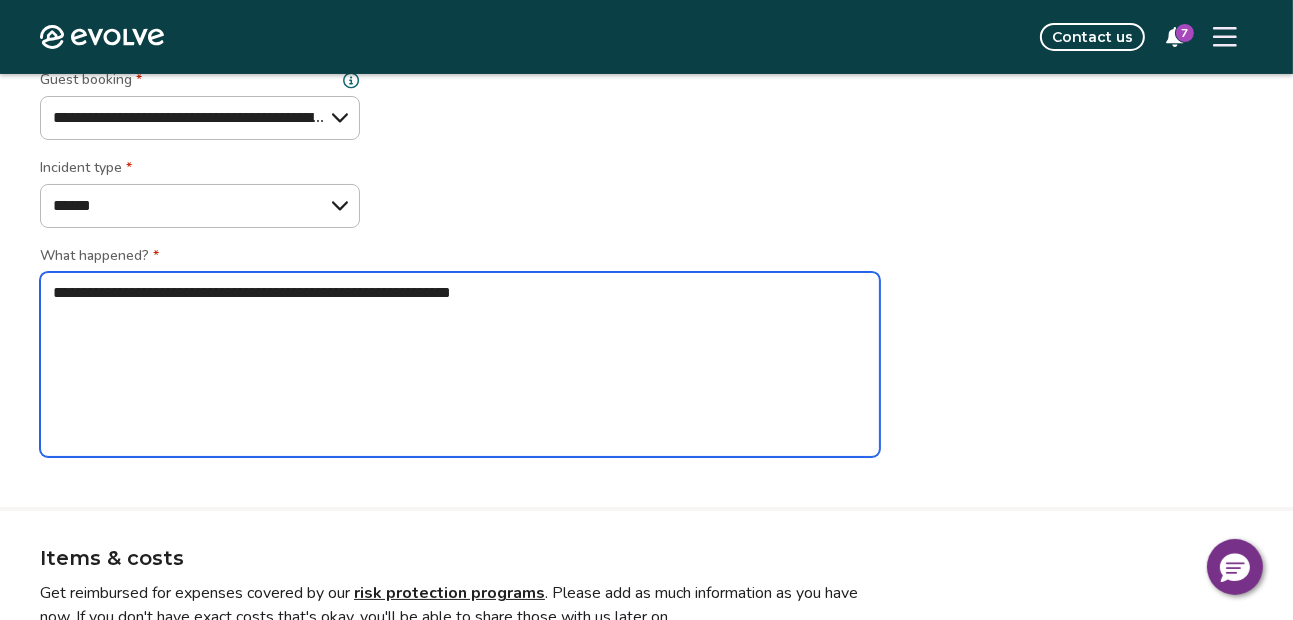 type on "*" 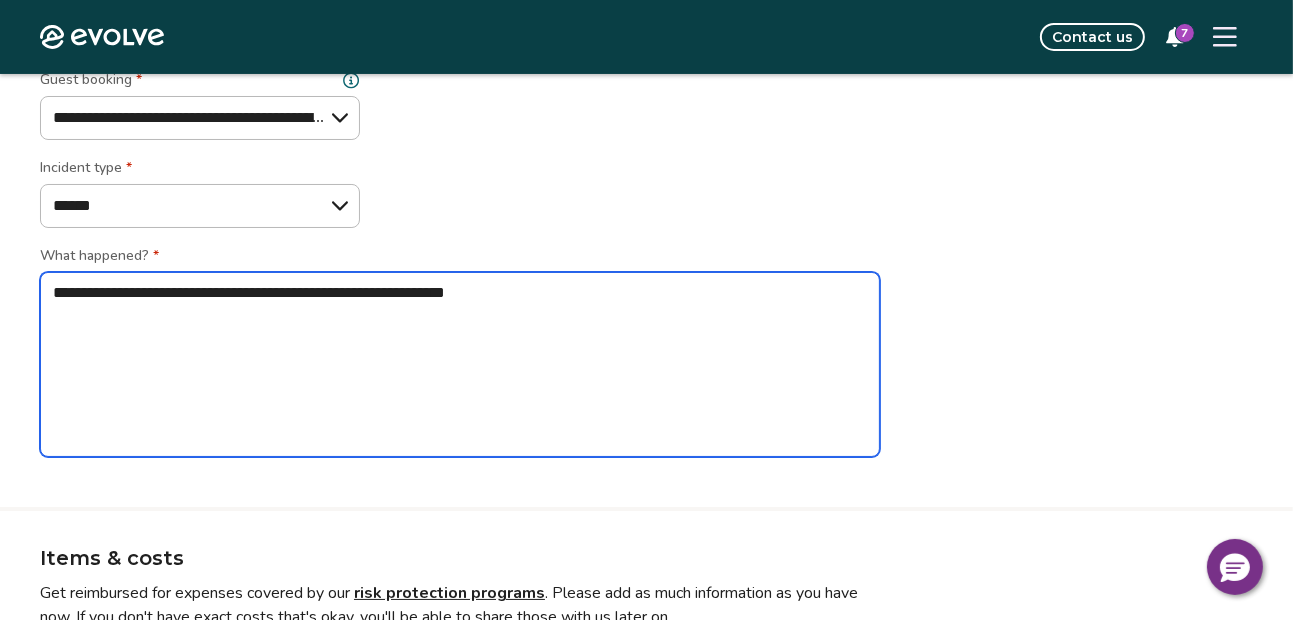 type on "*" 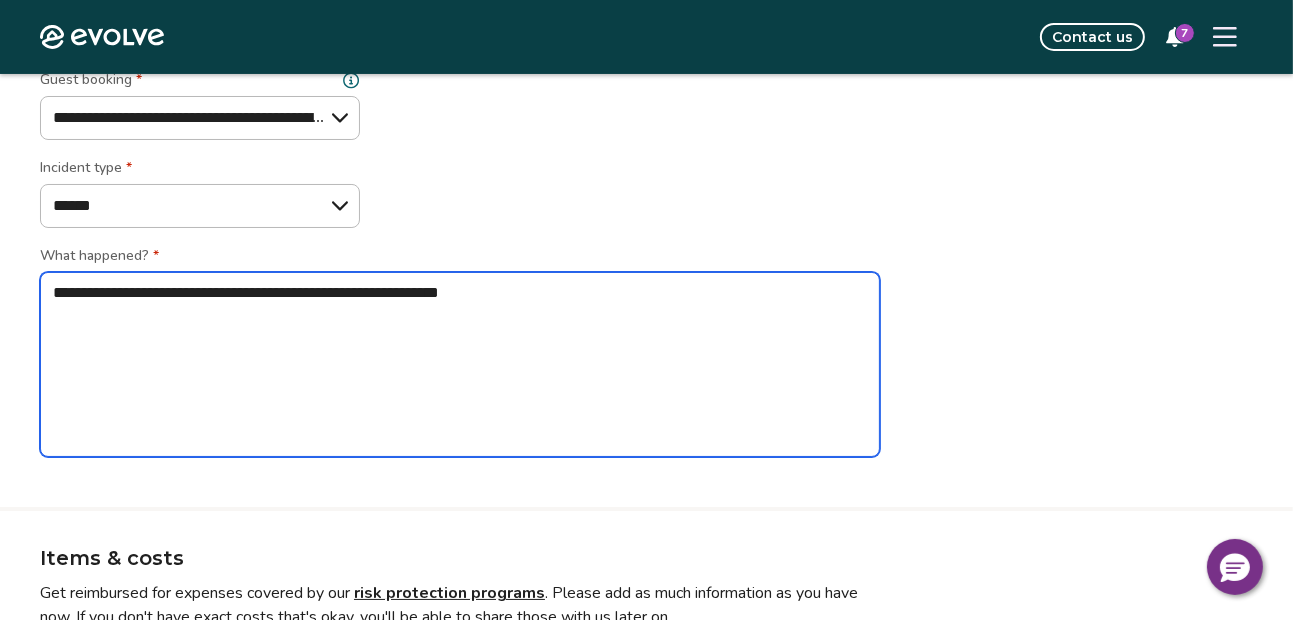 type on "*" 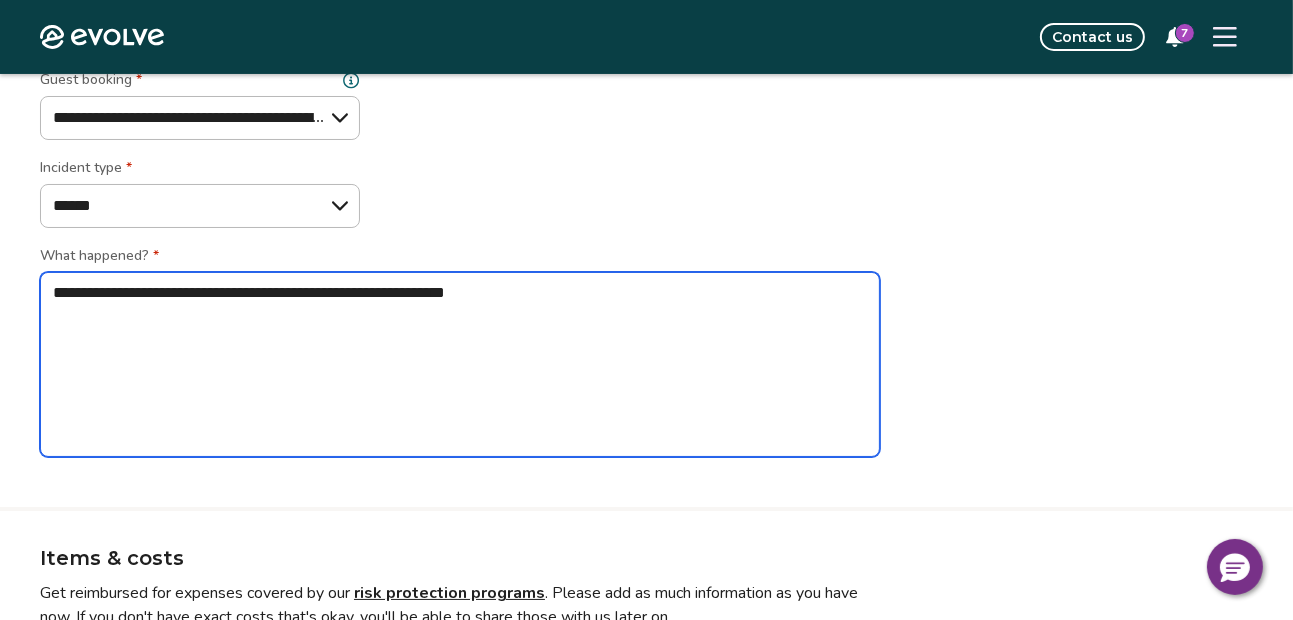 type on "*" 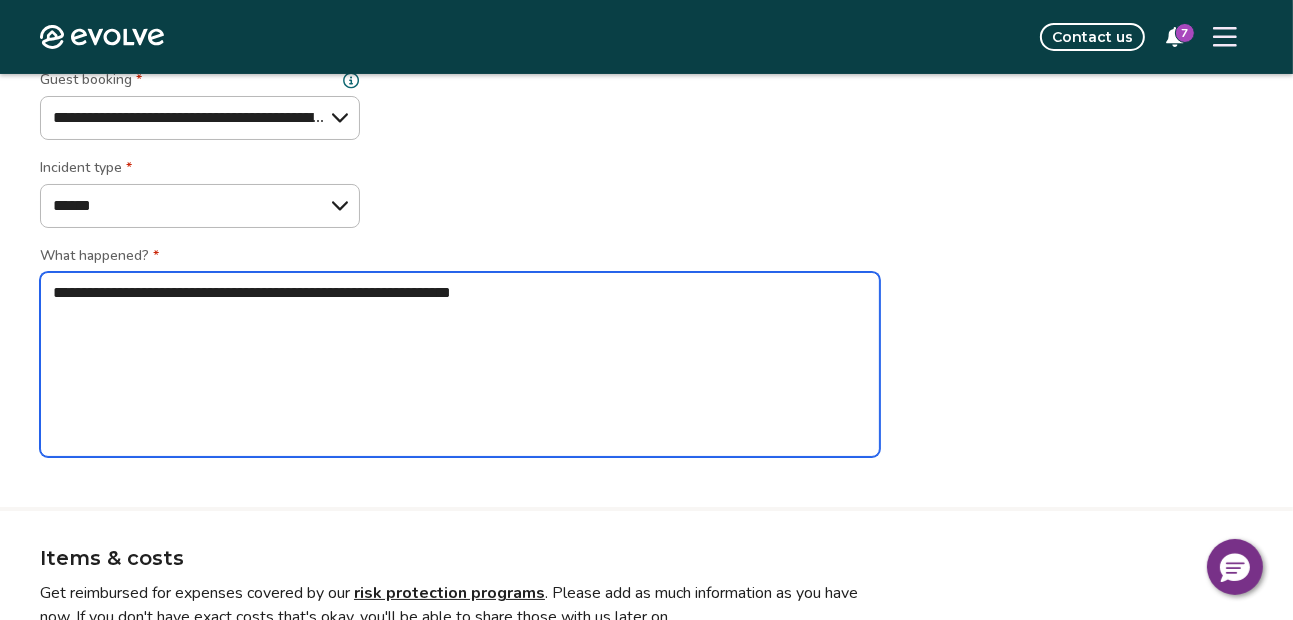 type on "**********" 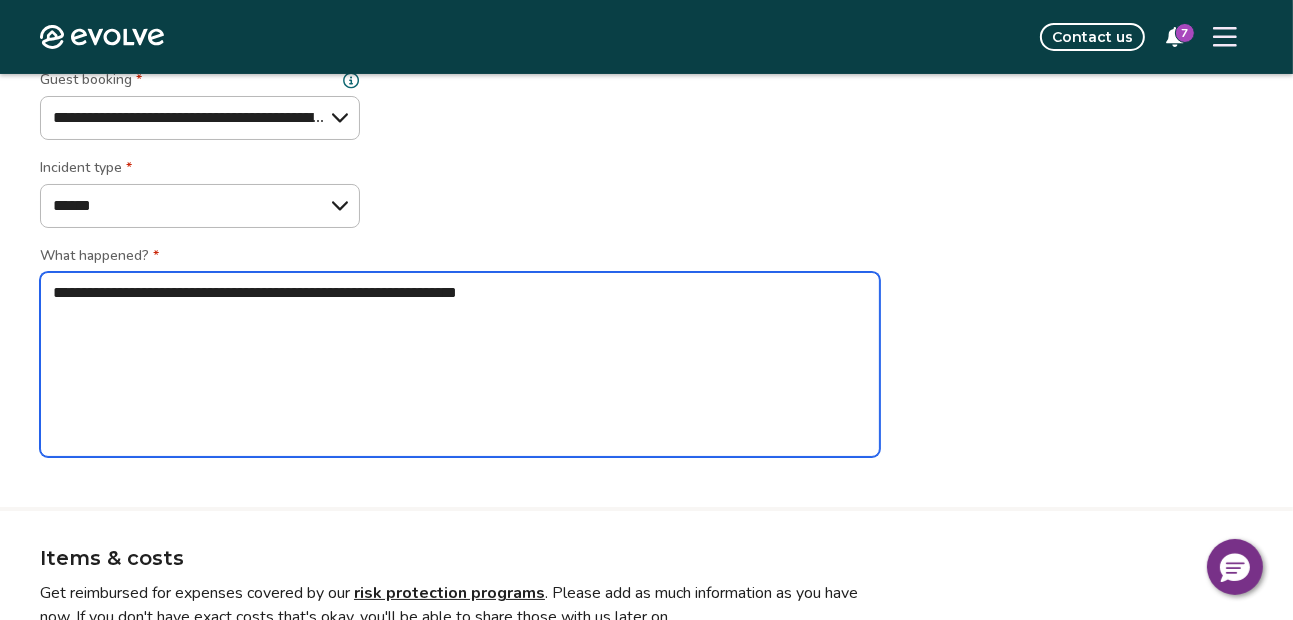 type on "*" 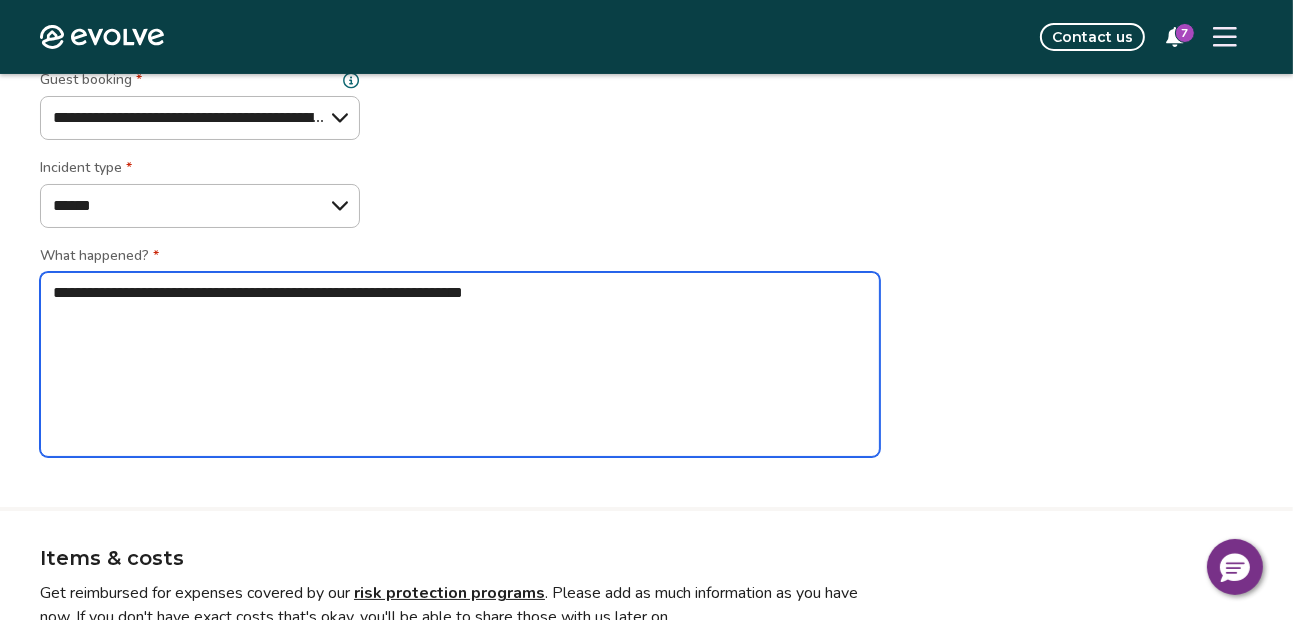 type on "**********" 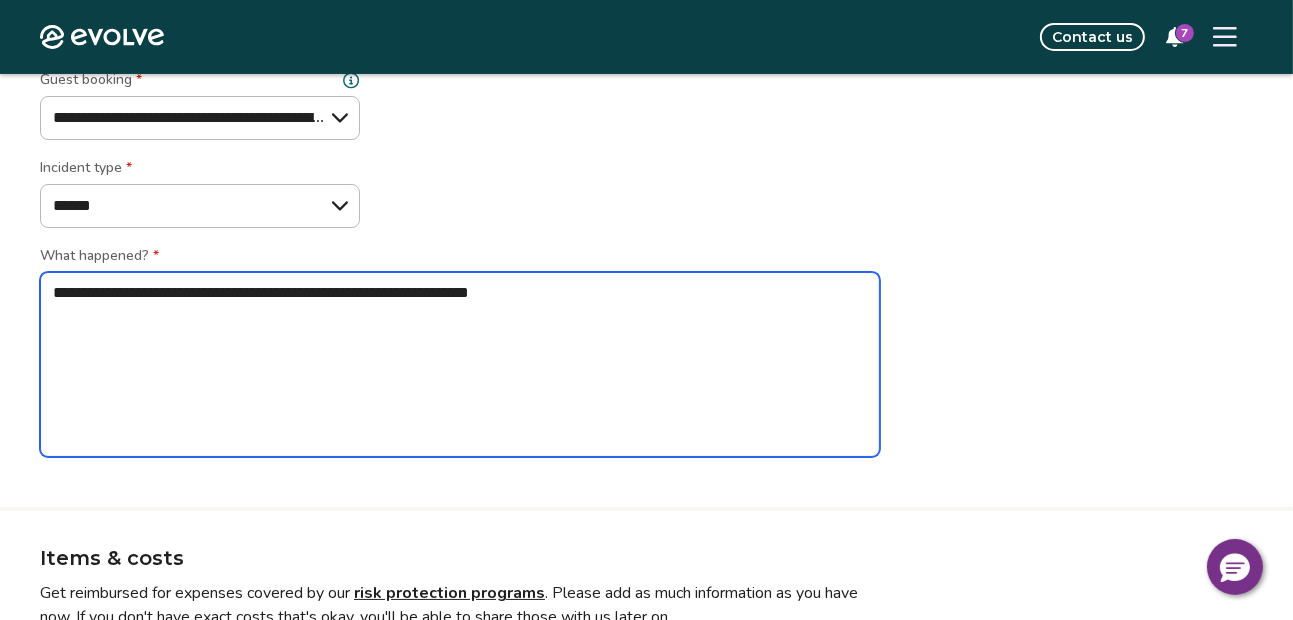 type on "*" 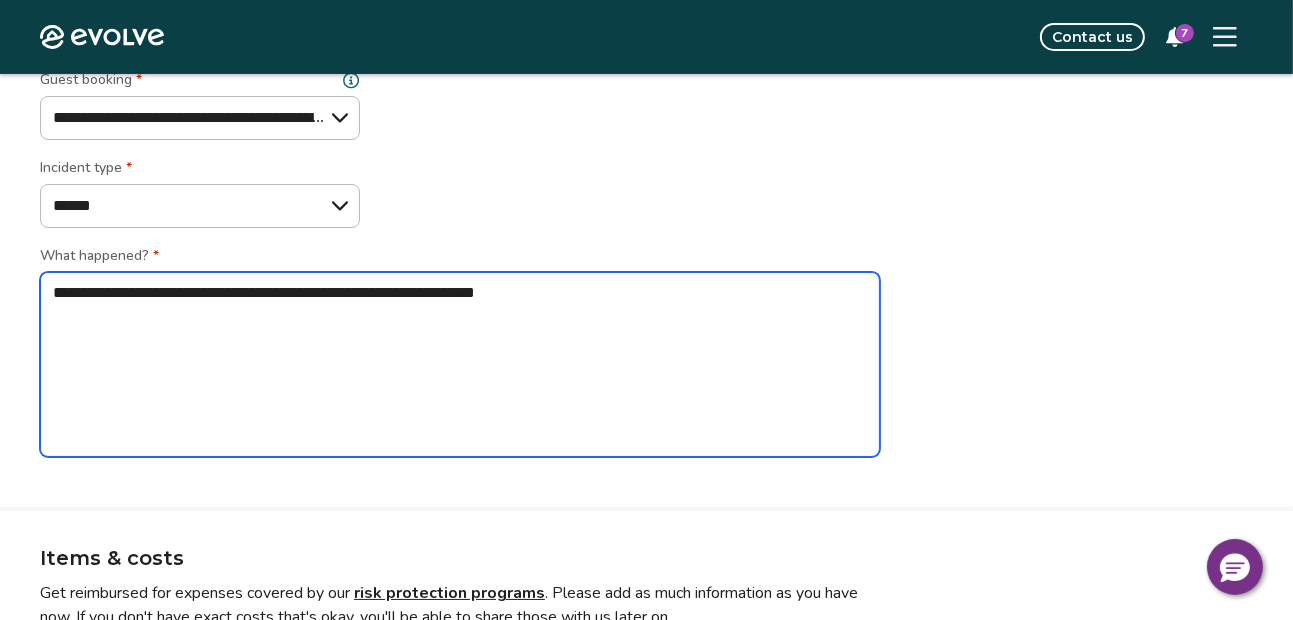 type on "*" 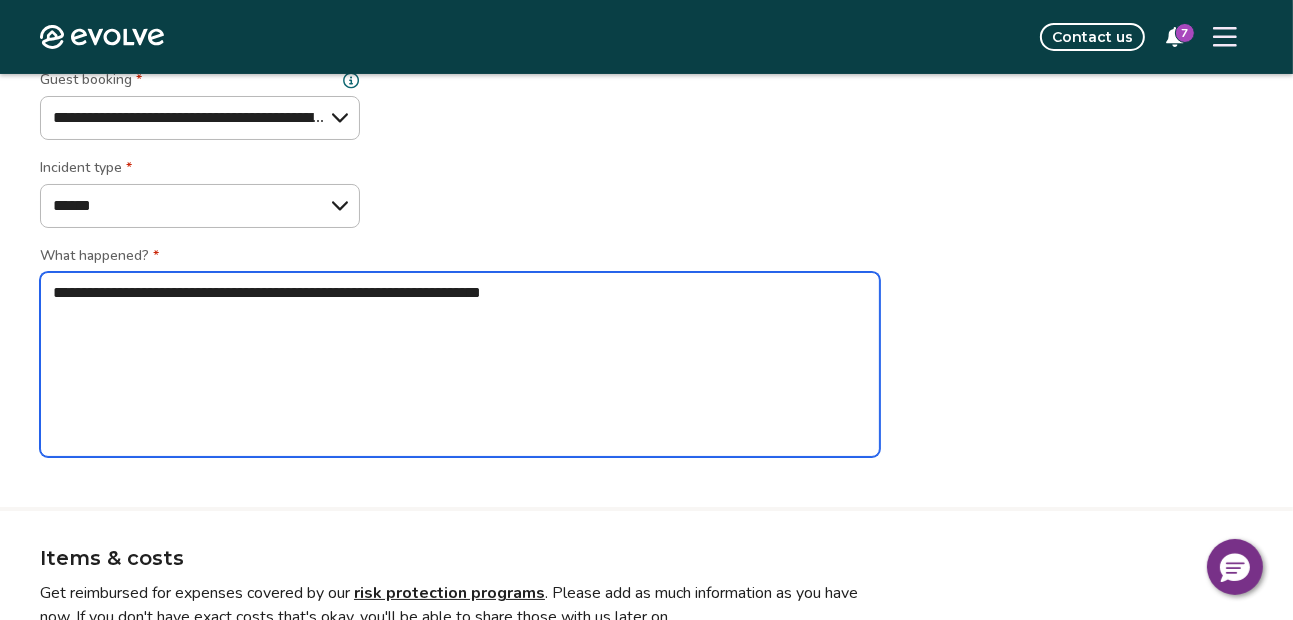 type on "**********" 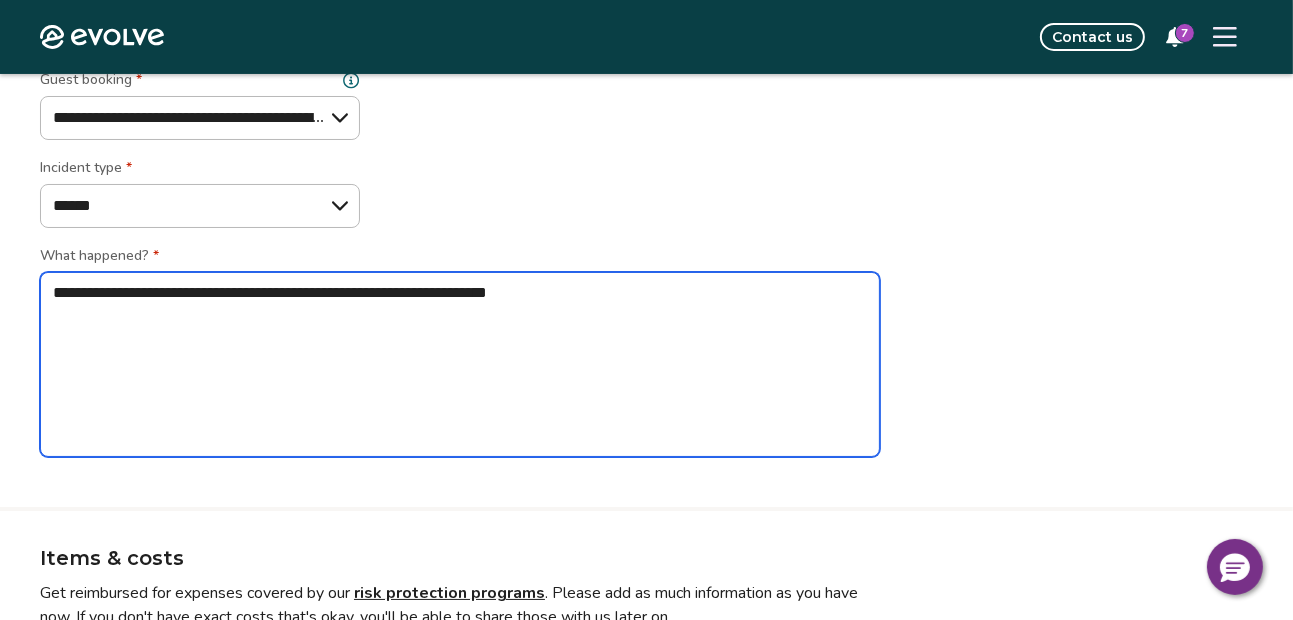 type on "*" 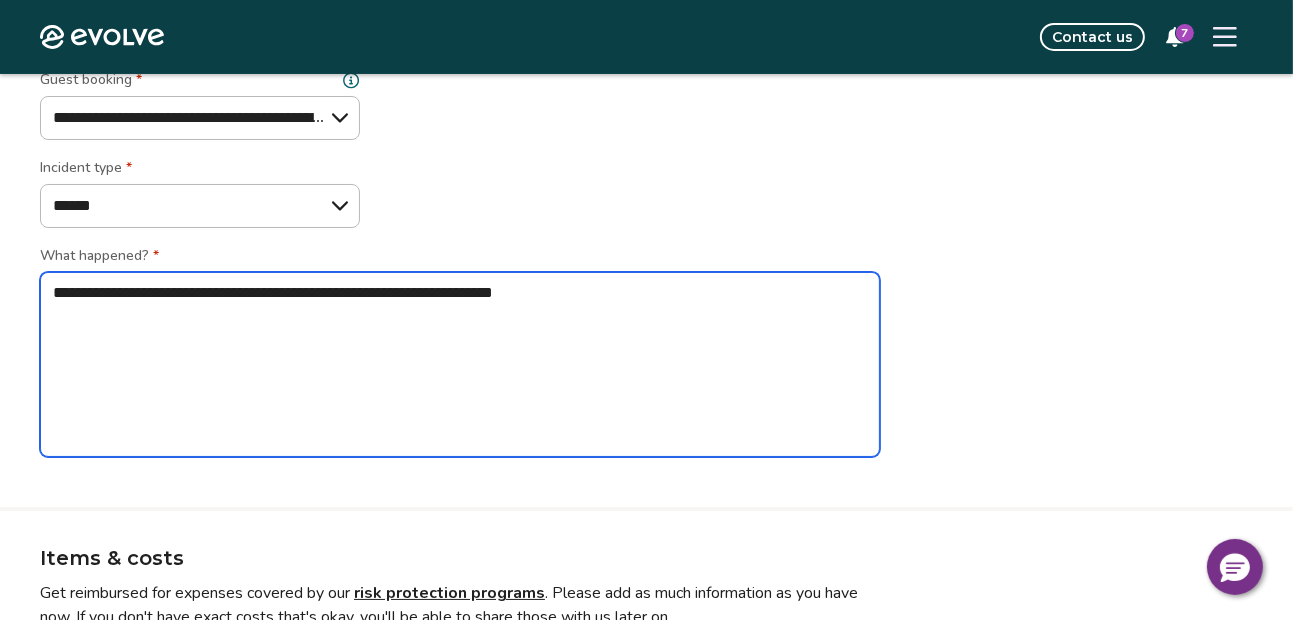 type on "*" 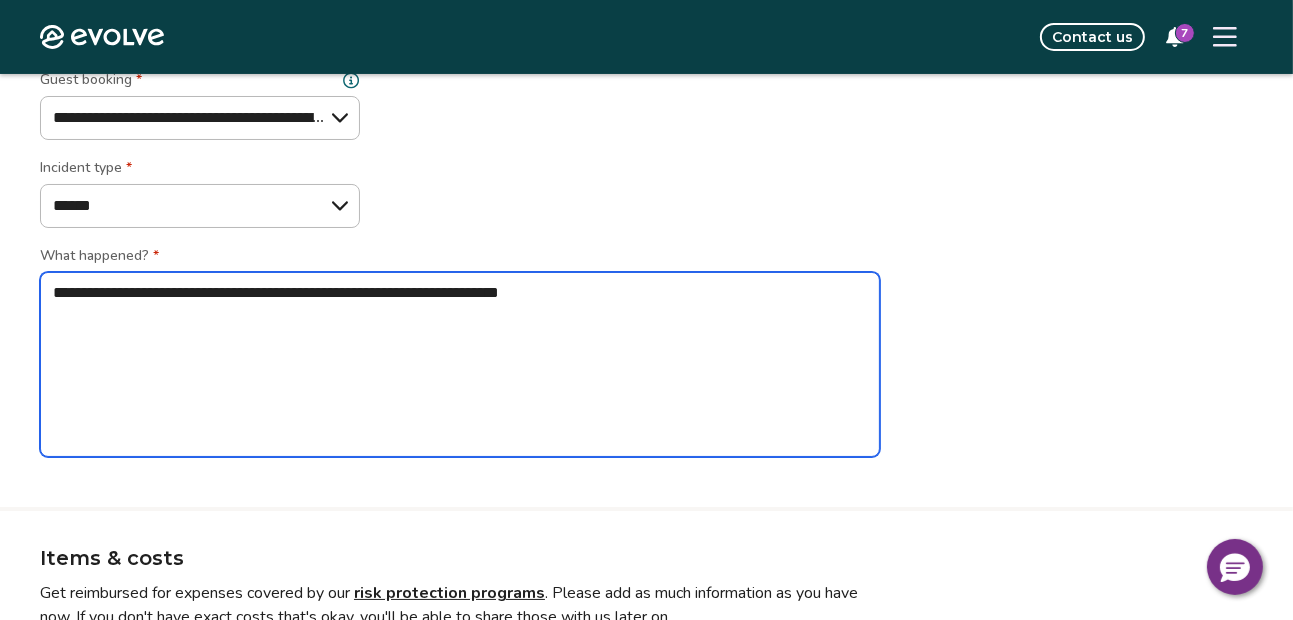 type on "*" 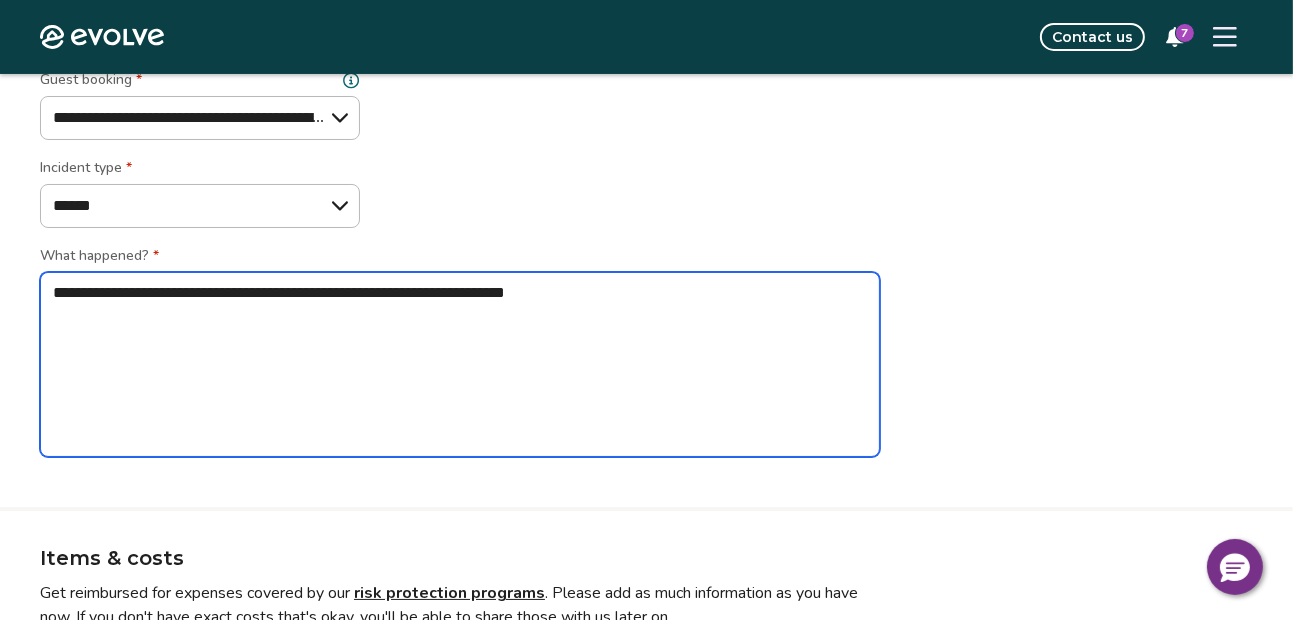 type on "*" 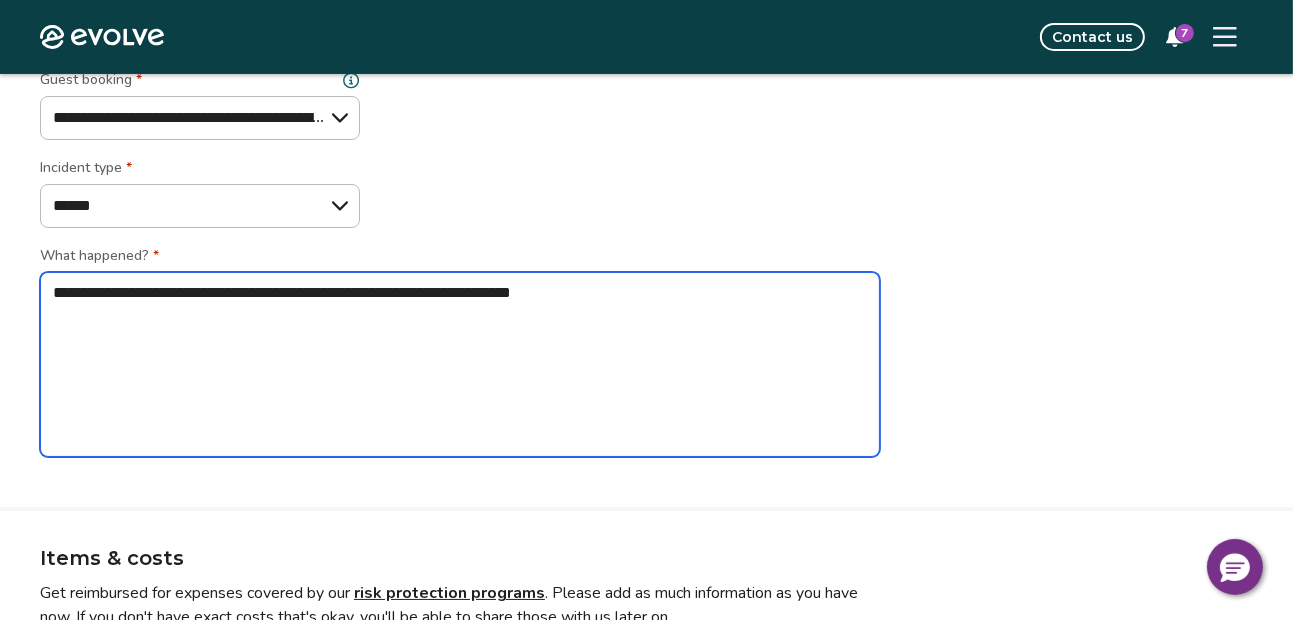 type on "*" 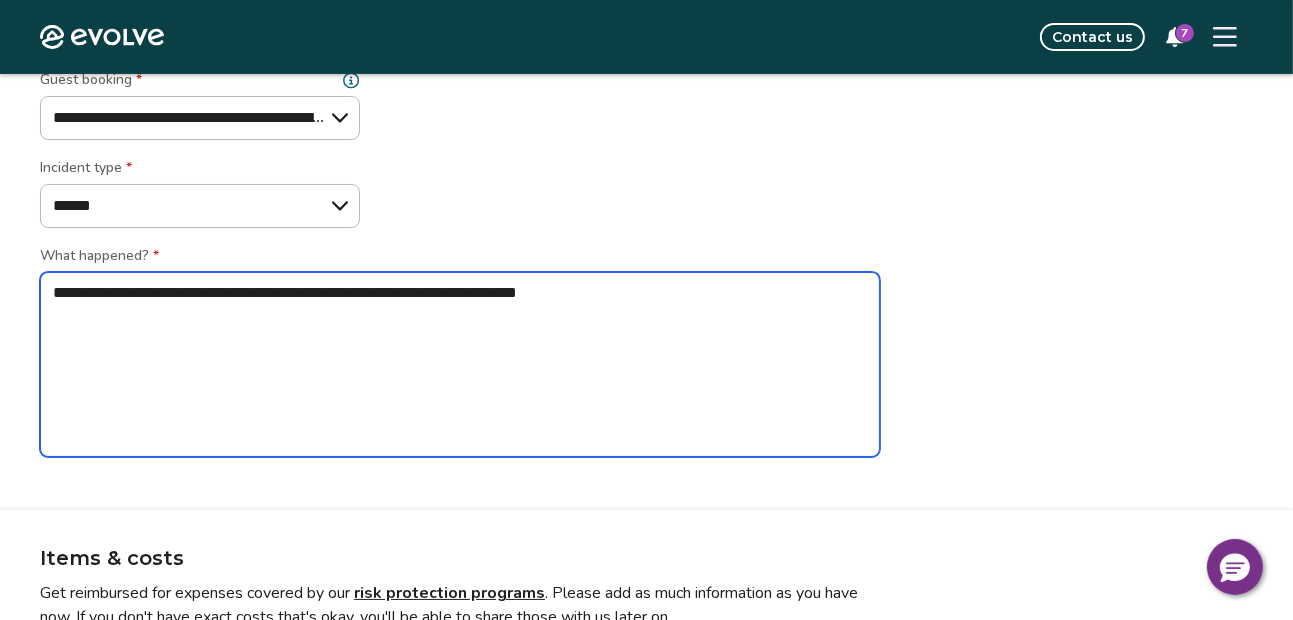 type on "*" 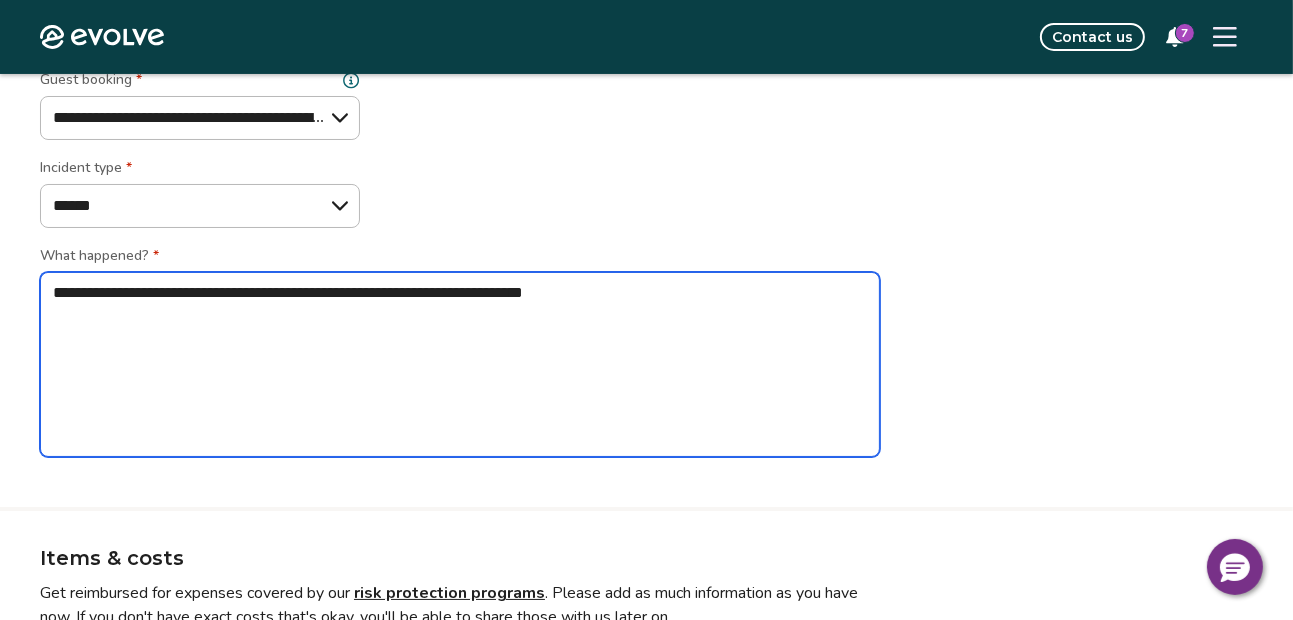 type on "*" 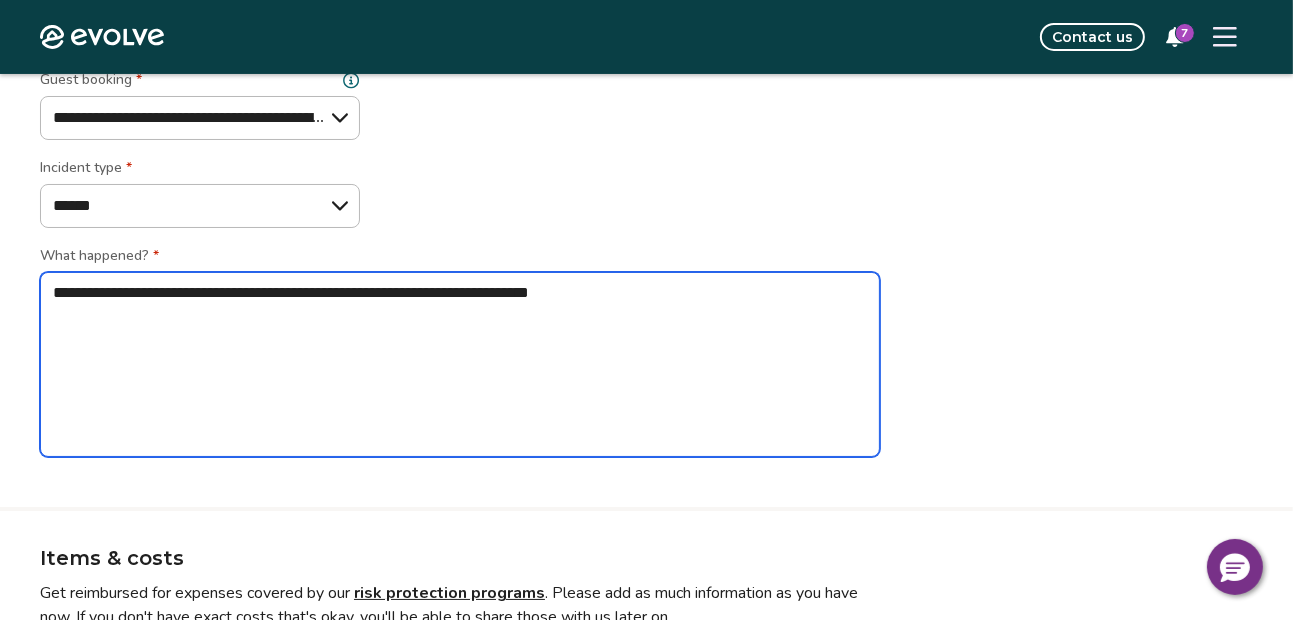type on "*" 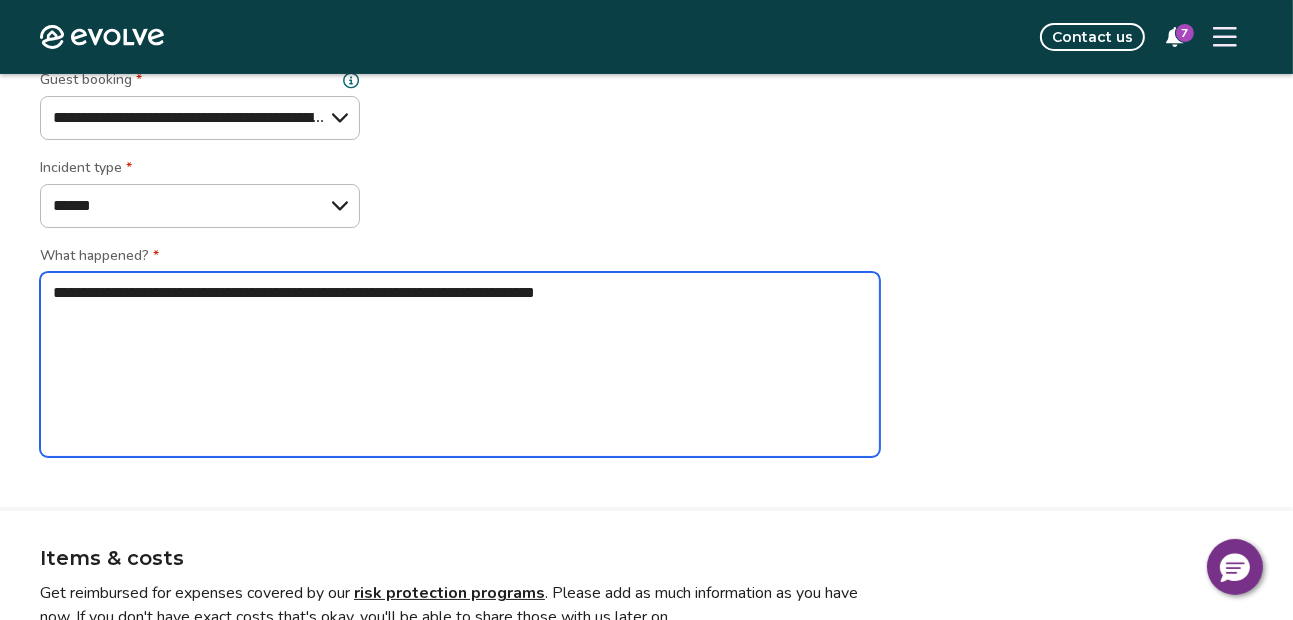 type on "*" 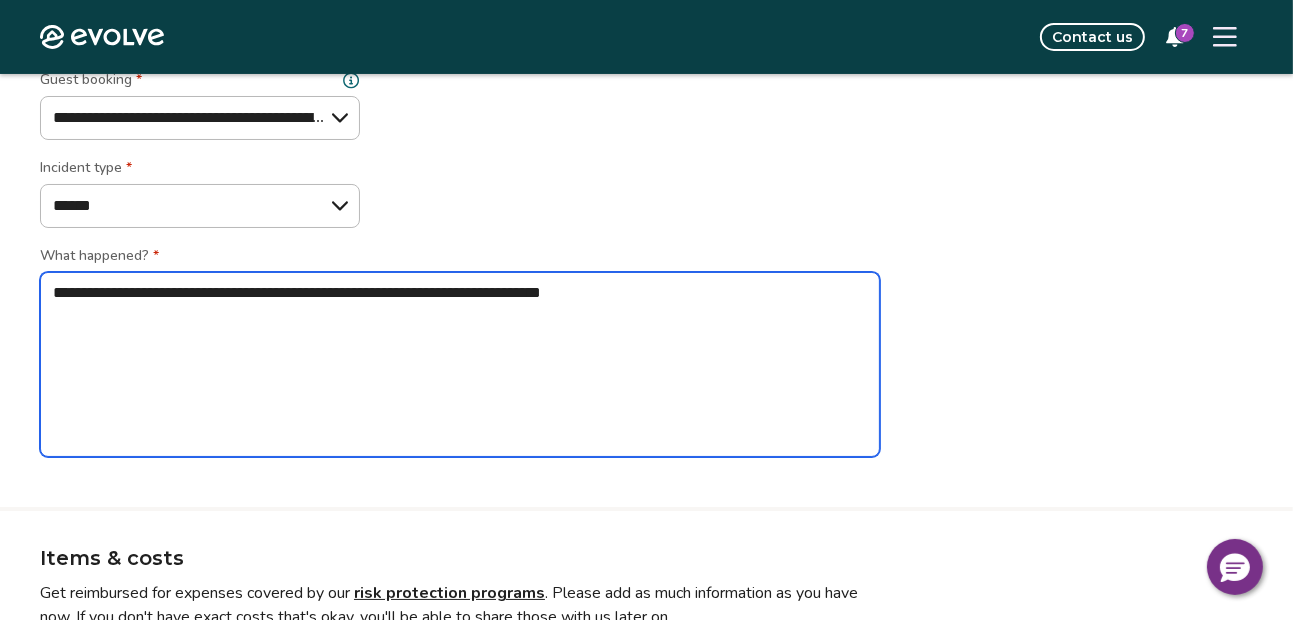 type on "*" 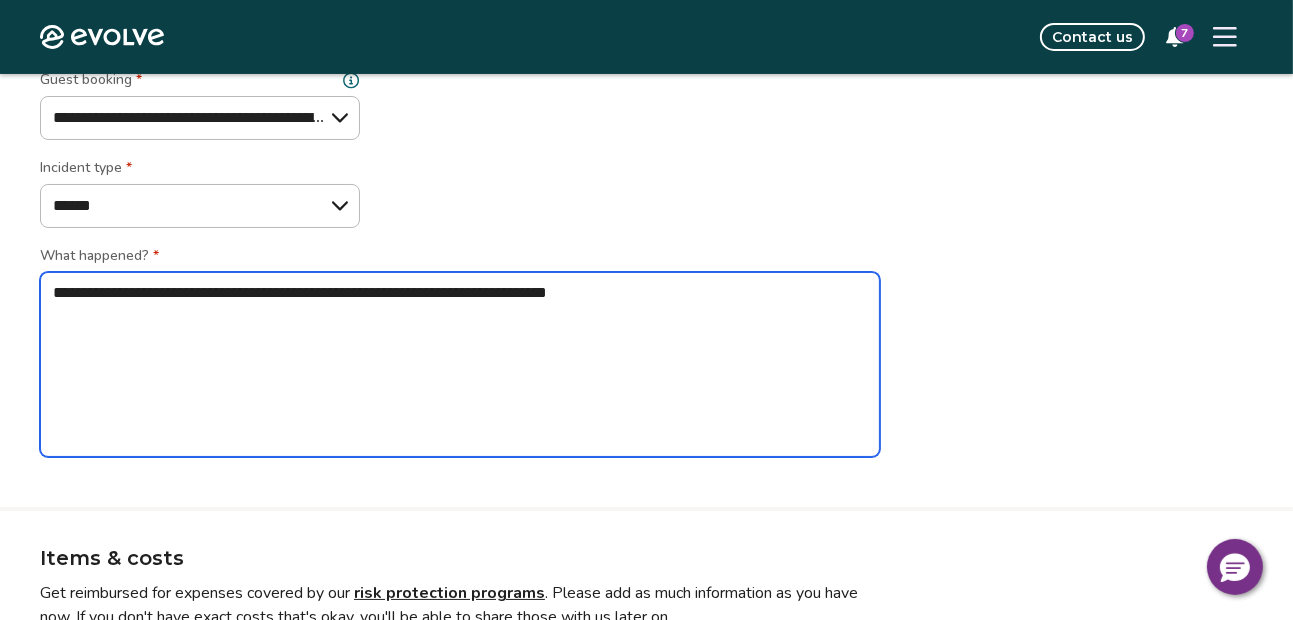 type on "*" 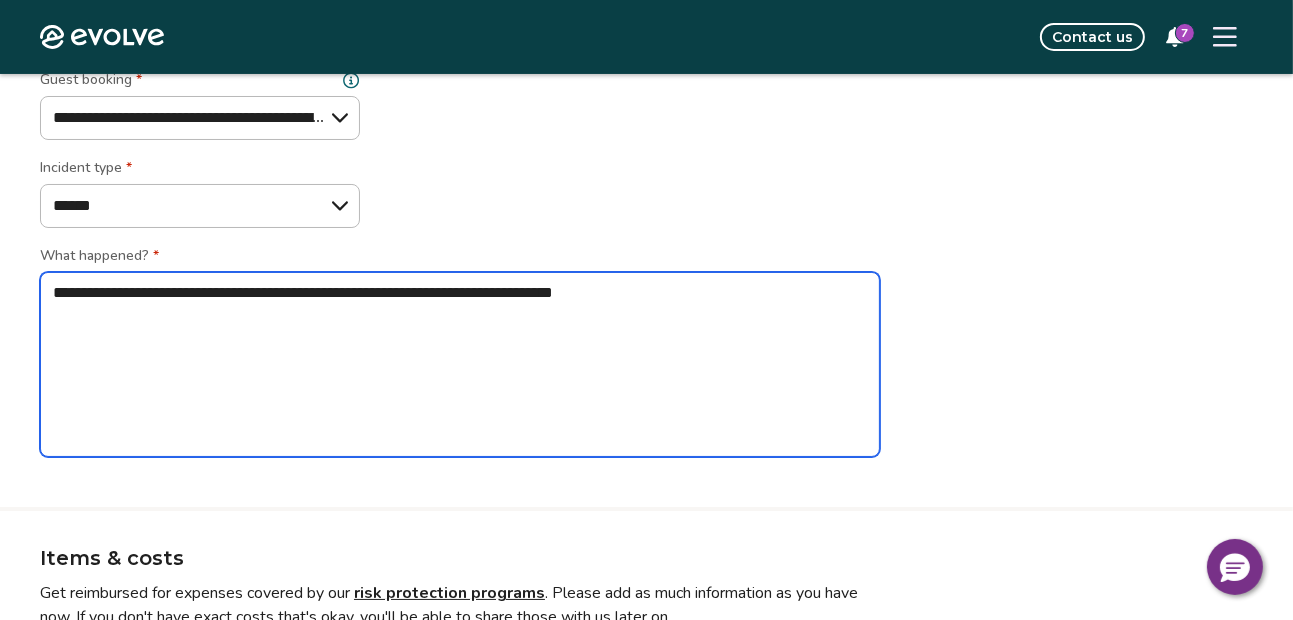 type on "*" 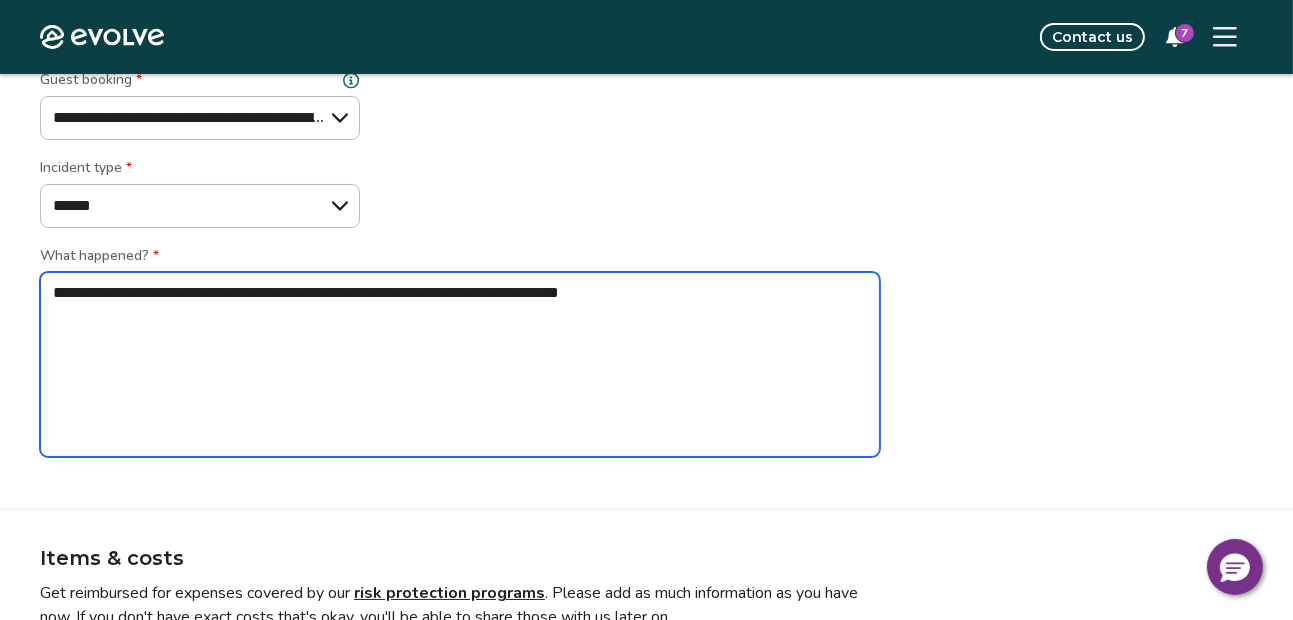 type on "*" 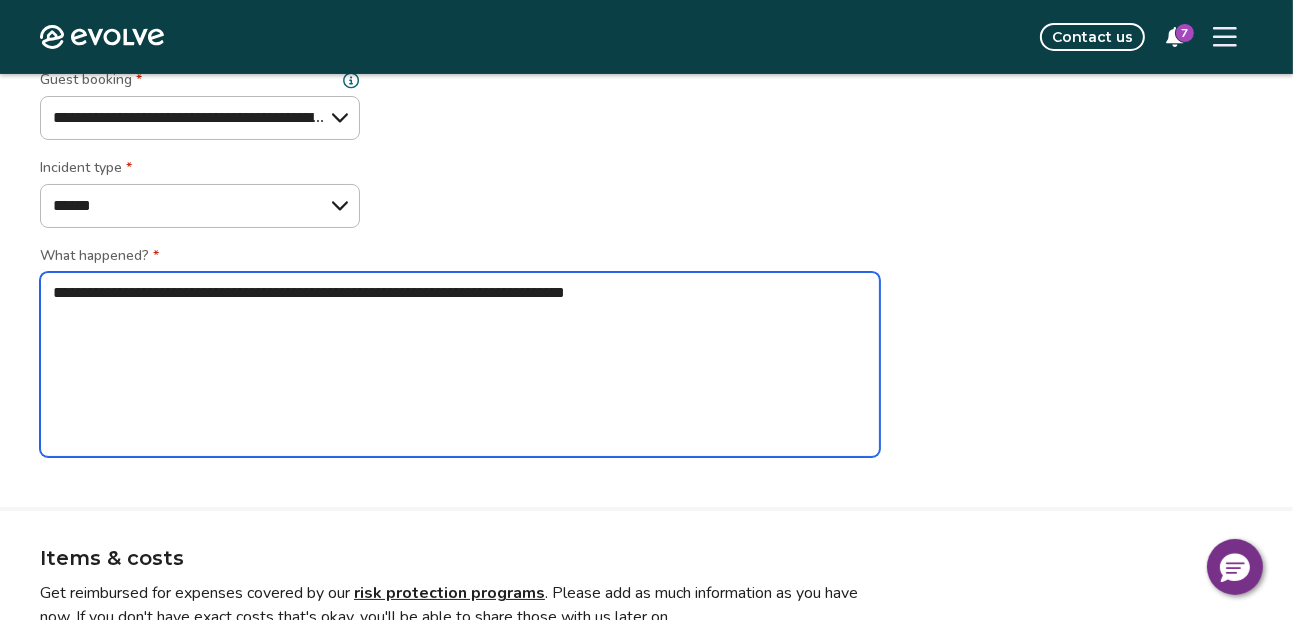 type on "*" 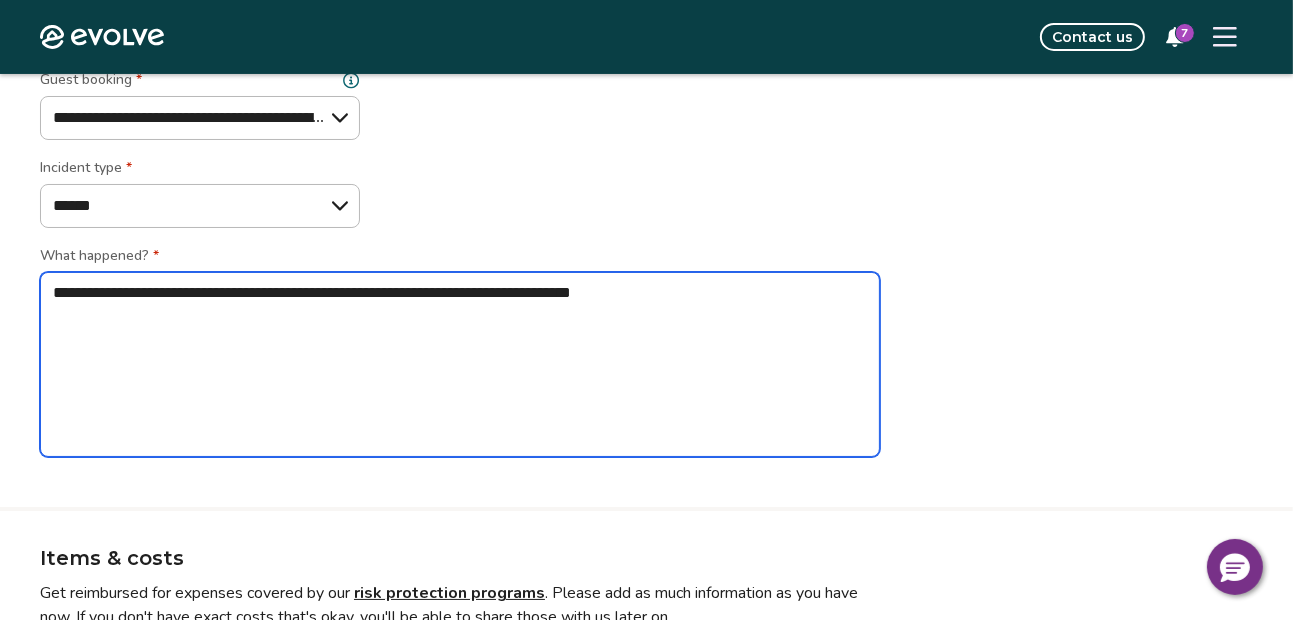 type on "*" 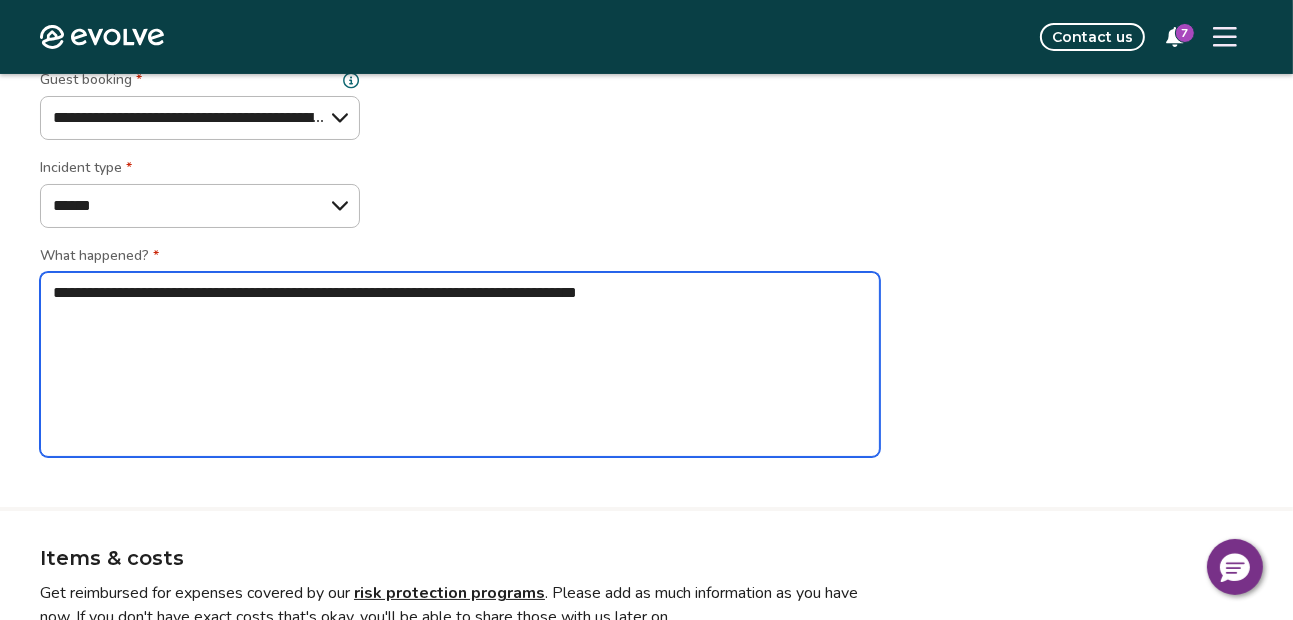 type on "*" 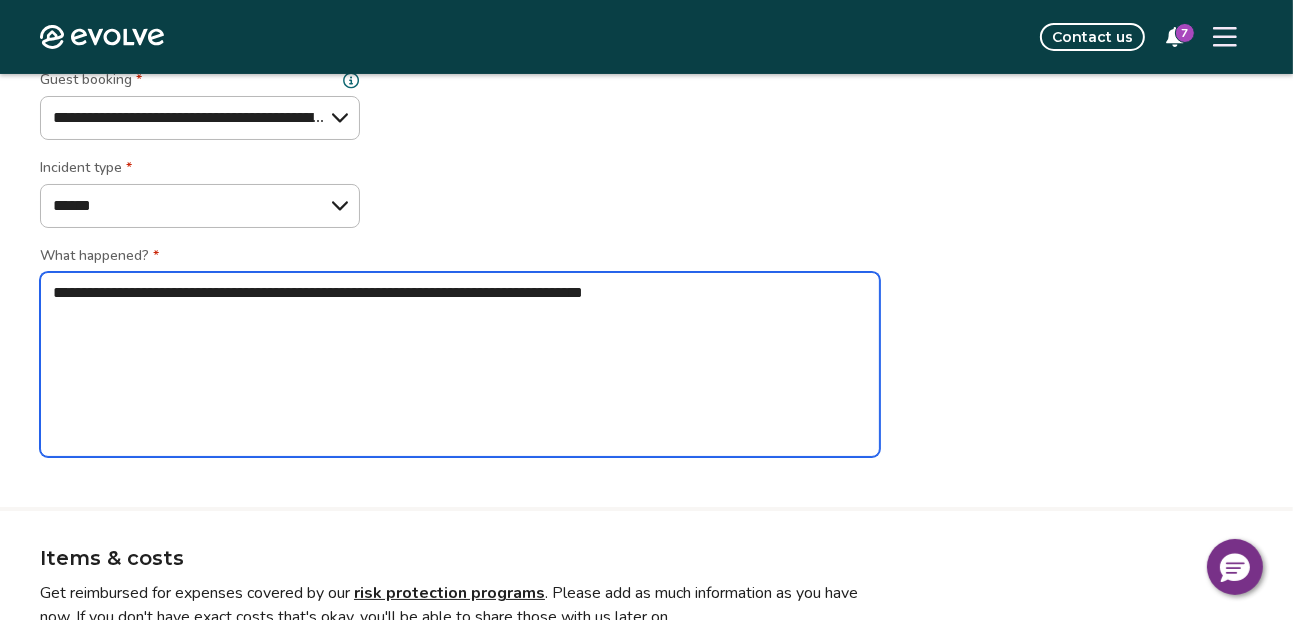 type 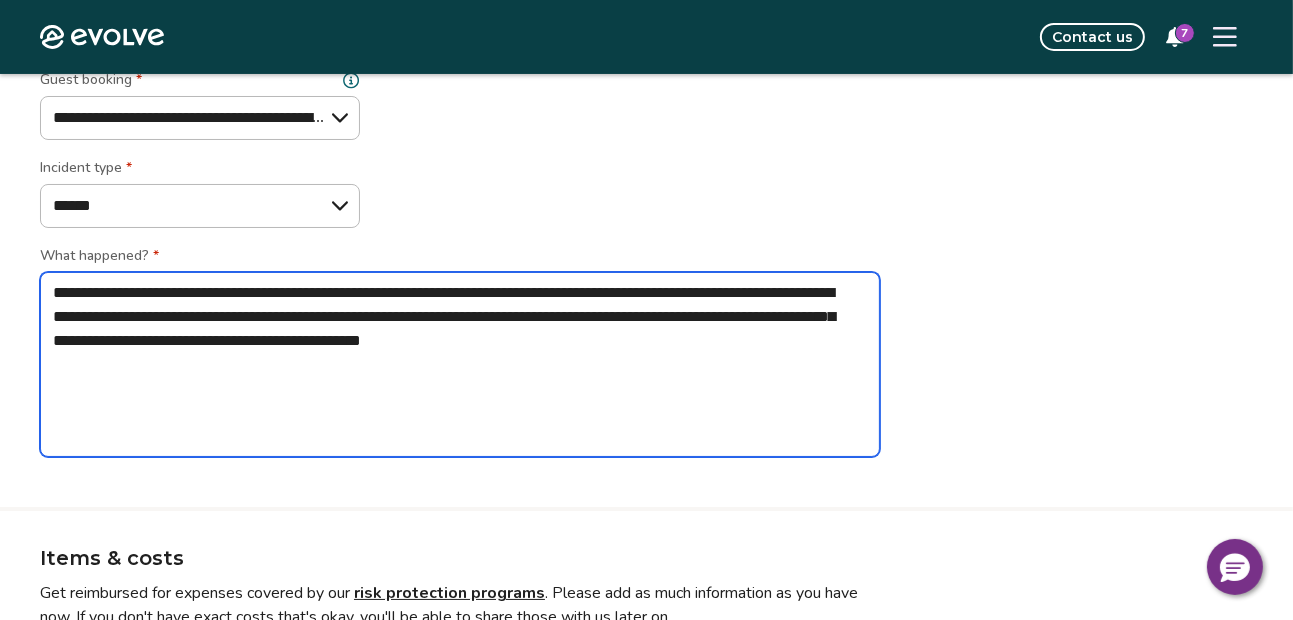 click on "**********" at bounding box center (460, 364) 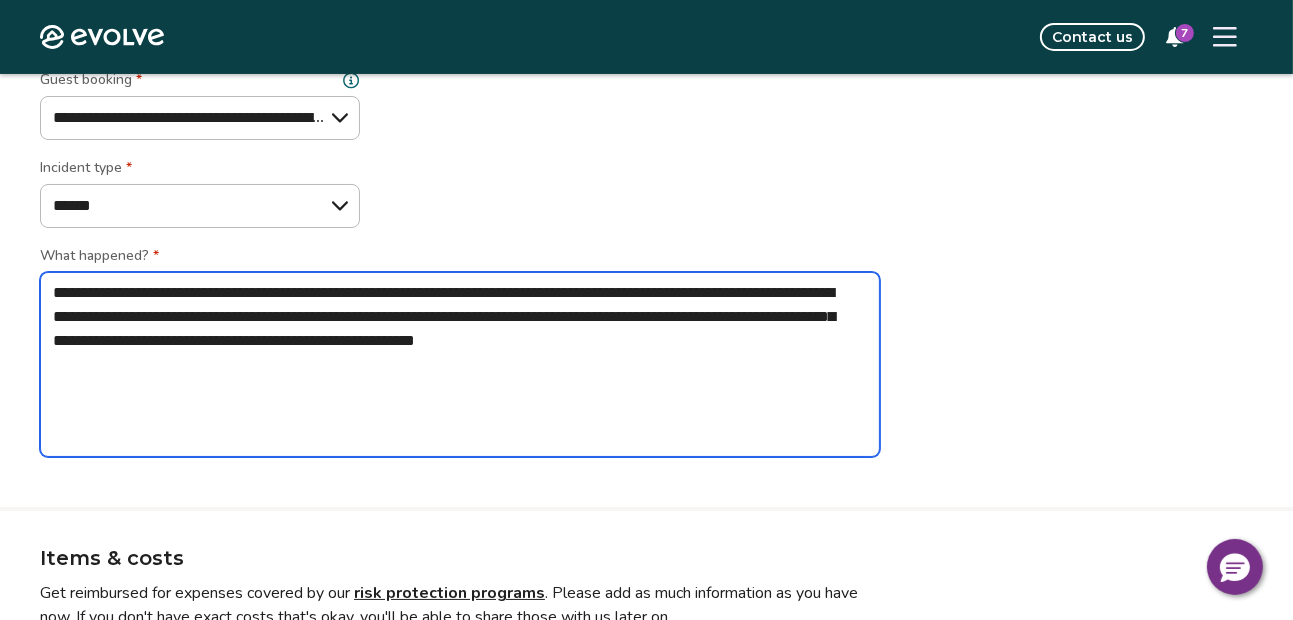 click on "**********" at bounding box center (460, 364) 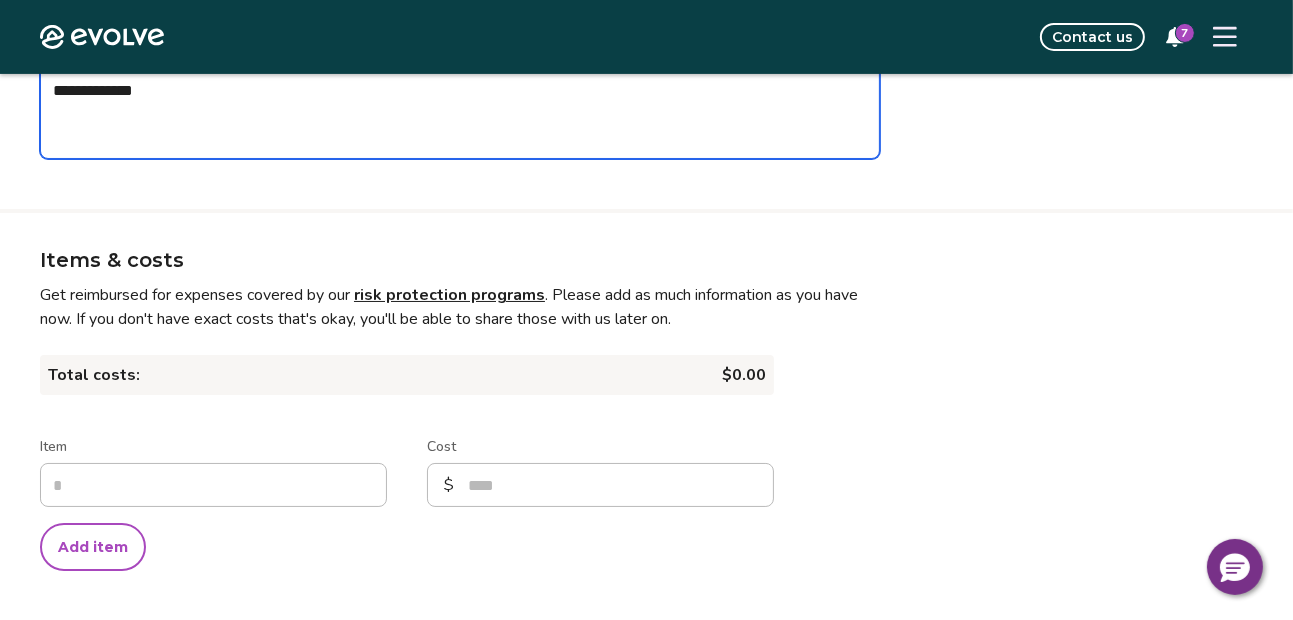 scroll, scrollTop: 580, scrollLeft: 0, axis: vertical 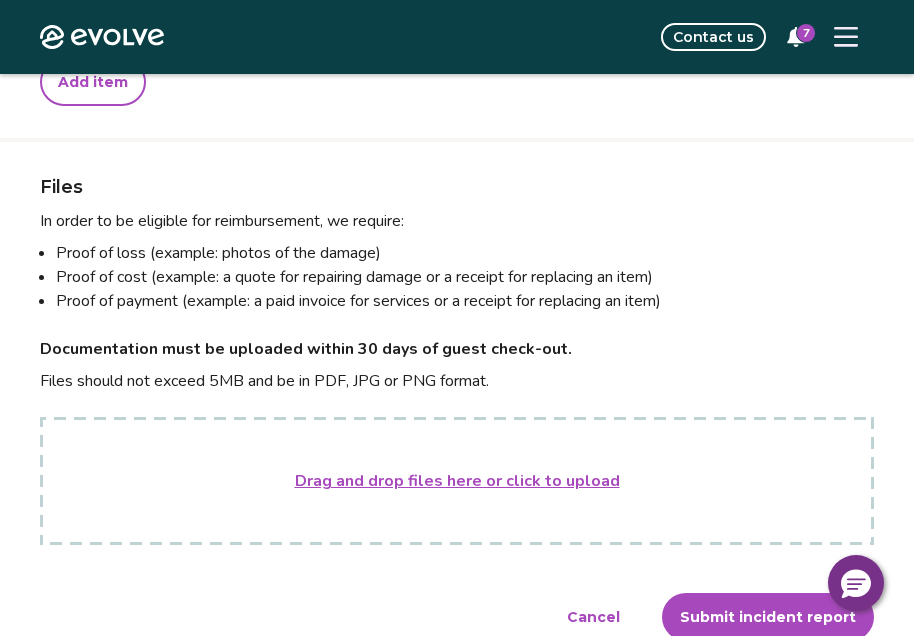 click on "Drag and drop files here or click to upload" at bounding box center [457, 481] 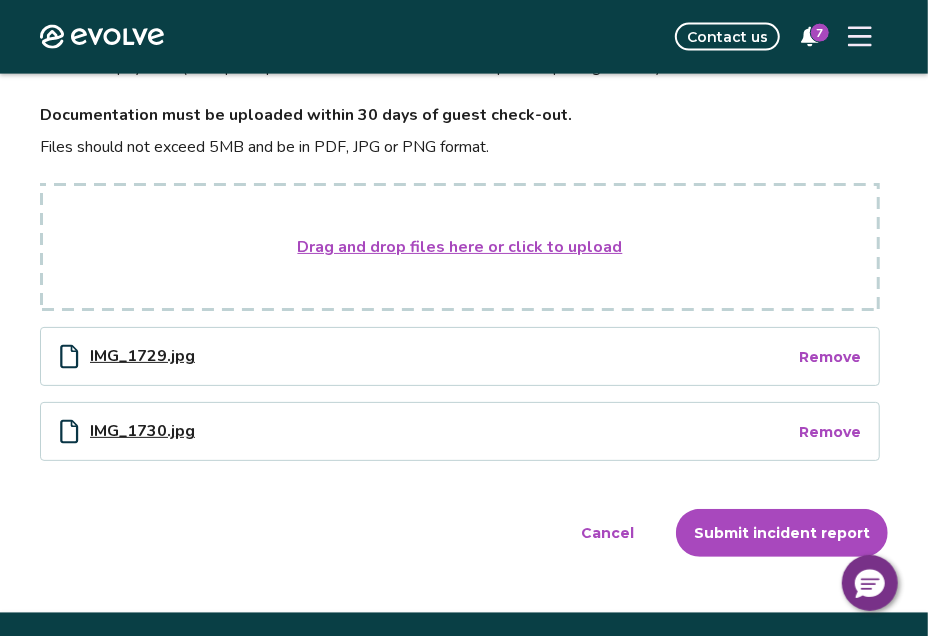 scroll, scrollTop: 1249, scrollLeft: 0, axis: vertical 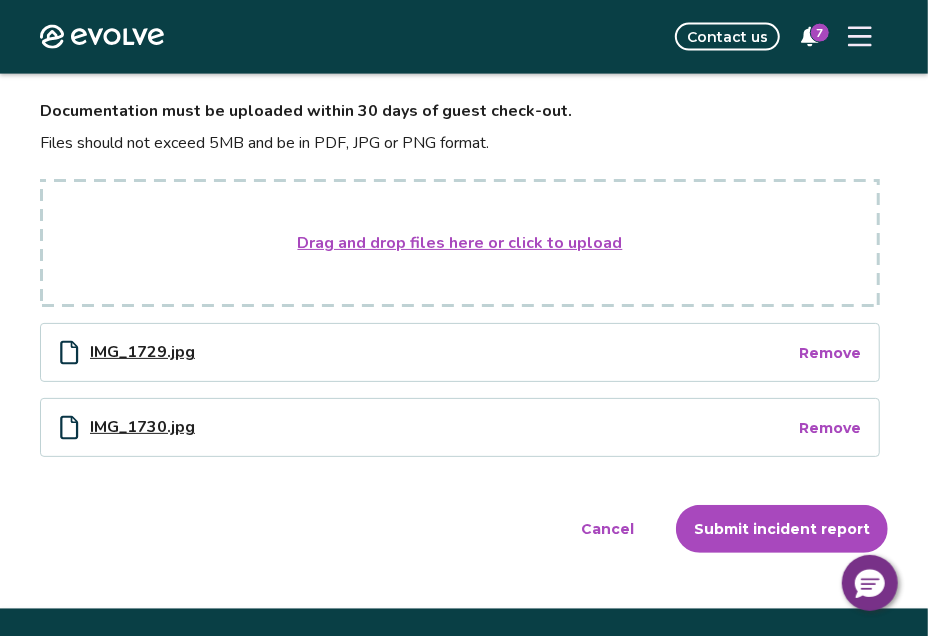 click on "Submit incident report" at bounding box center [782, 529] 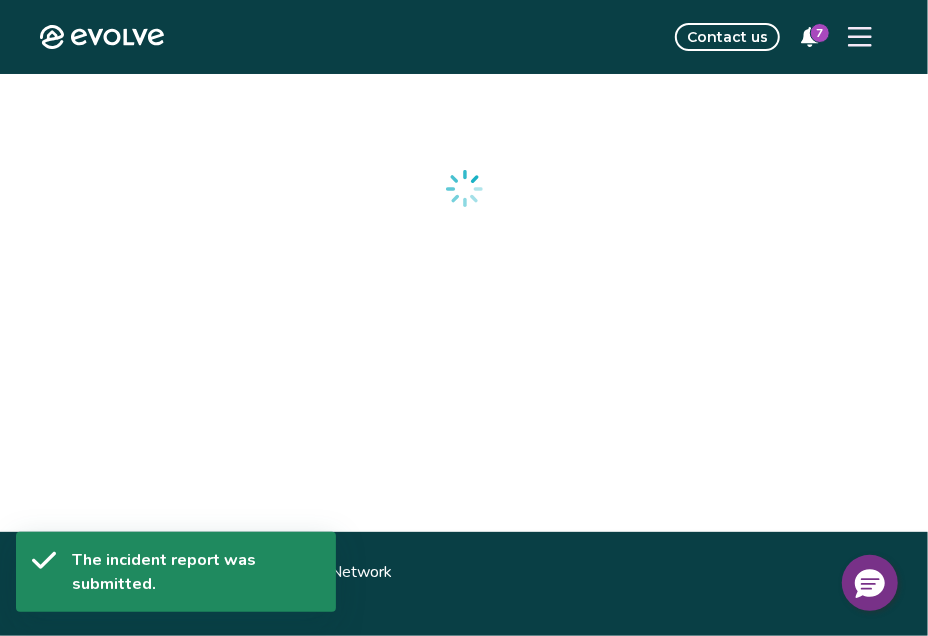 scroll, scrollTop: 0, scrollLeft: 0, axis: both 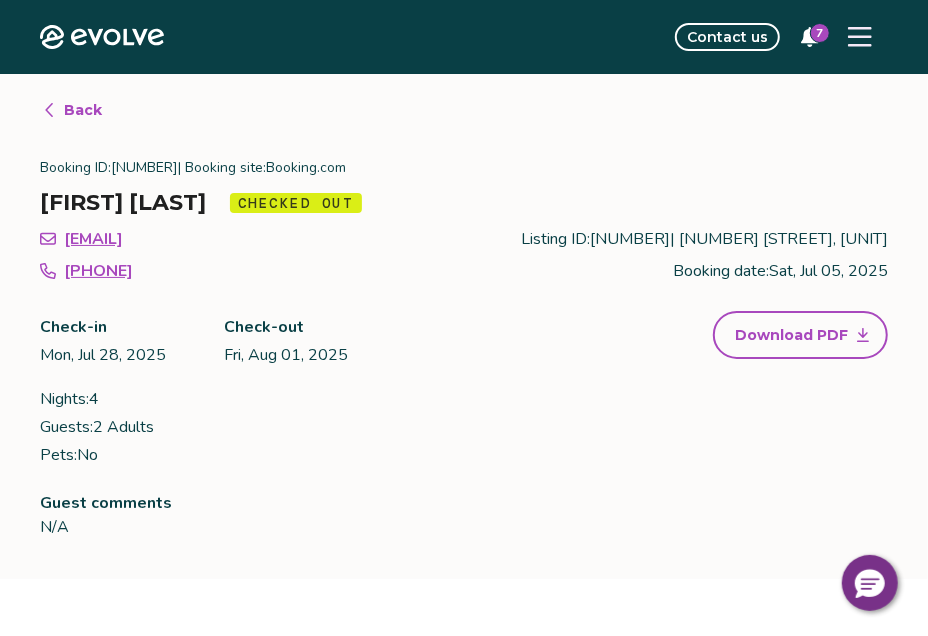 click on "7" at bounding box center (820, 33) 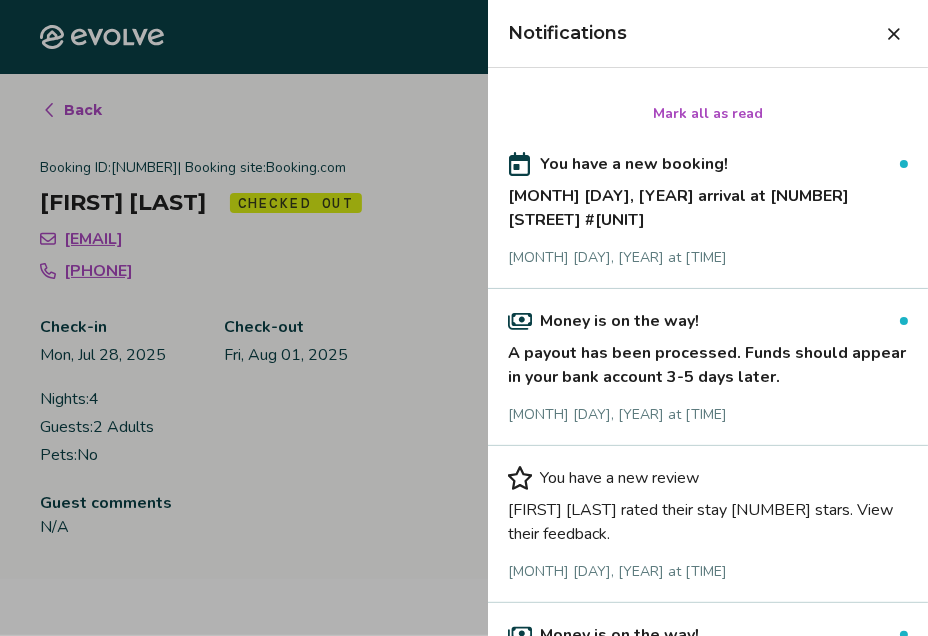 click at bounding box center (894, 34) 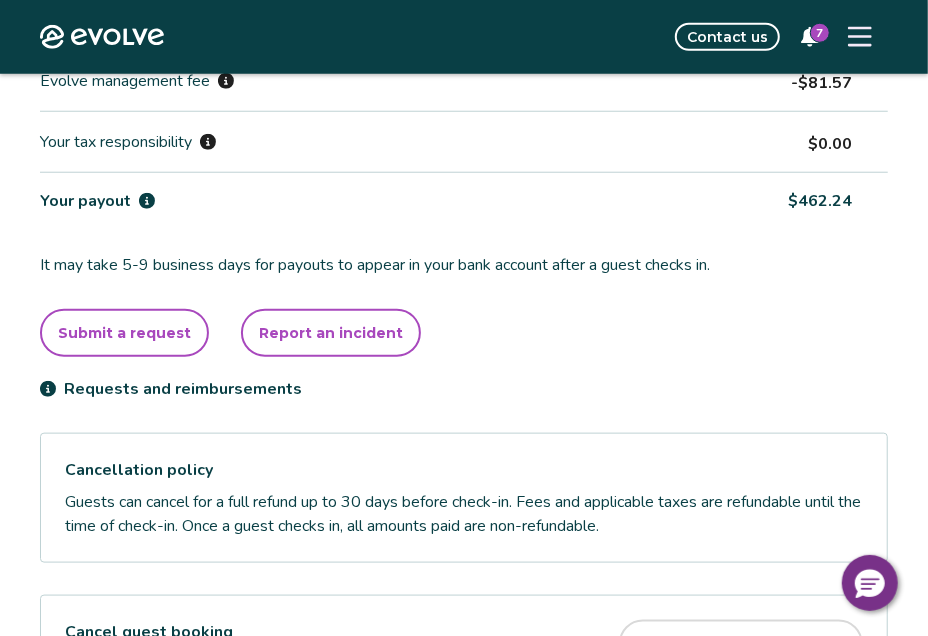 scroll, scrollTop: 765, scrollLeft: 0, axis: vertical 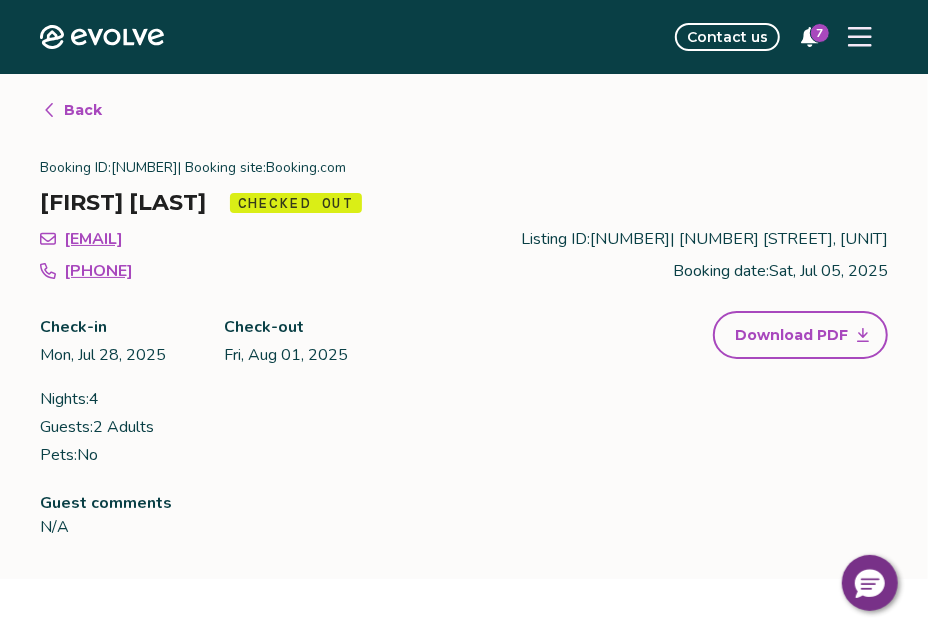 click on "ylaura.427210@guest.booking.com +19033800943 Check-in Mon, Jul 28, 2025 Check-out Fri, Aug 01, 2025 Nights:  4 Guests:  2 Adults Pets:  No Listing ID:  536022  |   7240 E 21st Ave, Unit 3 Booking date:  Sat, Jul 05, 2025 Download PDF" at bounding box center [464, 347] 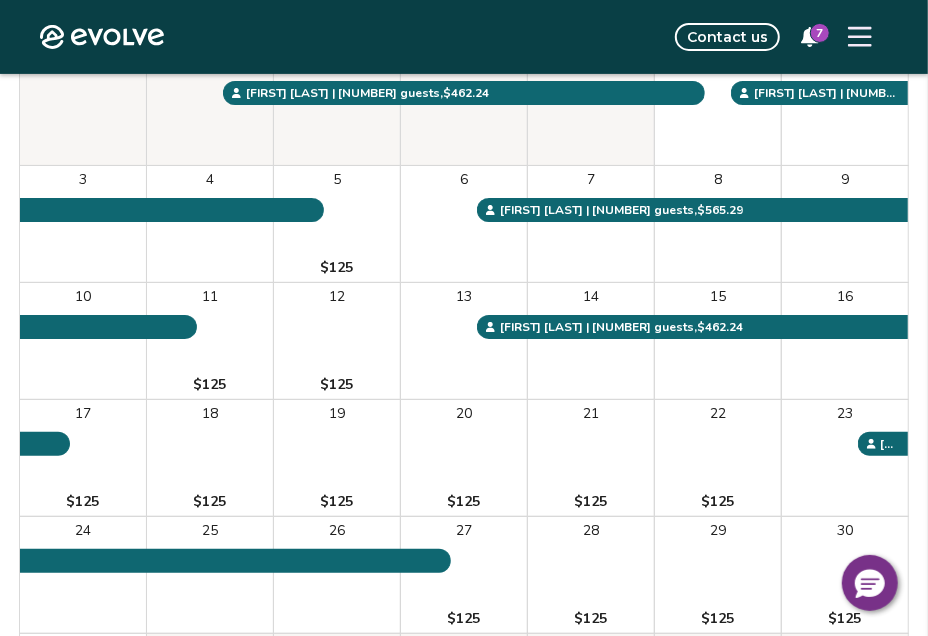 scroll, scrollTop: 252, scrollLeft: 0, axis: vertical 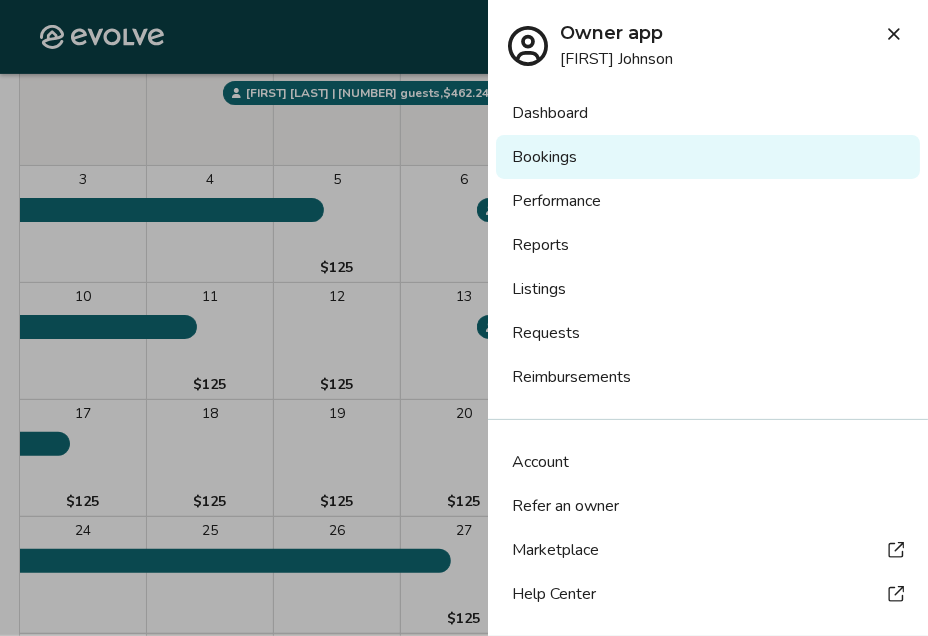 click on "Reports" at bounding box center [708, 245] 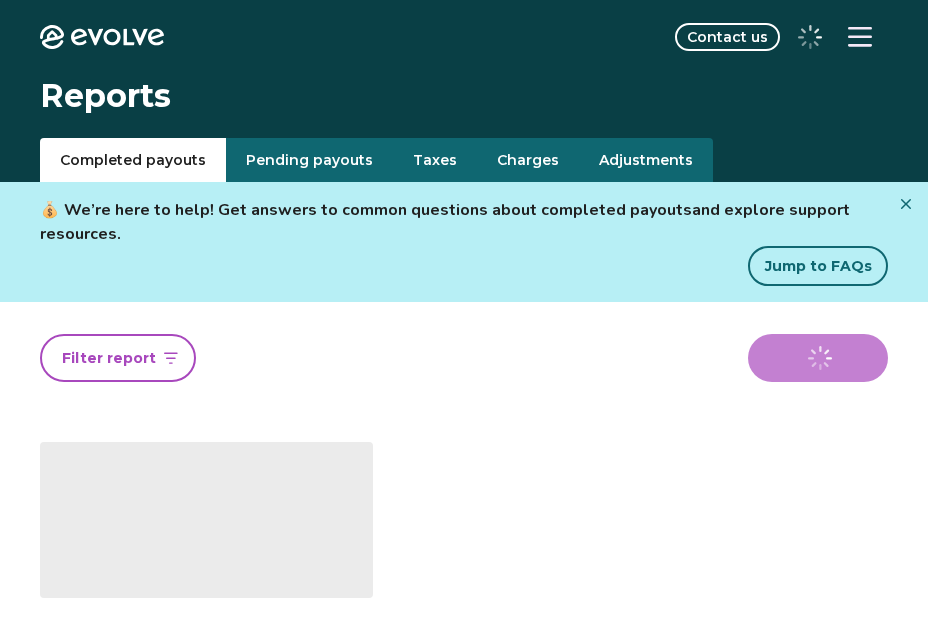 scroll, scrollTop: 0, scrollLeft: 0, axis: both 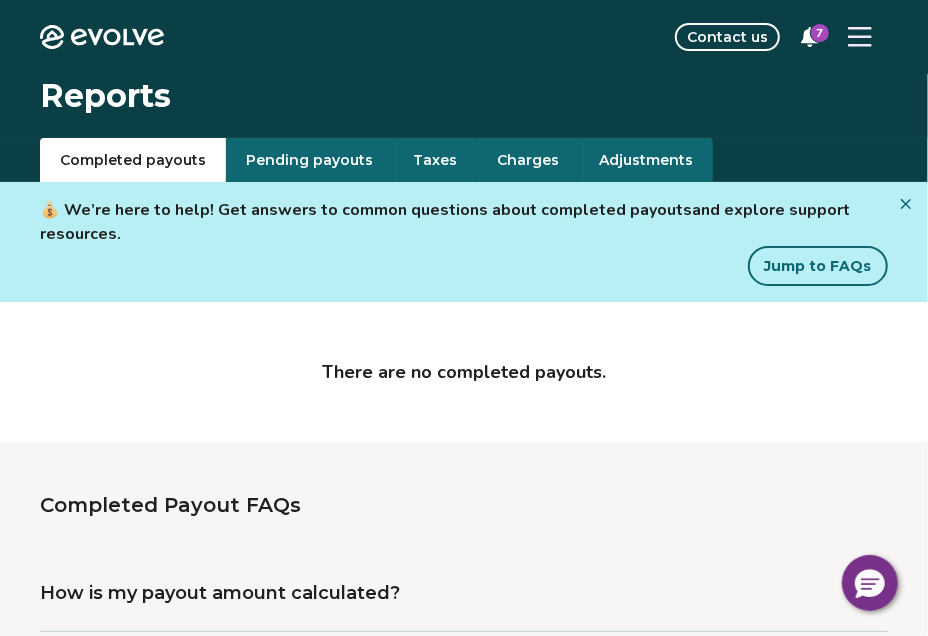 click 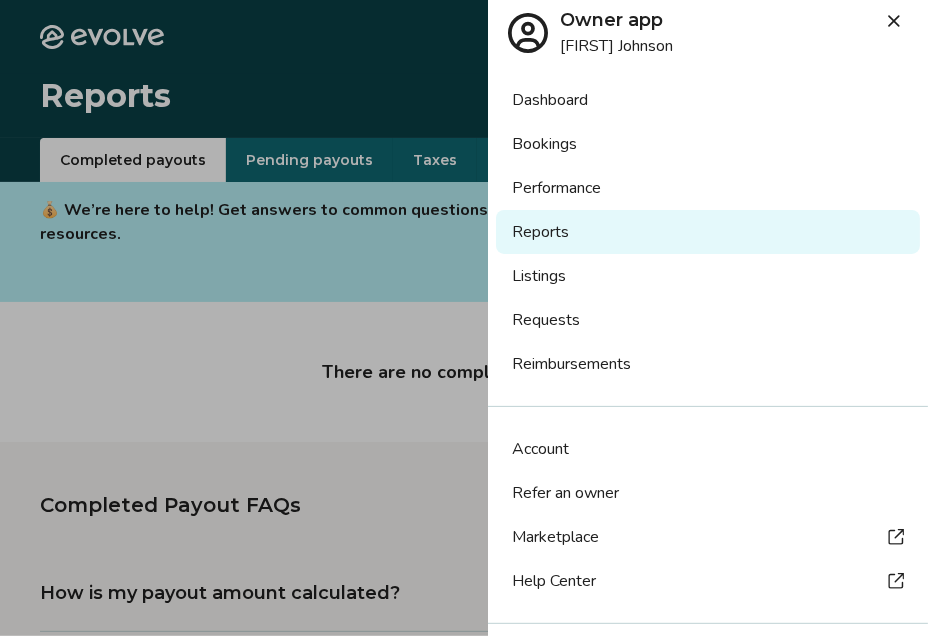 scroll, scrollTop: 0, scrollLeft: 0, axis: both 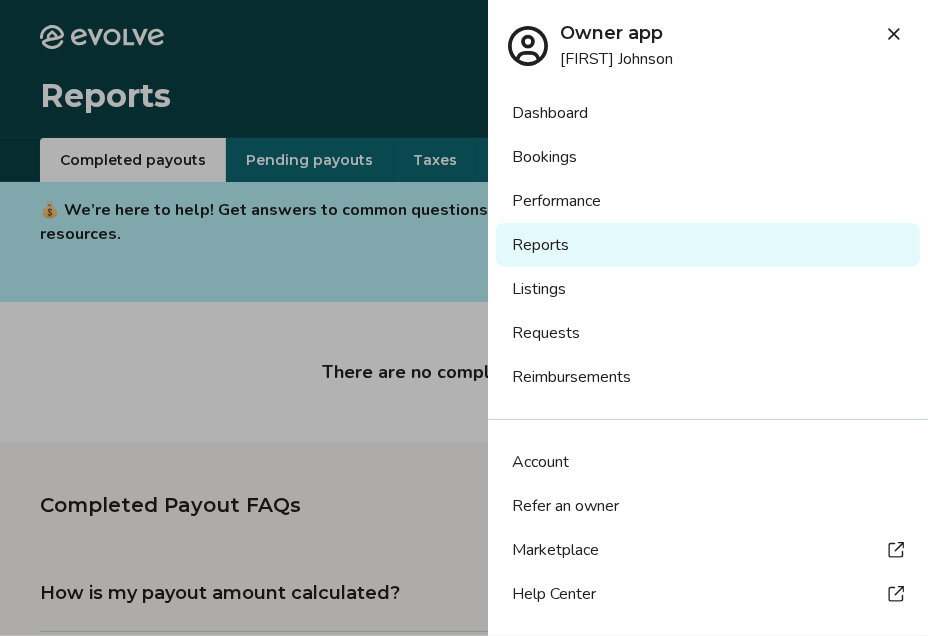 click at bounding box center (464, 318) 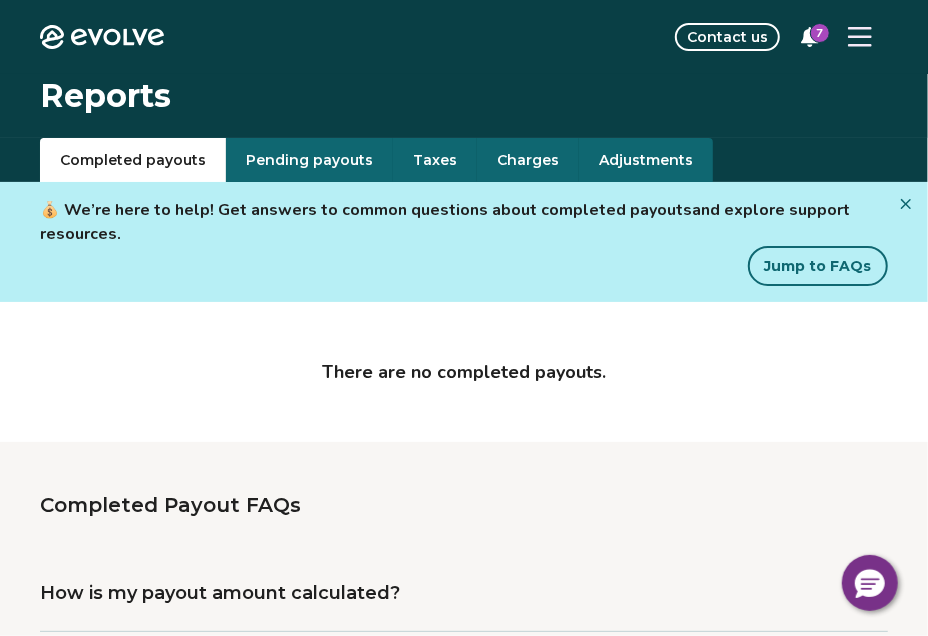 click on "Pending payouts" at bounding box center (309, 160) 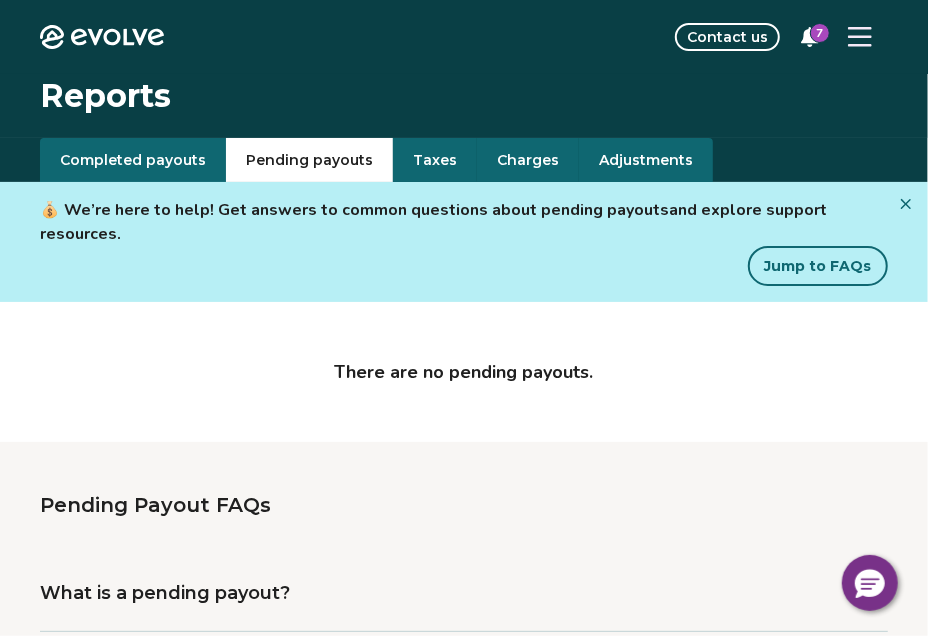 click on "Adjustments" at bounding box center (646, 160) 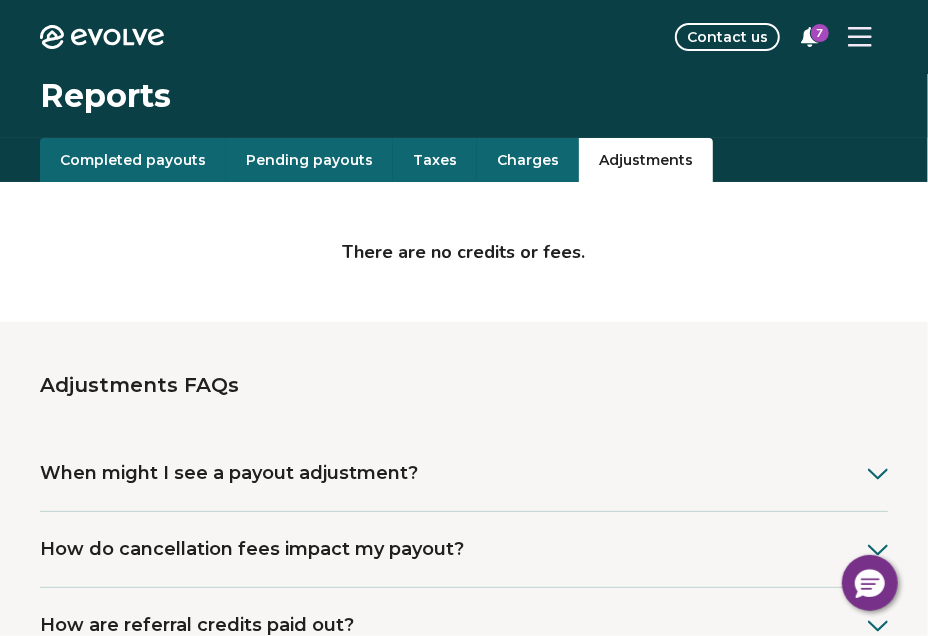 click on "Contact us" at bounding box center (727, 37) 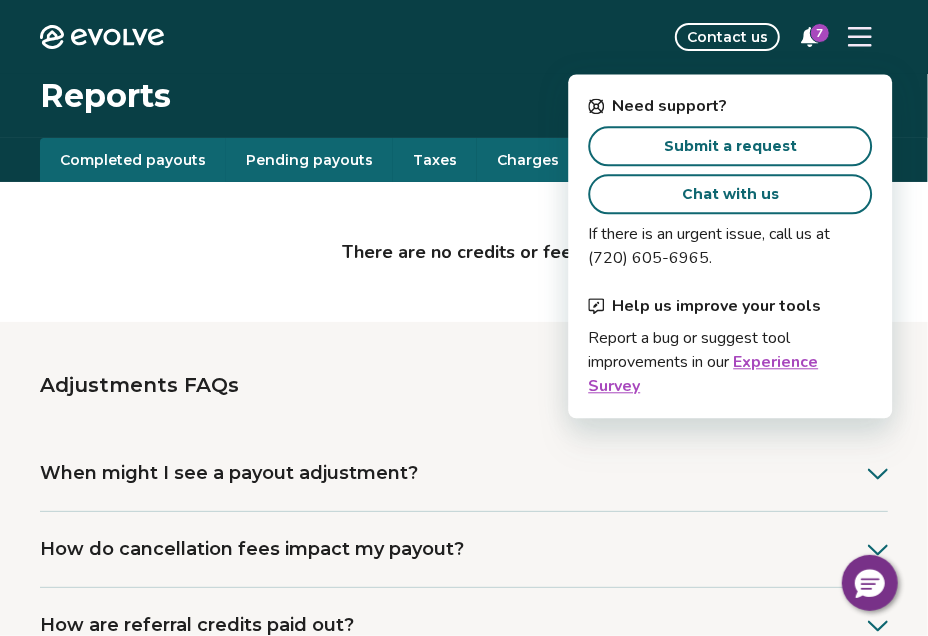 click on "Chat with us" at bounding box center [730, 194] 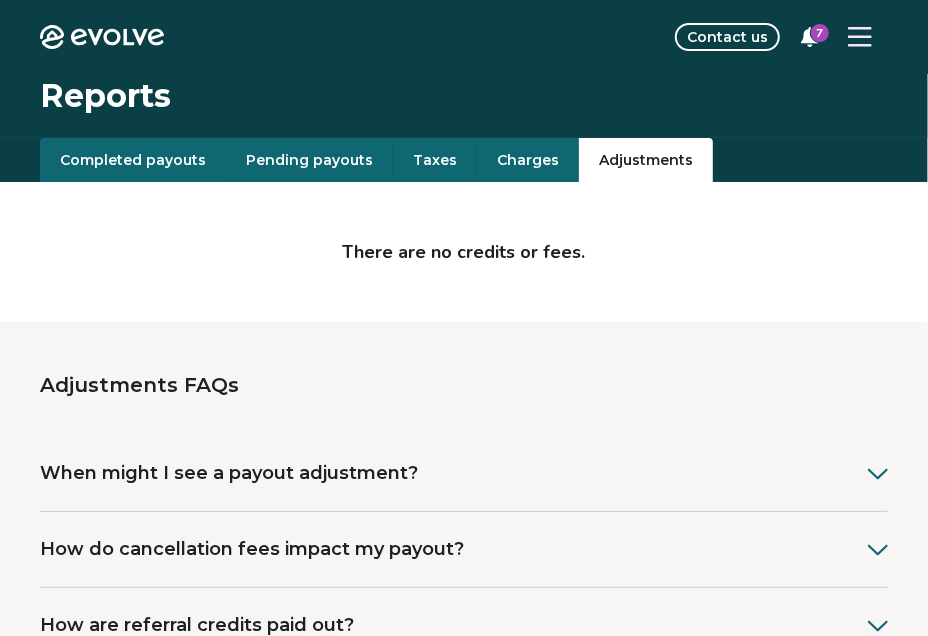 click 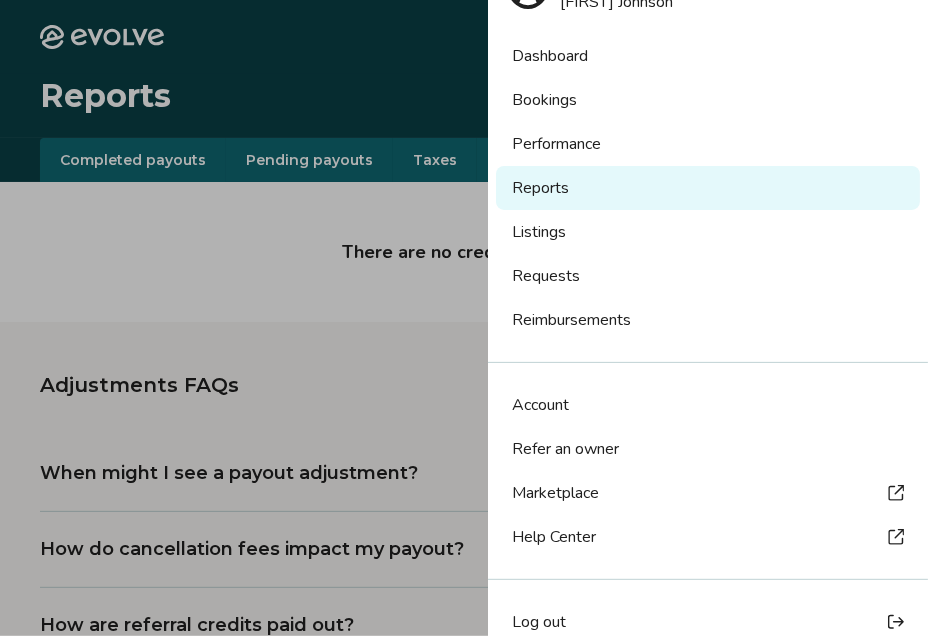 scroll, scrollTop: 84, scrollLeft: 0, axis: vertical 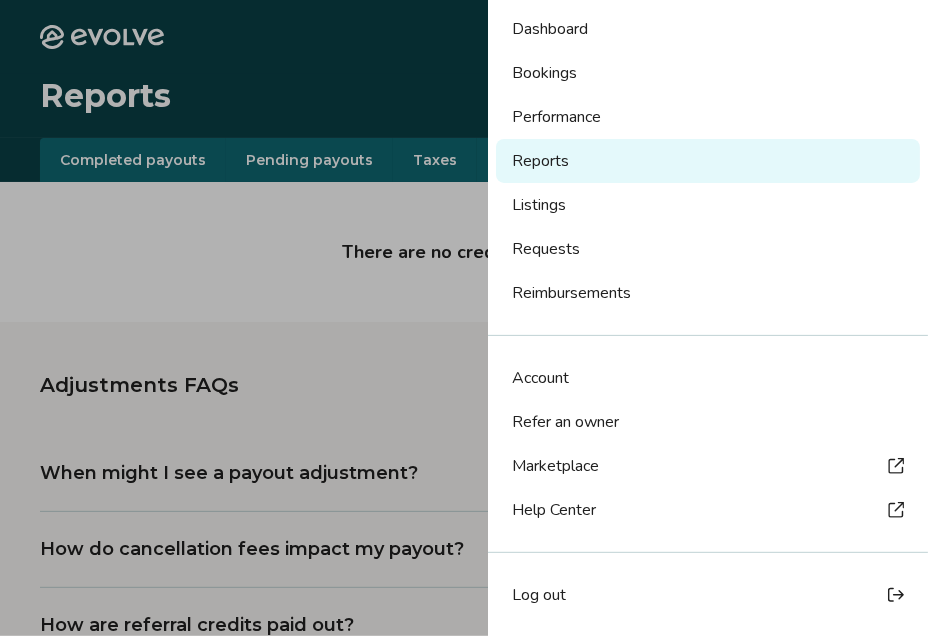 click on "Log out" at bounding box center (539, 595) 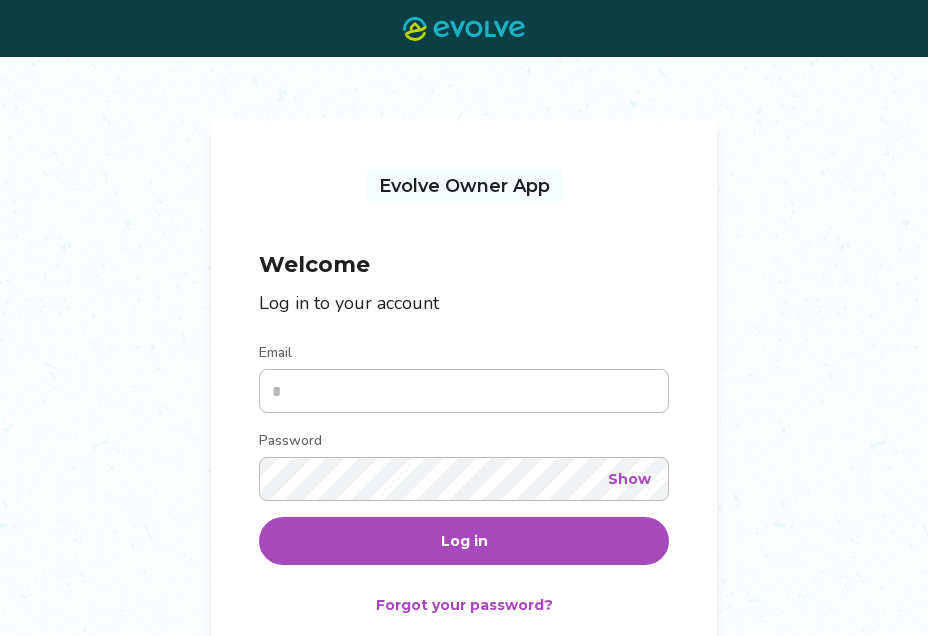 scroll, scrollTop: 0, scrollLeft: 0, axis: both 